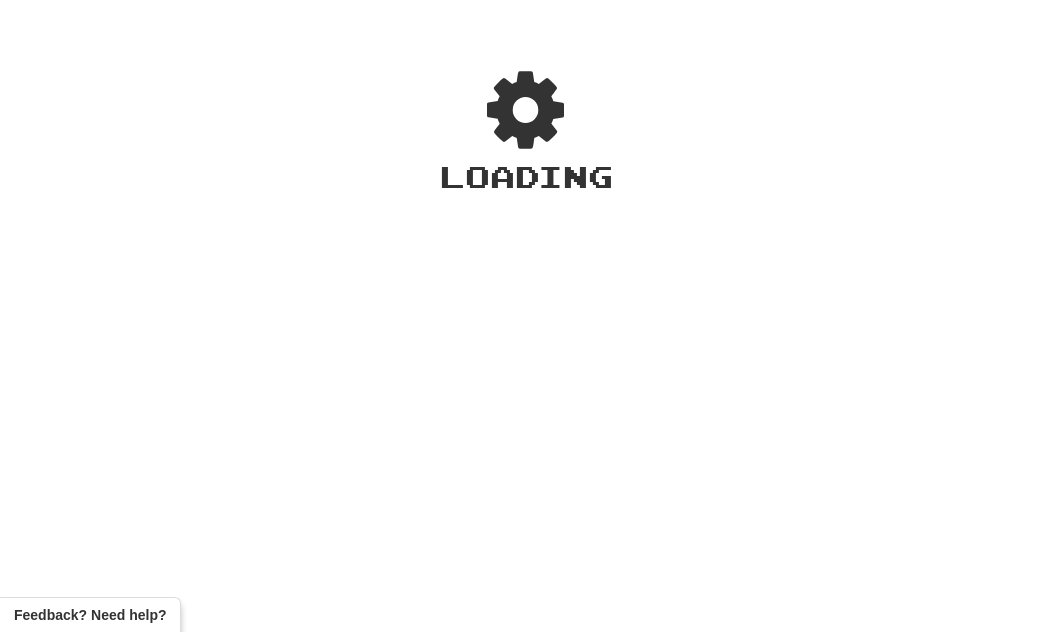 scroll, scrollTop: 0, scrollLeft: 0, axis: both 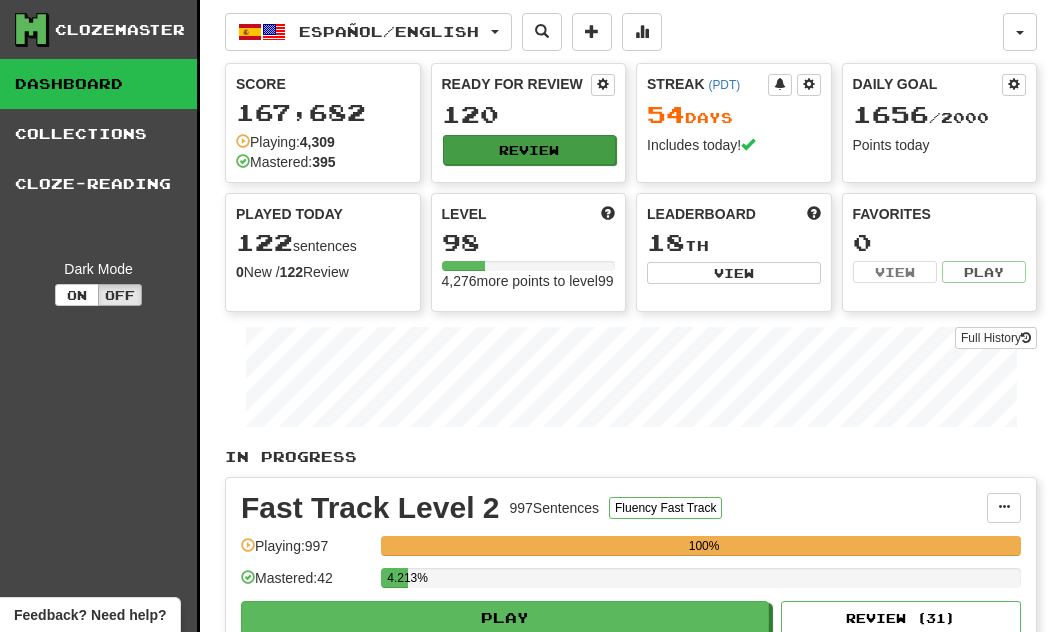 click on "Review" at bounding box center [530, 150] 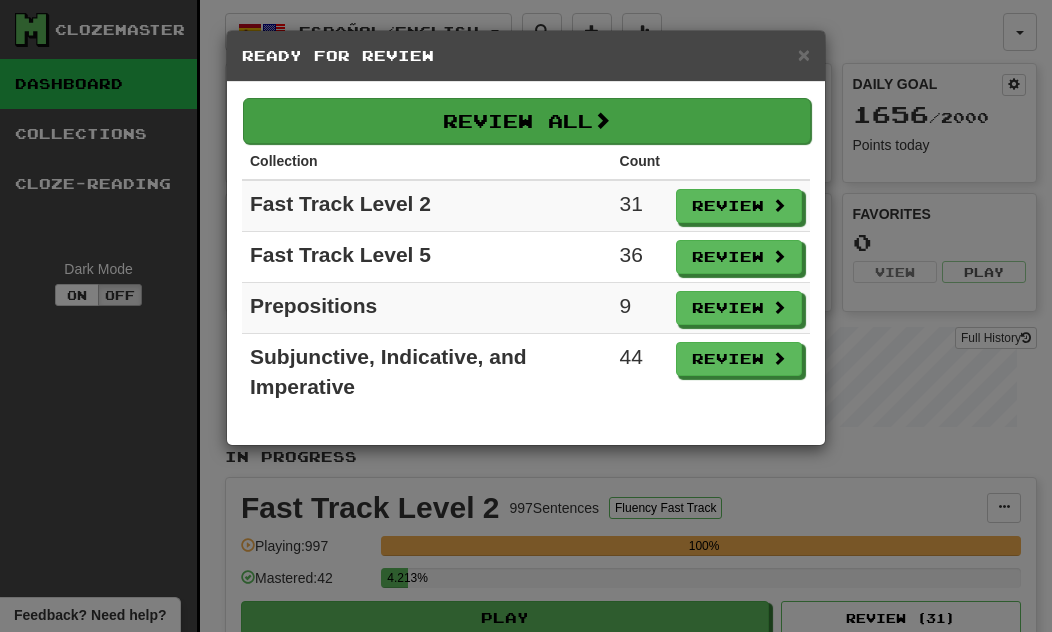 click on "Review All" at bounding box center (527, 121) 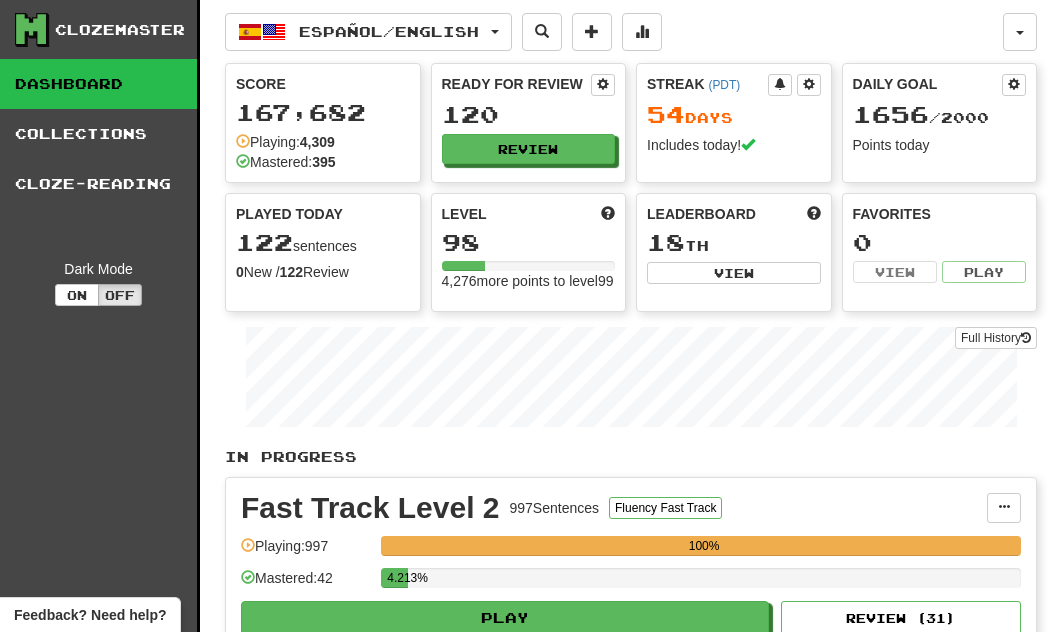 select on "**" 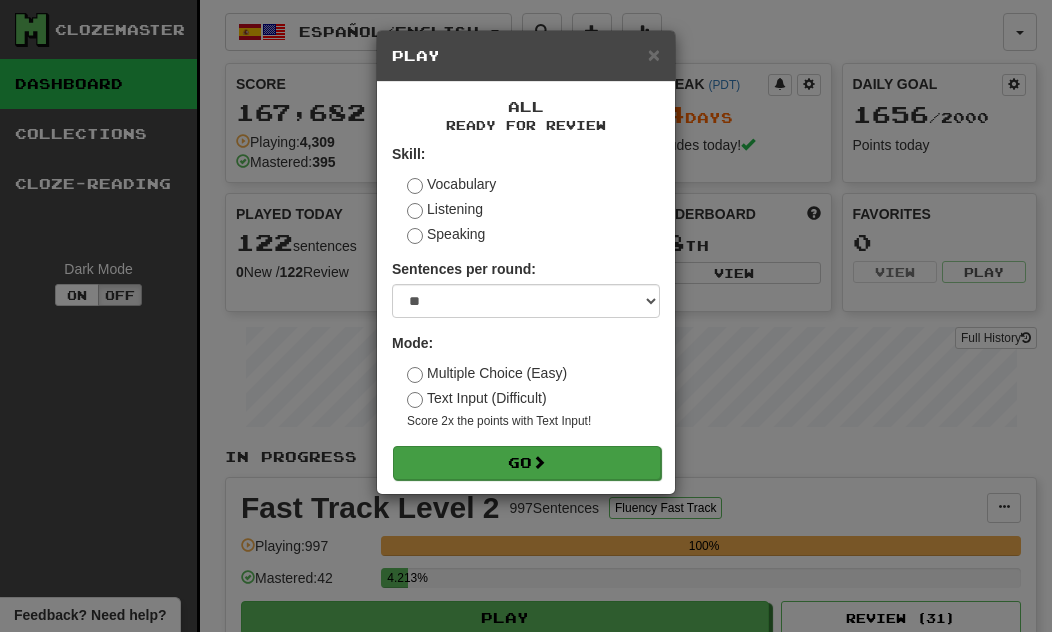 click on "Go" at bounding box center [527, 463] 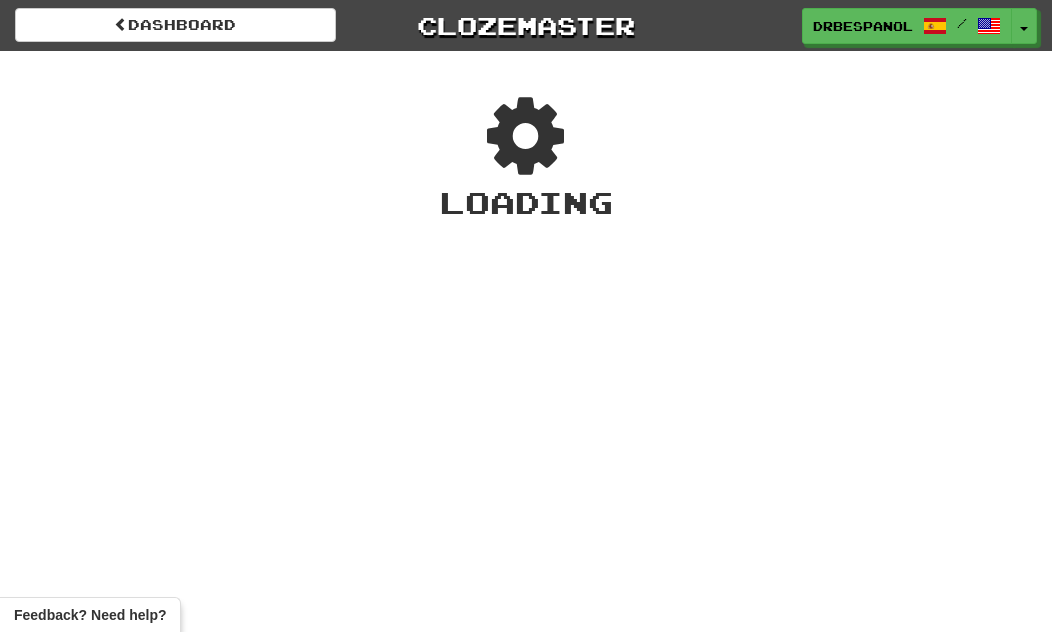 scroll, scrollTop: 0, scrollLeft: 0, axis: both 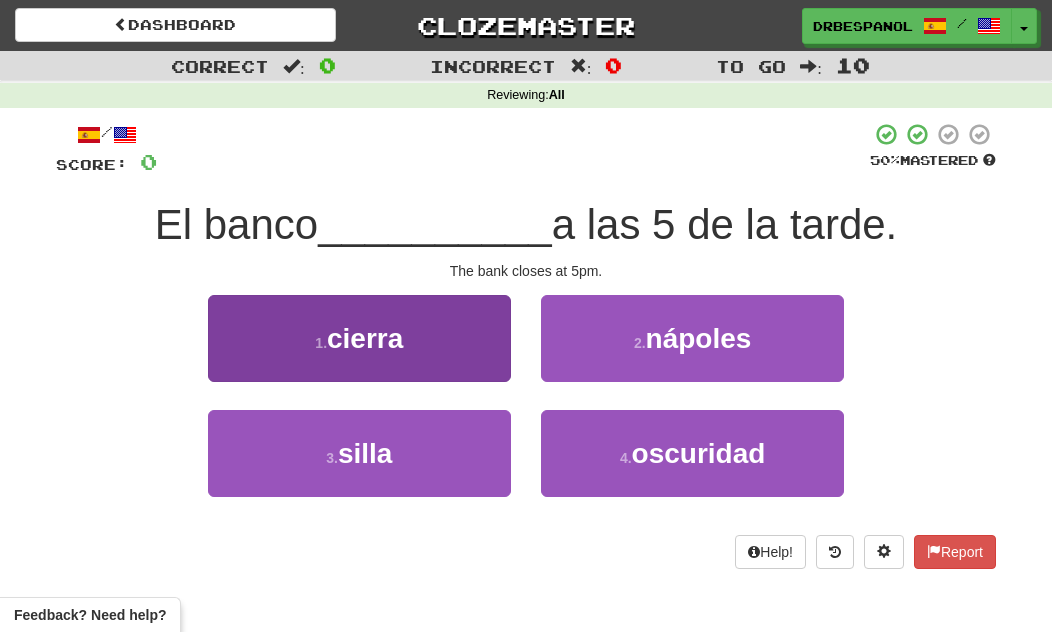 click on "1 .  cierra" at bounding box center [359, 338] 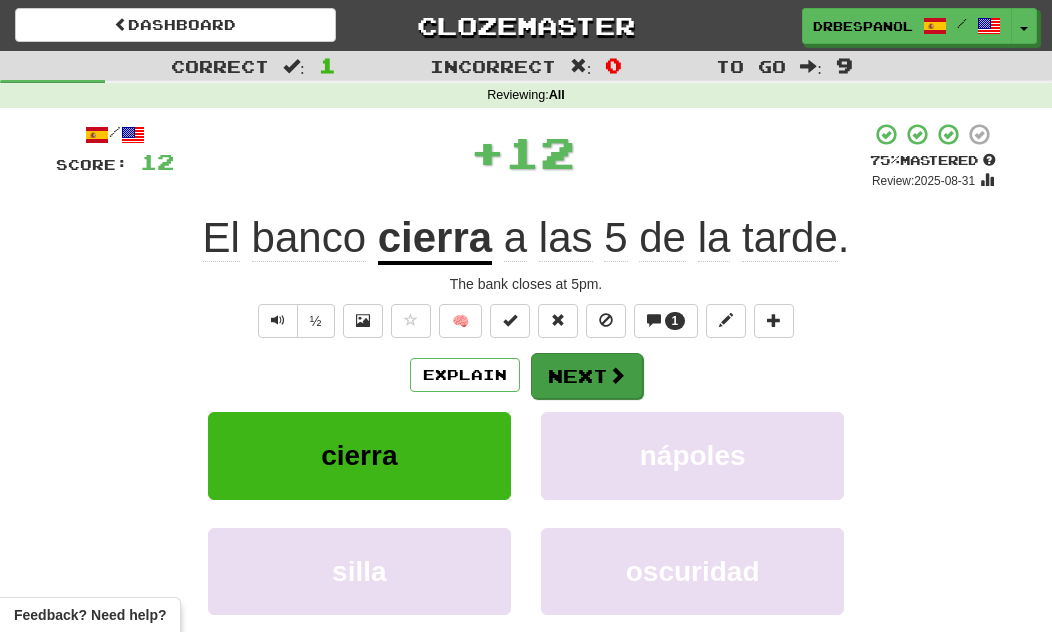 click at bounding box center [617, 375] 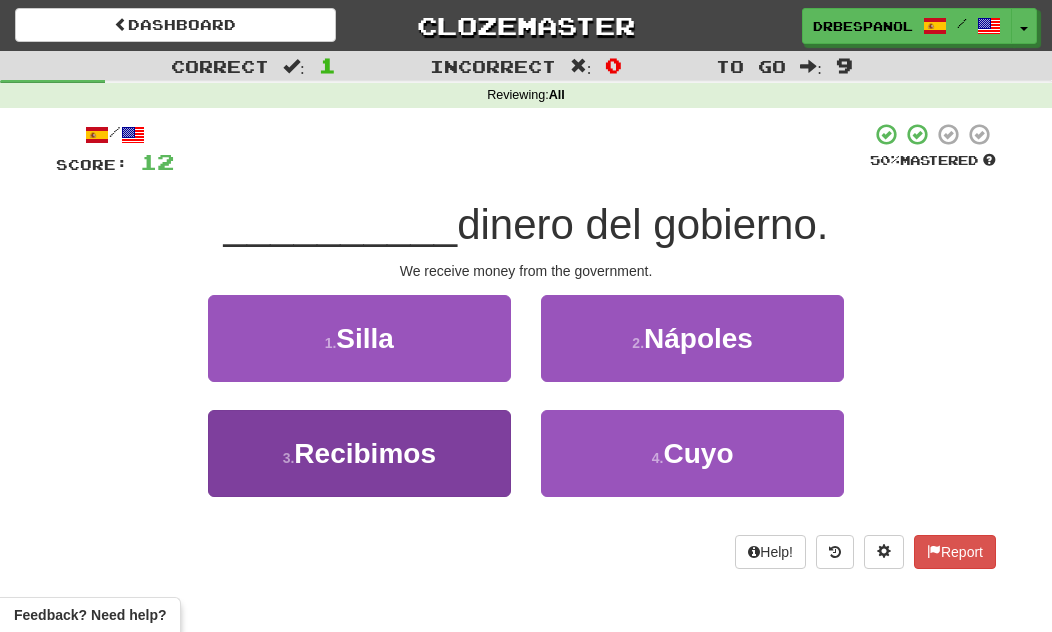 click on "Recibimos" at bounding box center (365, 453) 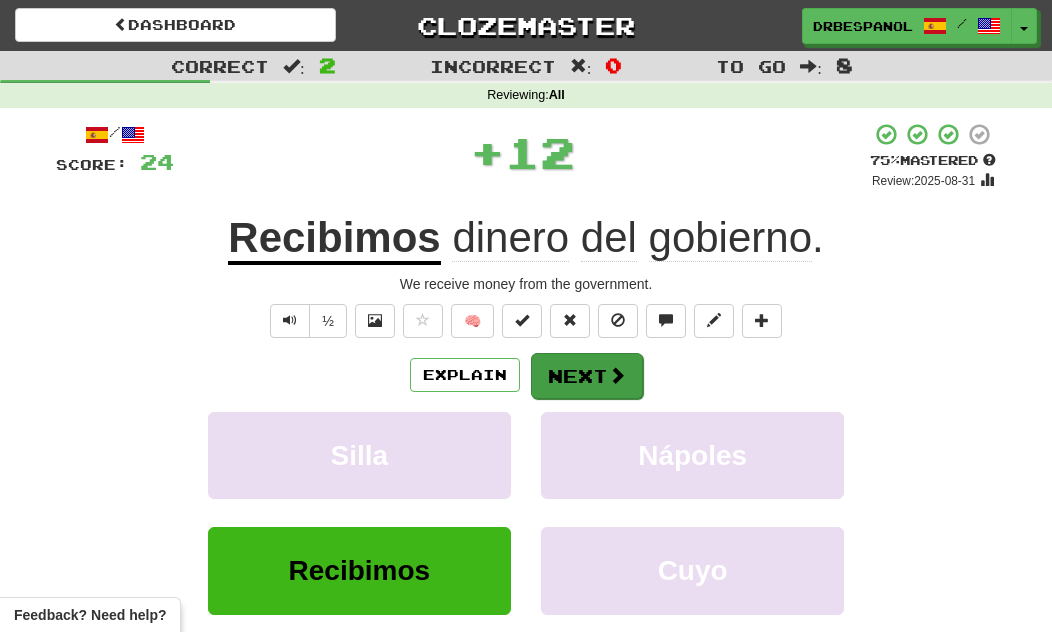 click at bounding box center [617, 375] 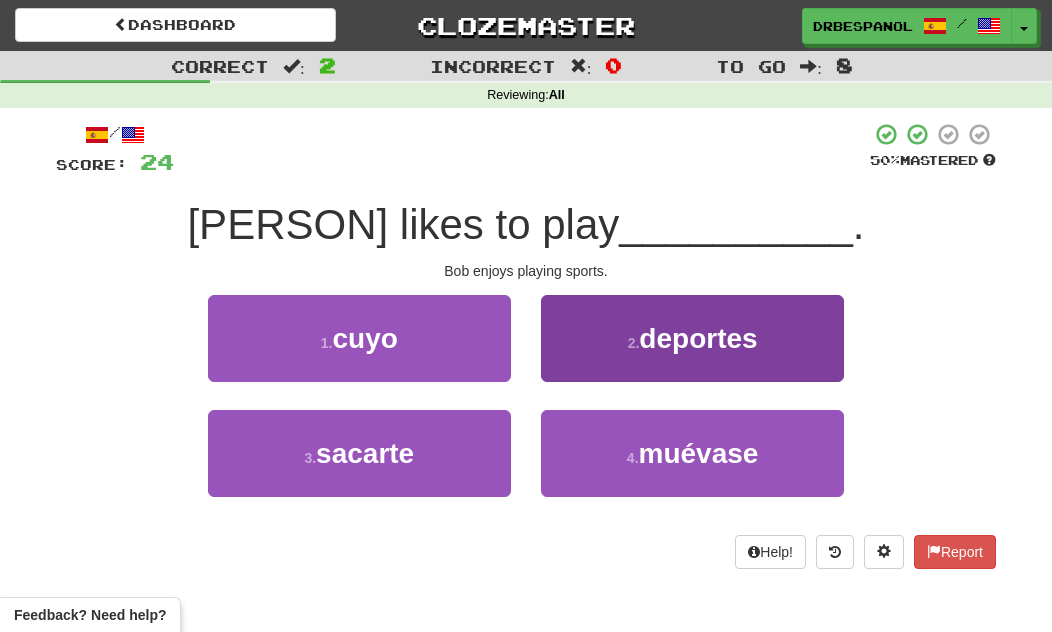 click on "2 .  deportes" at bounding box center [692, 338] 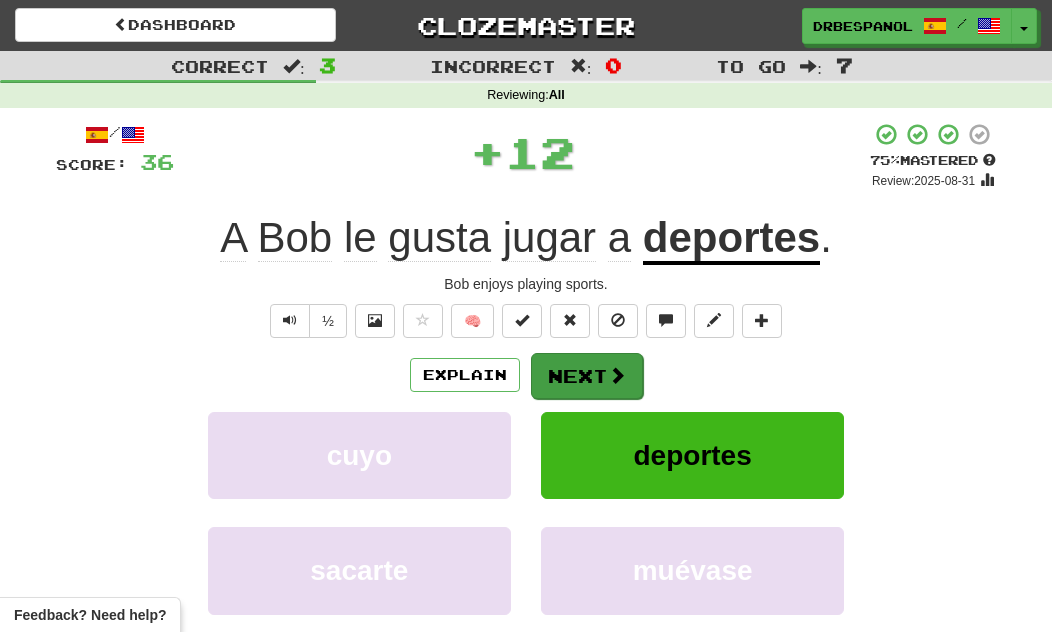 click on "Next" at bounding box center (587, 376) 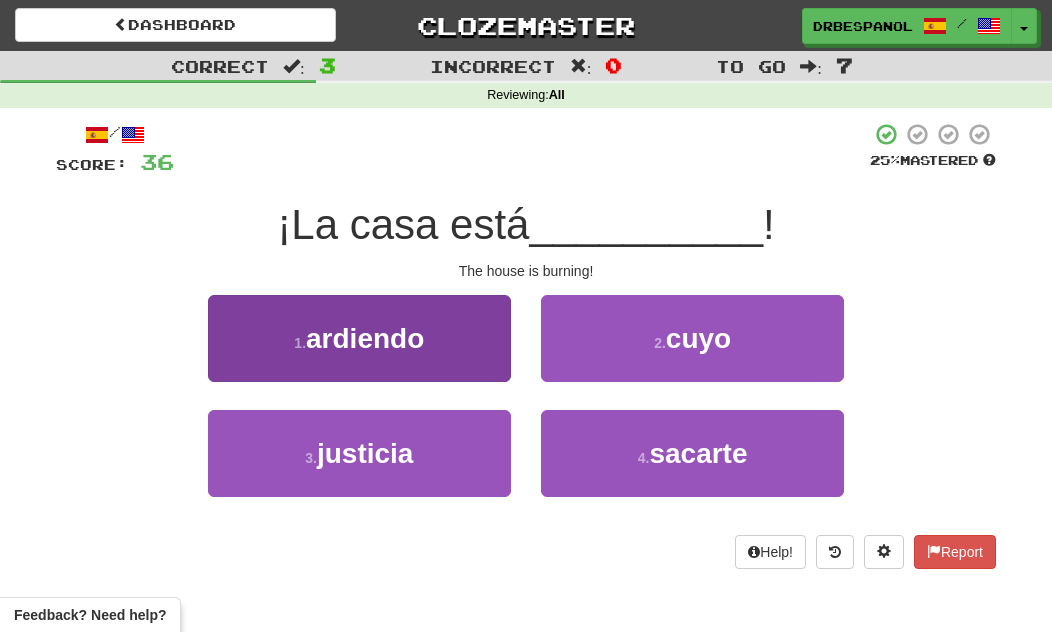 click on "1 .  ardiendo" at bounding box center [359, 338] 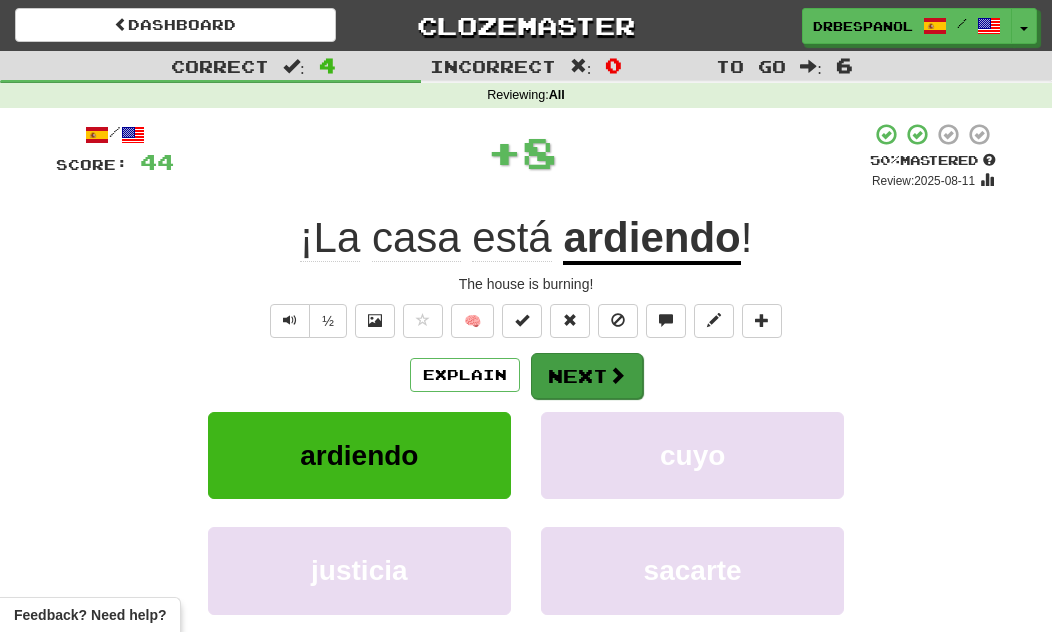 click on "Next" at bounding box center [587, 376] 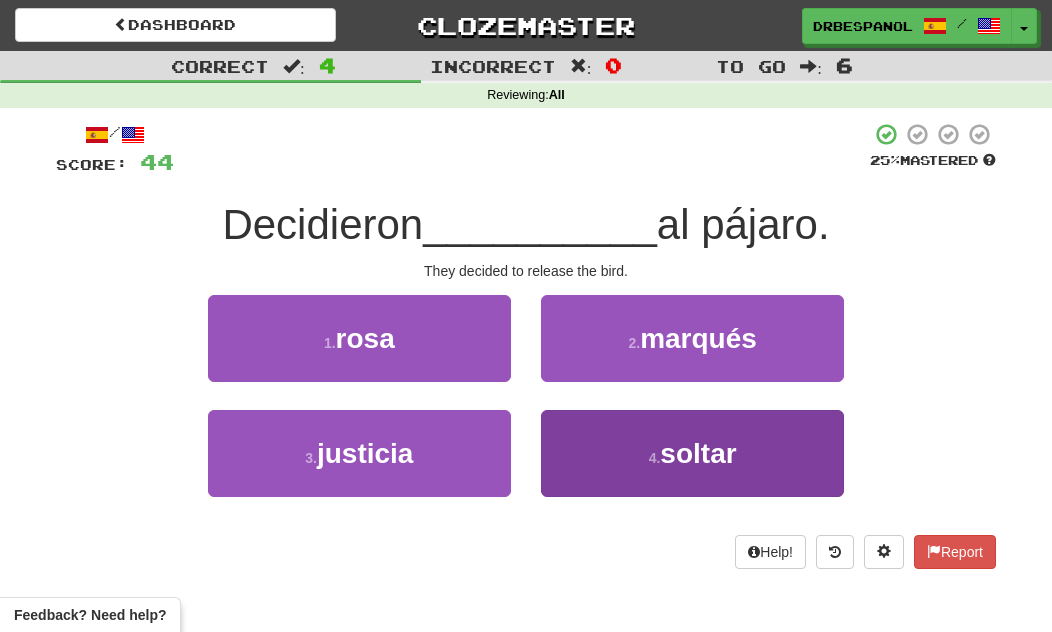 click on "4 .  soltar" at bounding box center [692, 453] 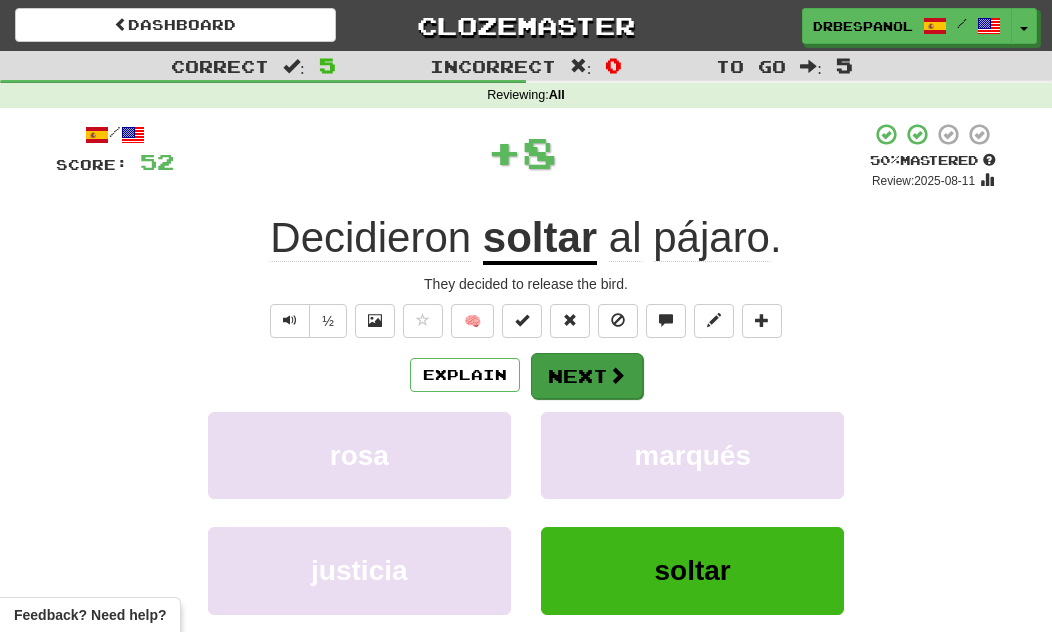 click on "Next" at bounding box center [587, 376] 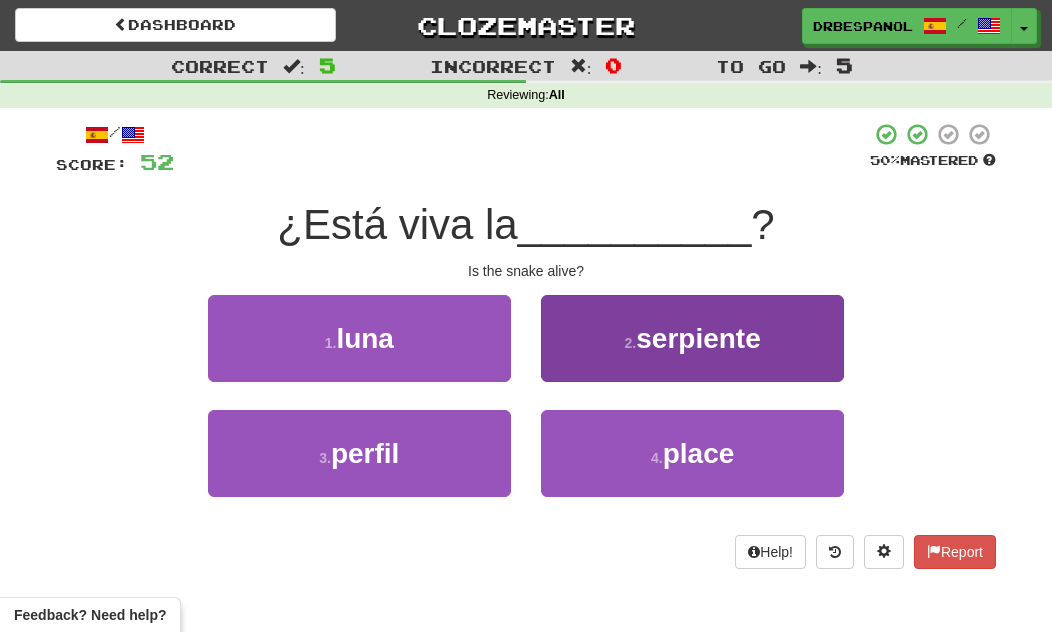 click on "2 .  serpiente" at bounding box center (692, 338) 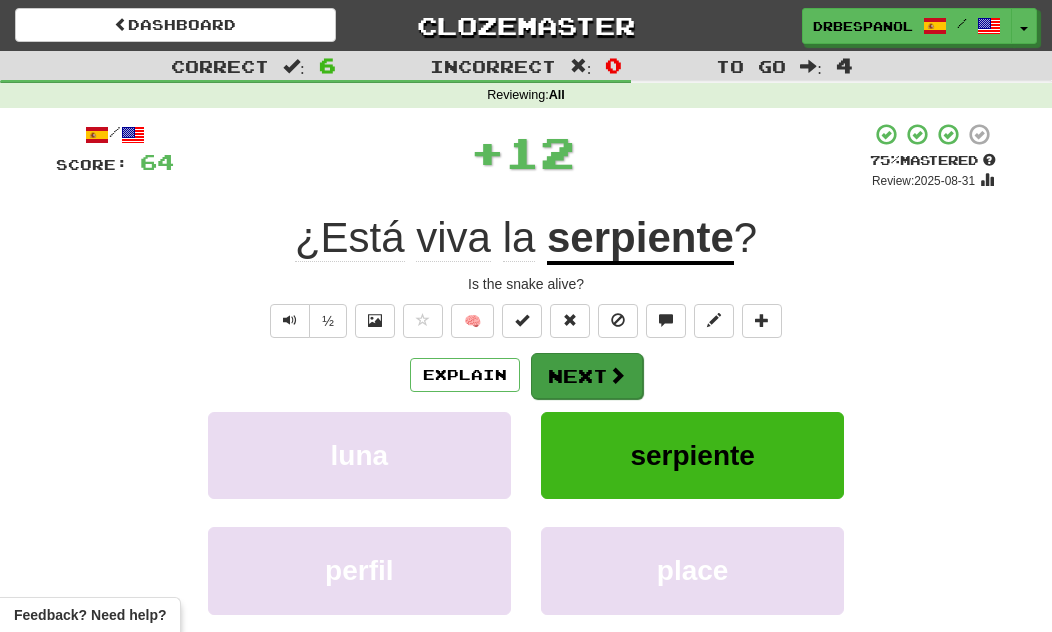 click at bounding box center [617, 375] 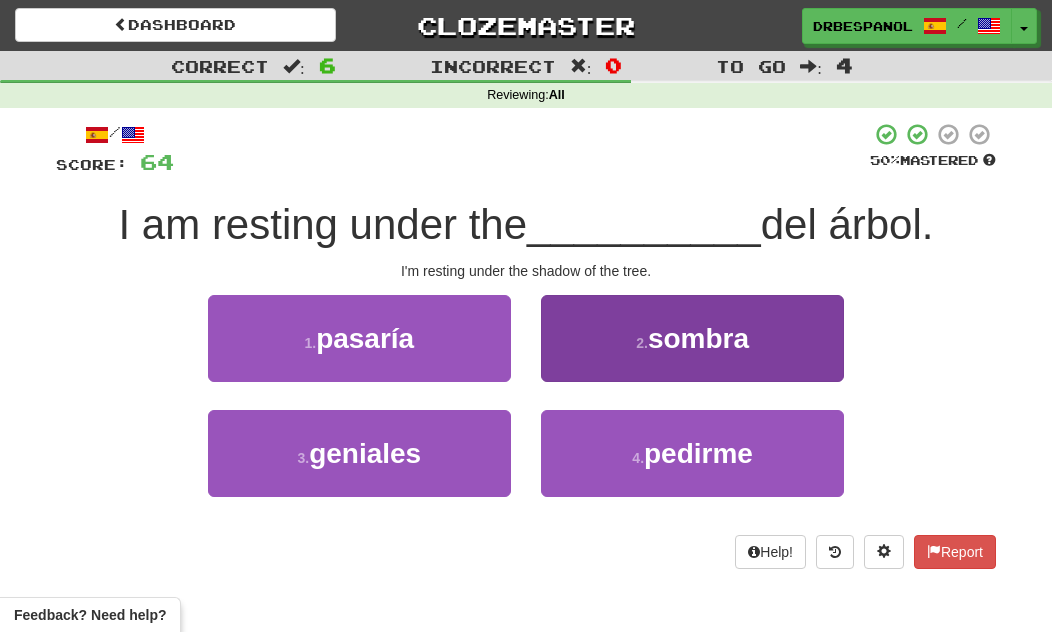 click on "sombra" at bounding box center (698, 338) 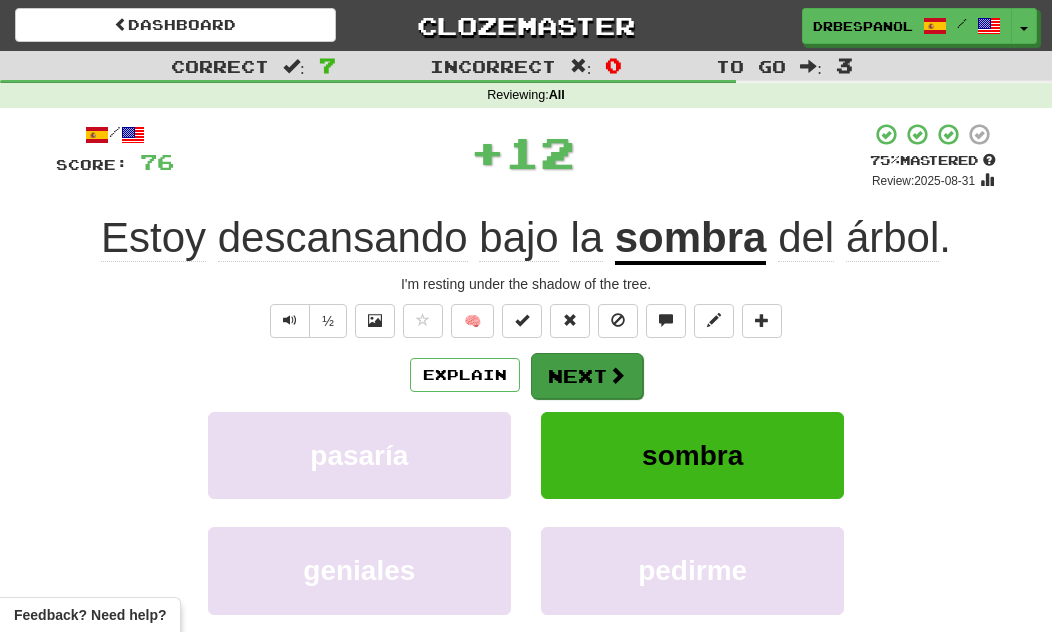 click on "Next" at bounding box center [587, 376] 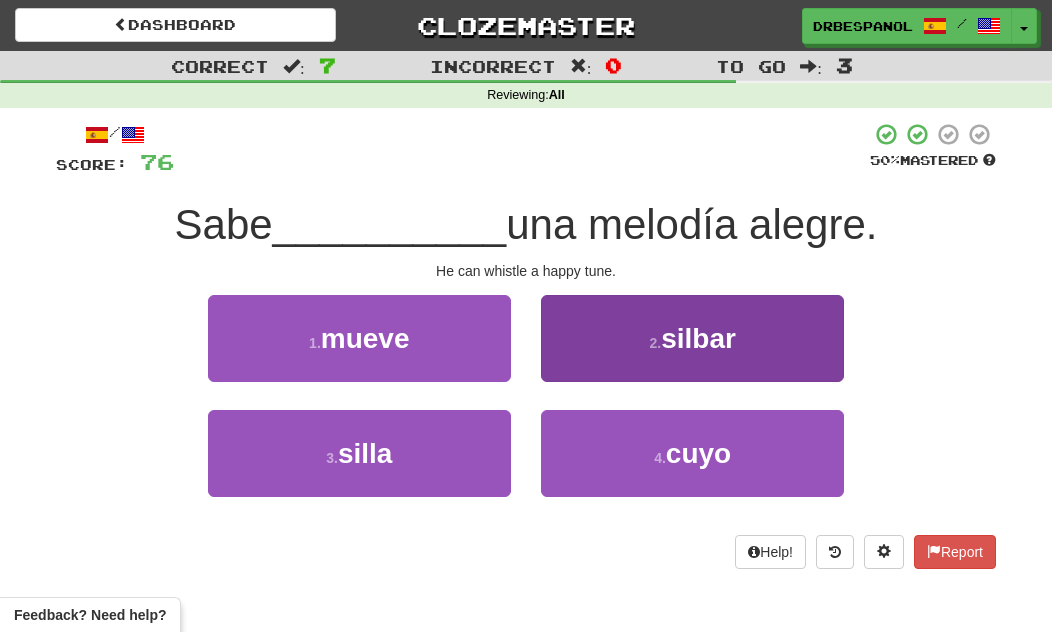 click on "2 .  silbar" at bounding box center [692, 338] 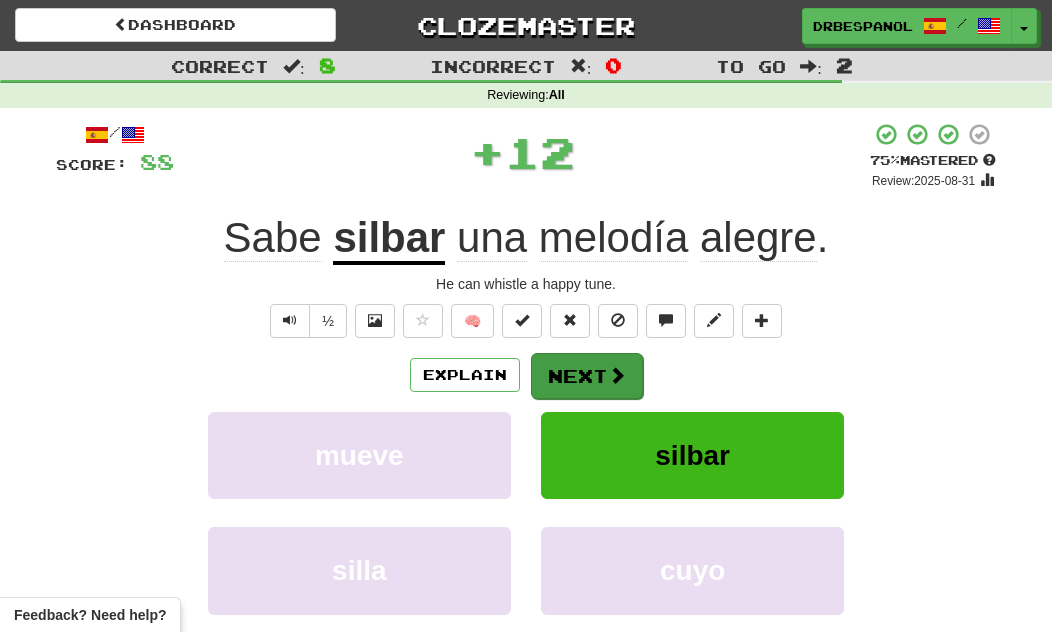 click on "Next" at bounding box center (587, 376) 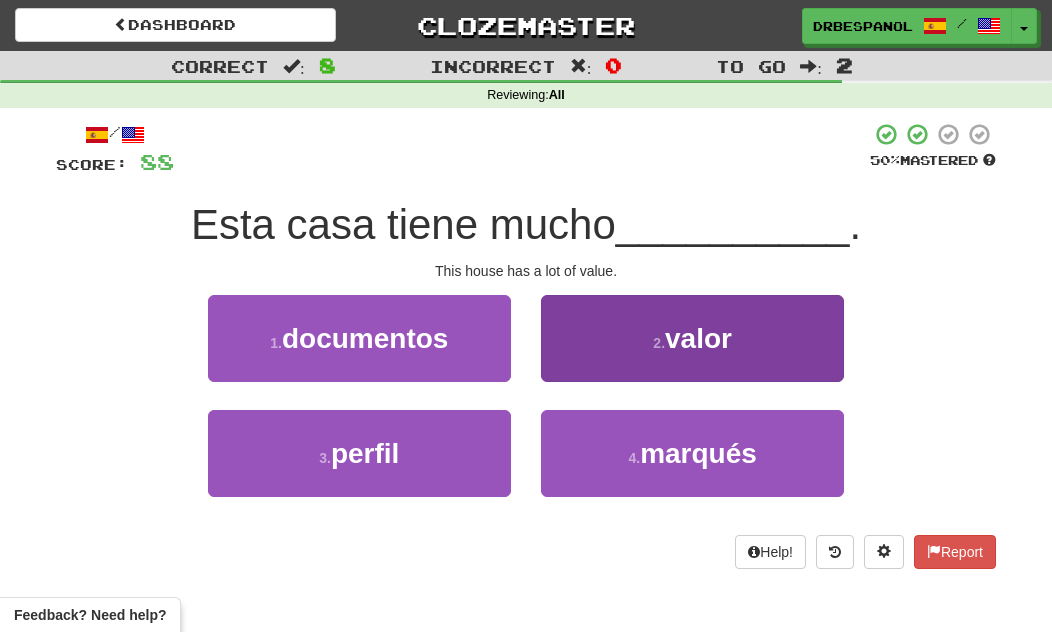 click on "2 .  valor" at bounding box center [692, 338] 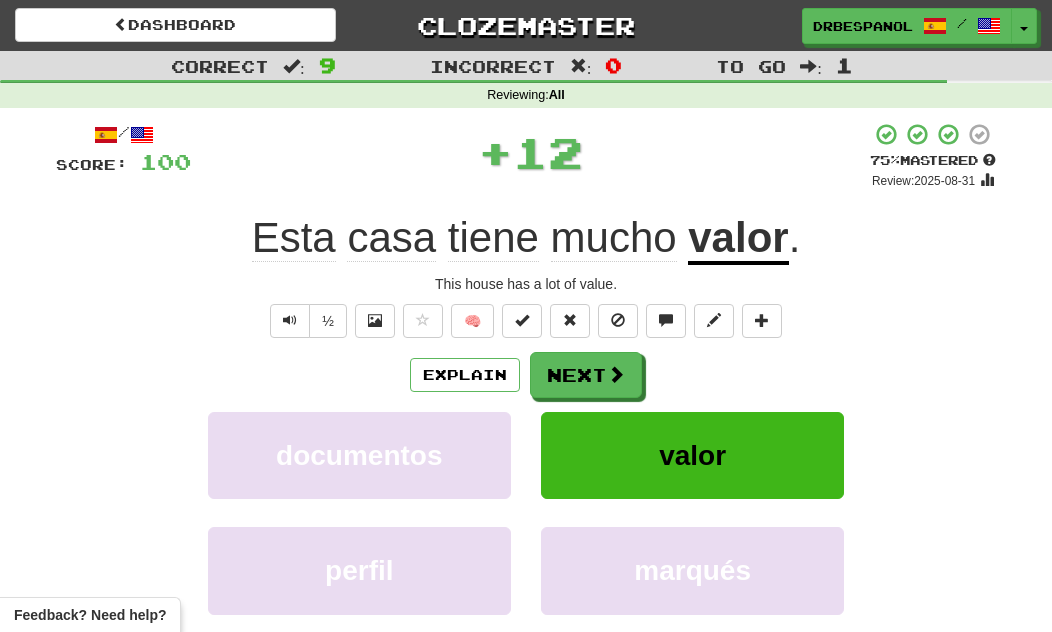 click on "valor" at bounding box center [692, 455] 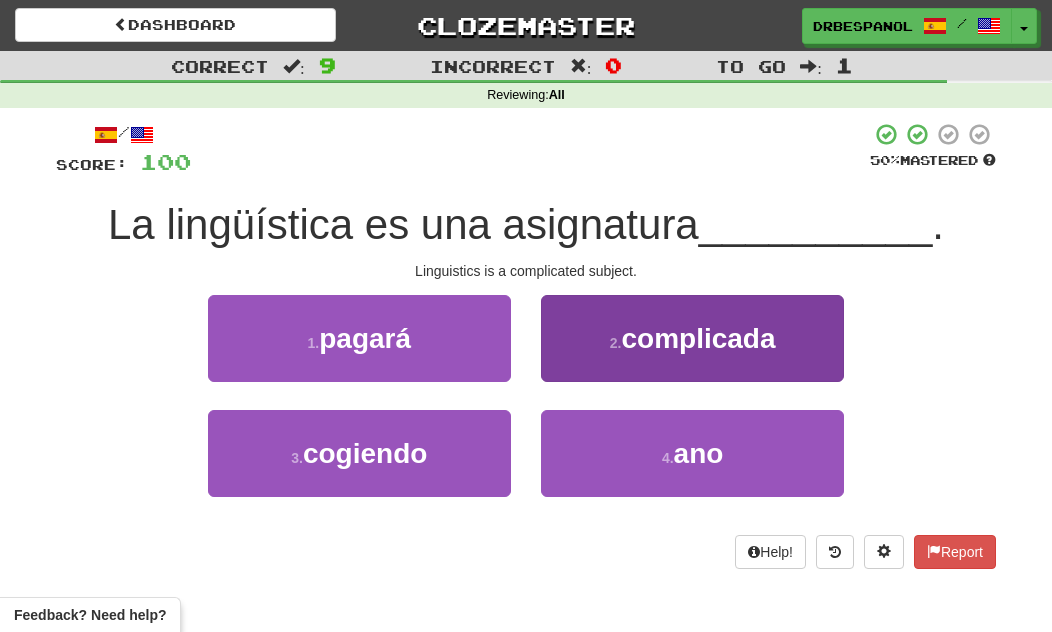 click on "complicada" at bounding box center (698, 338) 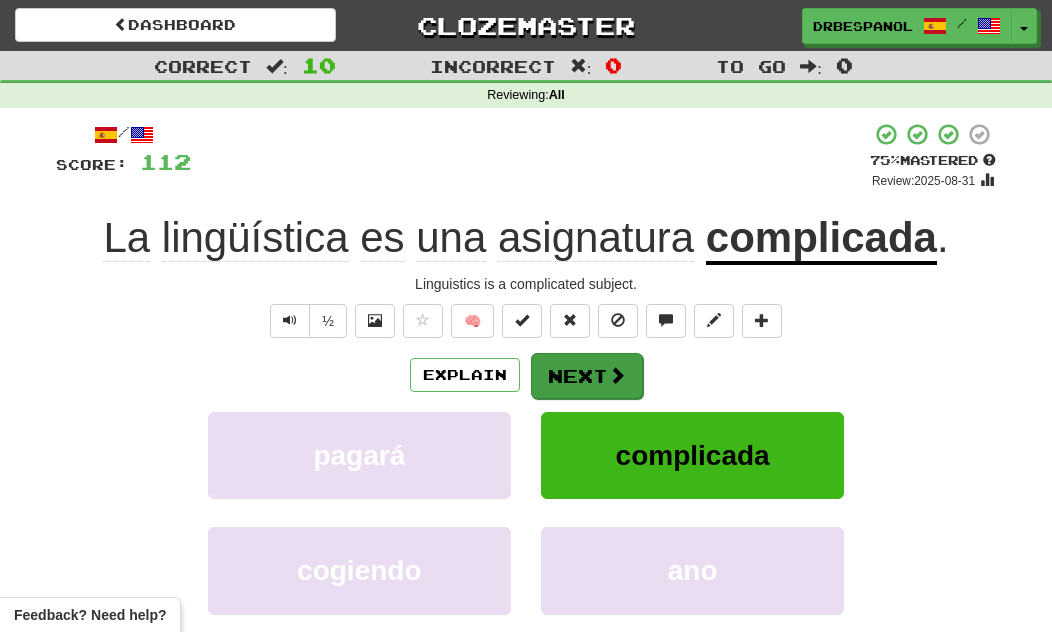 click on "Next" at bounding box center [587, 376] 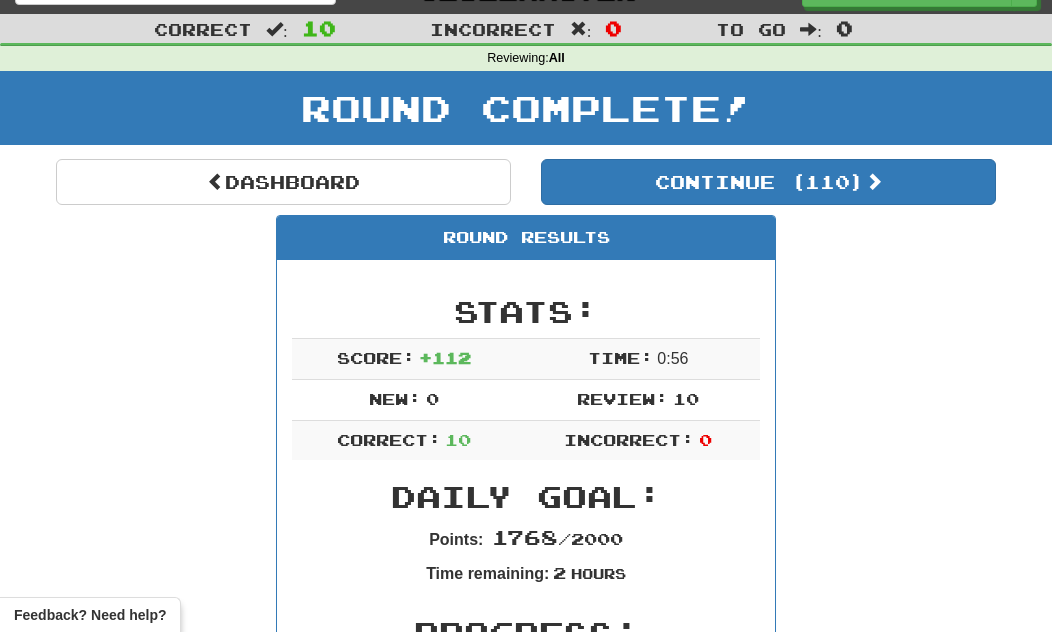 scroll, scrollTop: 43, scrollLeft: 0, axis: vertical 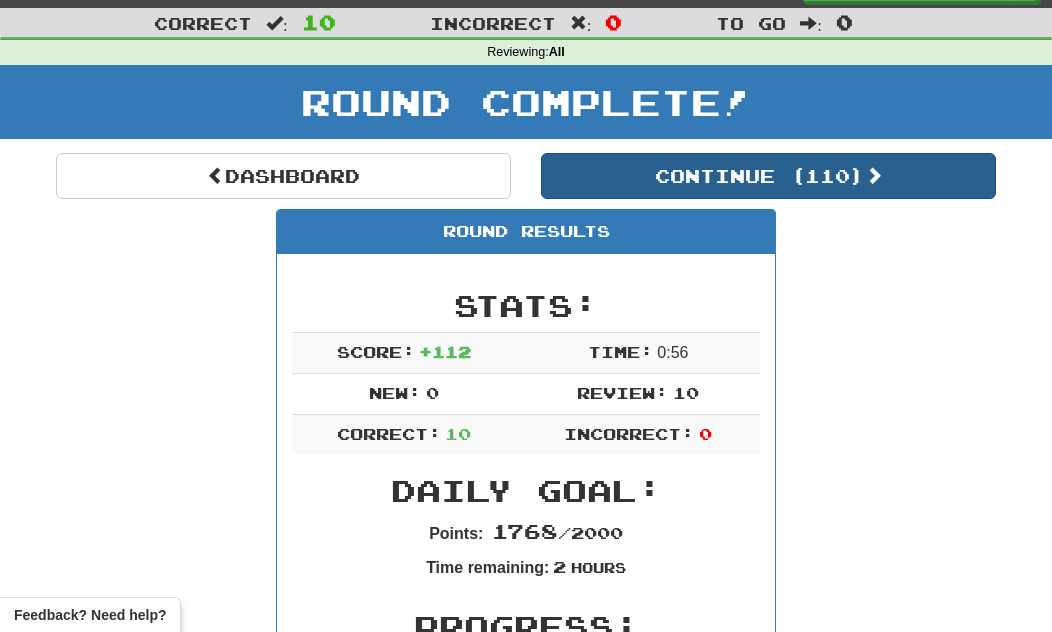 click on "Continue ( 110 )" at bounding box center [768, 176] 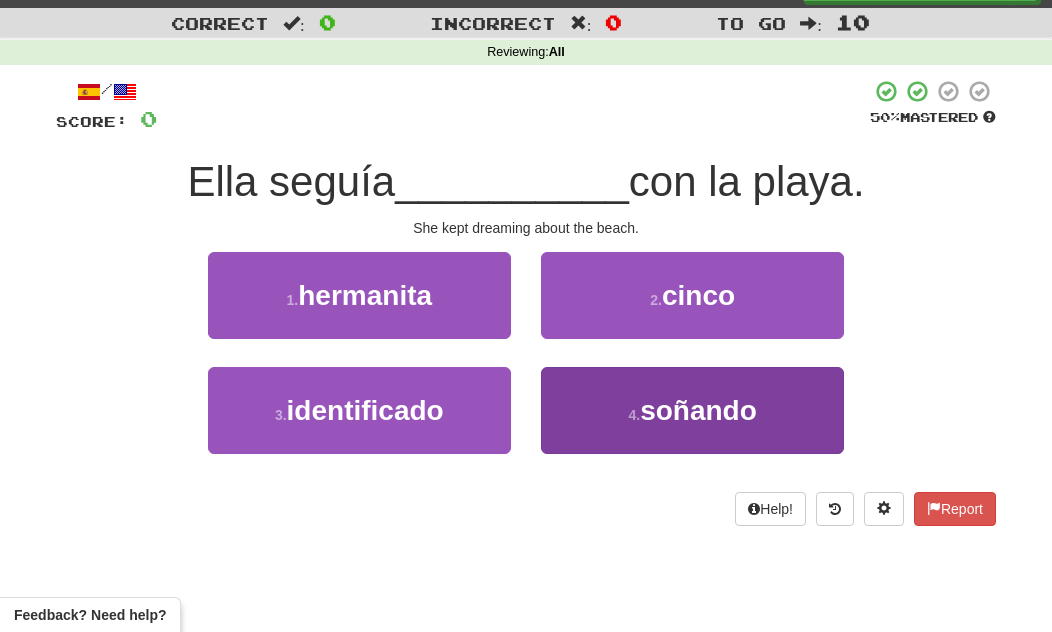 click on "4 .  soñando" at bounding box center (692, 410) 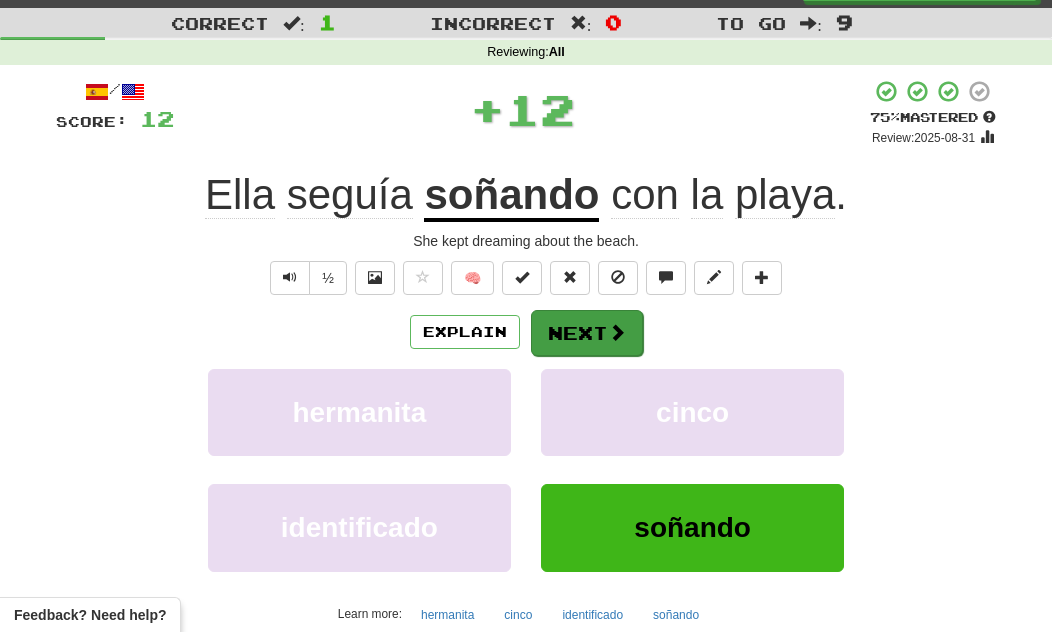 click on "Next" at bounding box center [587, 333] 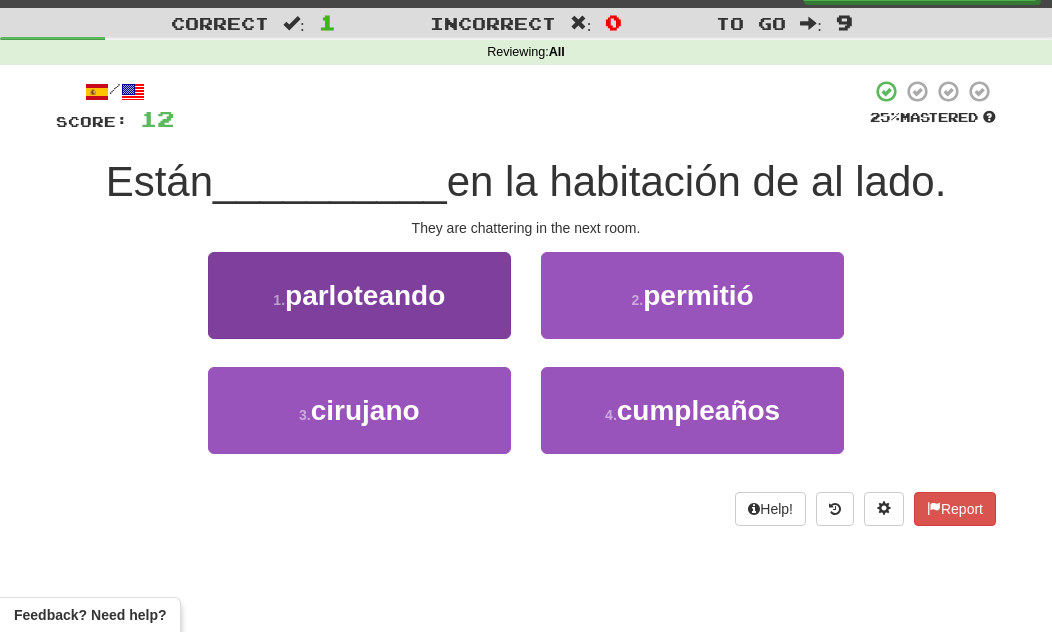 click on "parloteando" at bounding box center [365, 295] 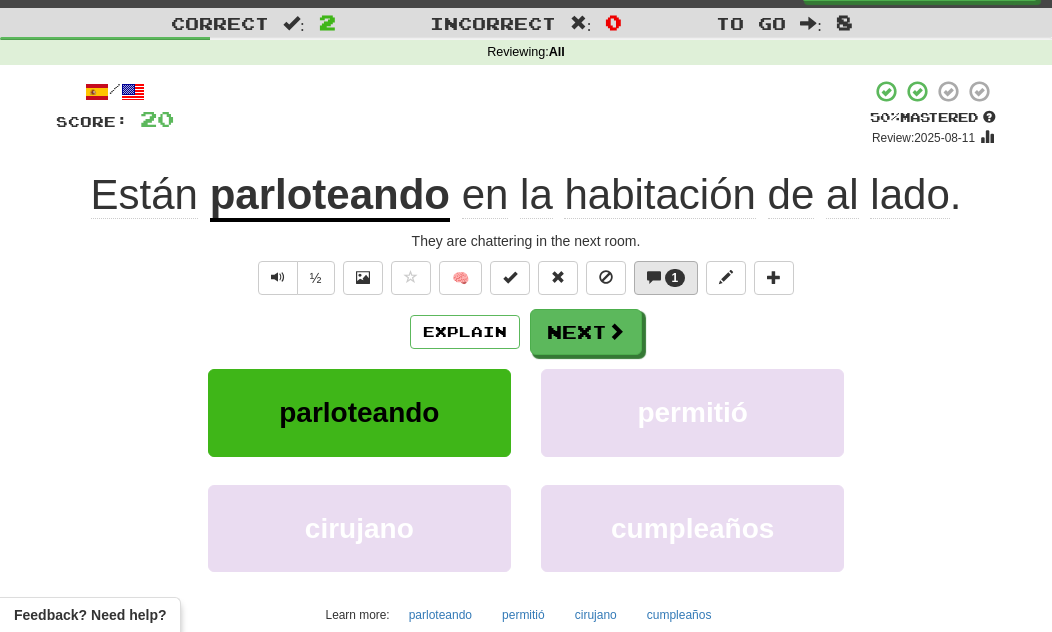 click on "1" at bounding box center [666, 278] 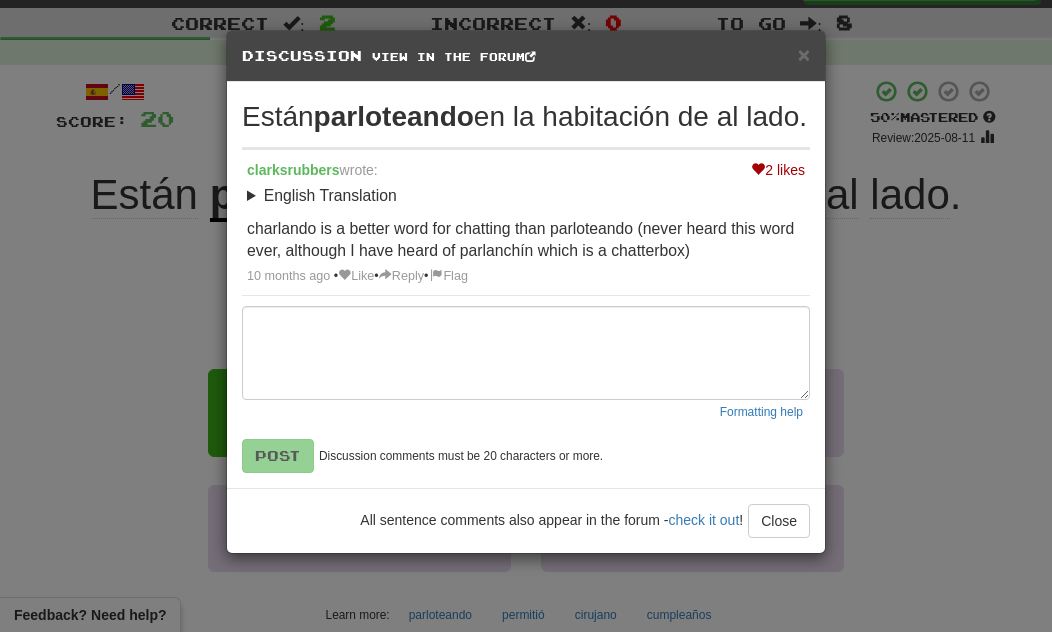 click on "Discussion View in the forum" at bounding box center (526, 56) 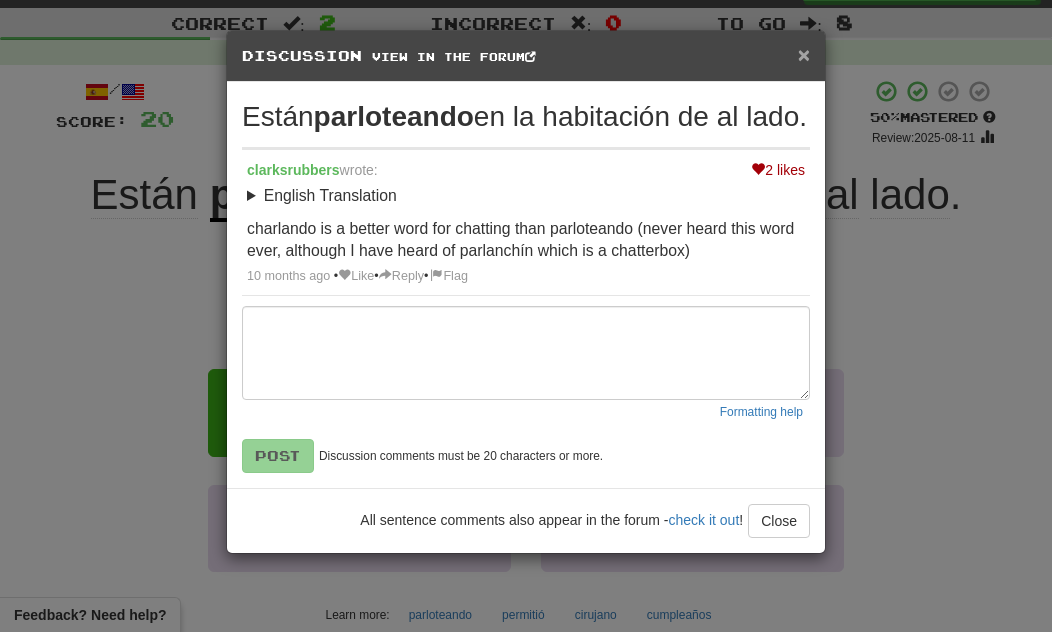 click on "×" at bounding box center (804, 54) 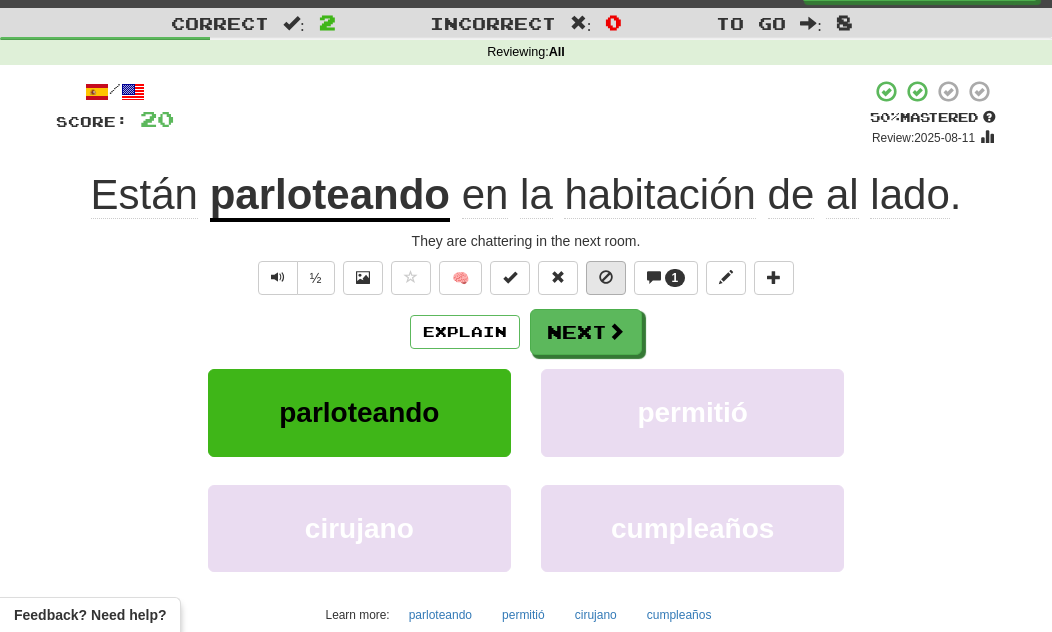 click at bounding box center [606, 277] 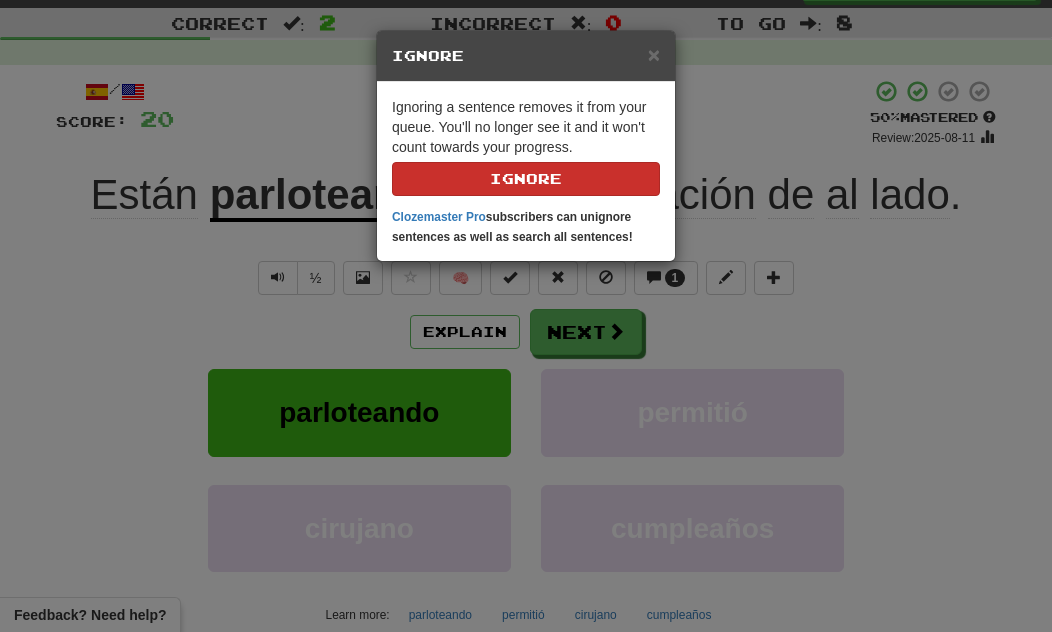 click on "Ignore" at bounding box center (526, 179) 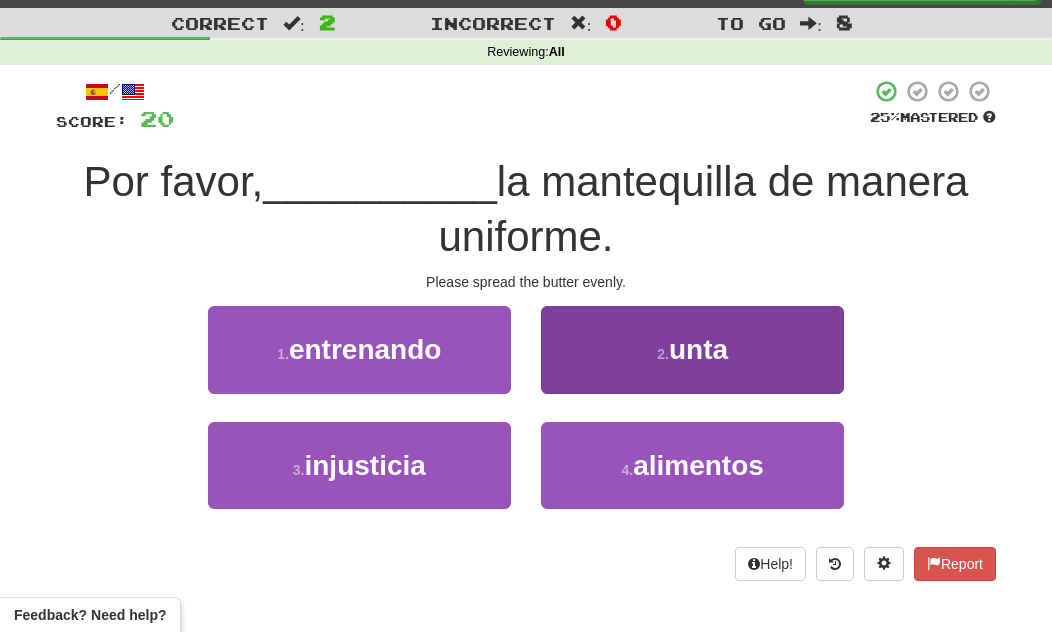 click on "2 .  unta" at bounding box center [692, 349] 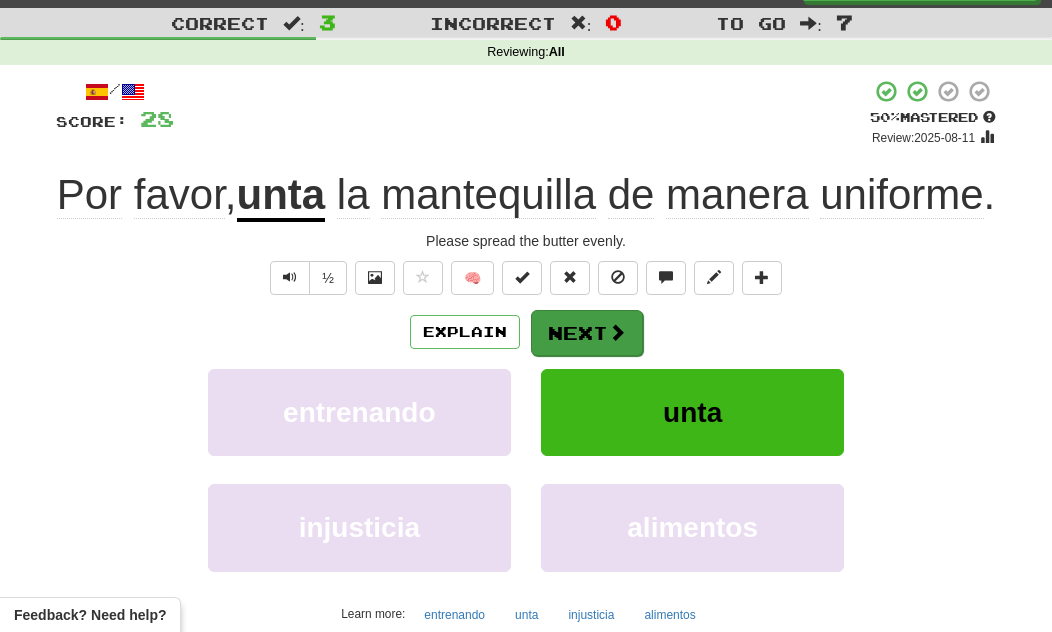 click on "Next" at bounding box center (587, 333) 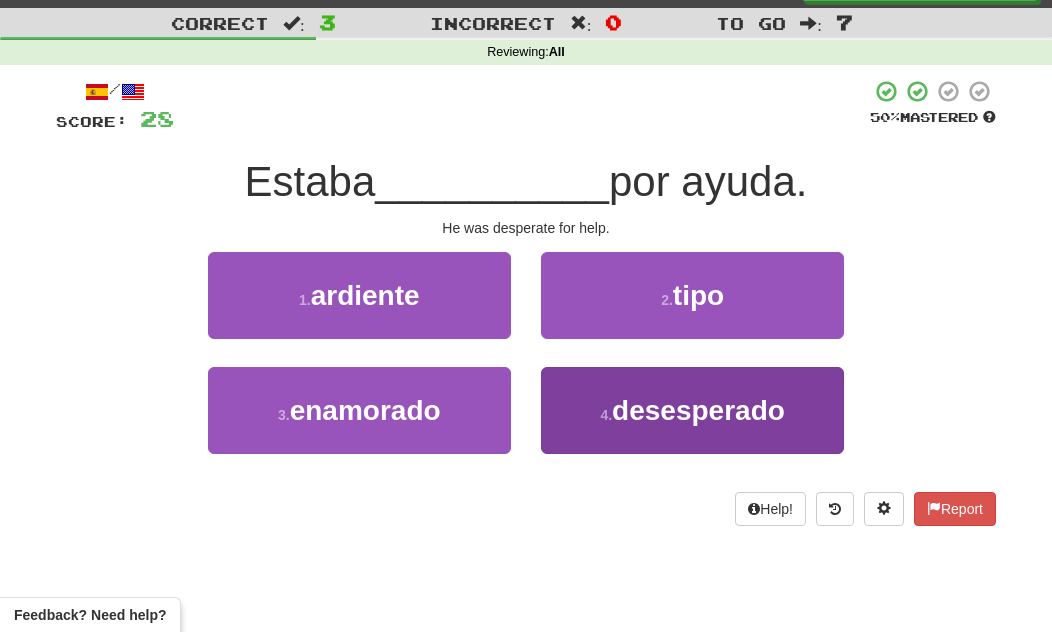click on "desesperado" at bounding box center (698, 410) 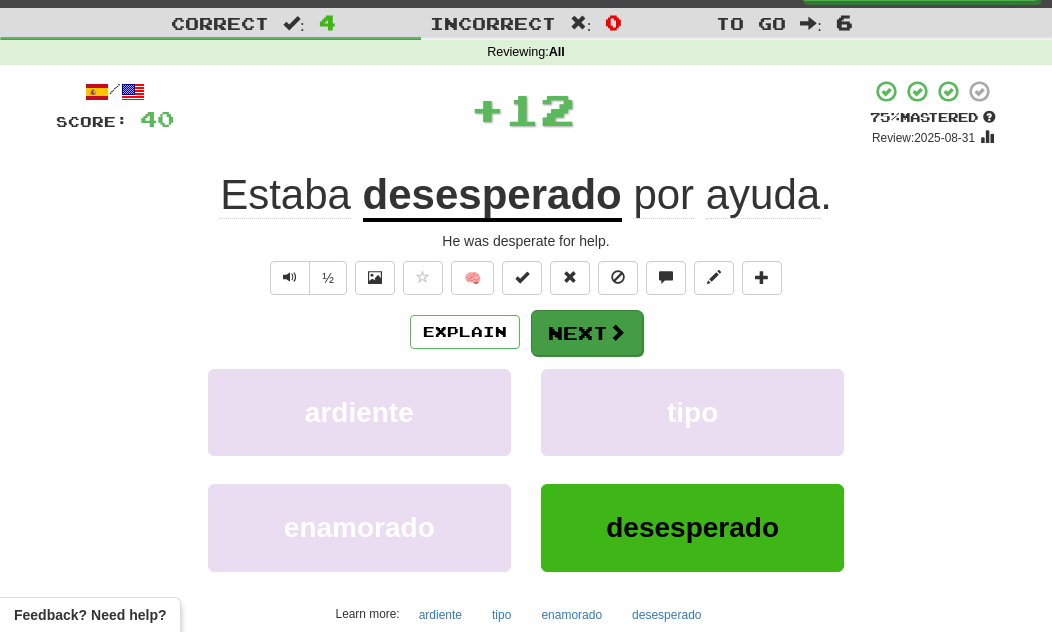 click on "Next" at bounding box center [587, 333] 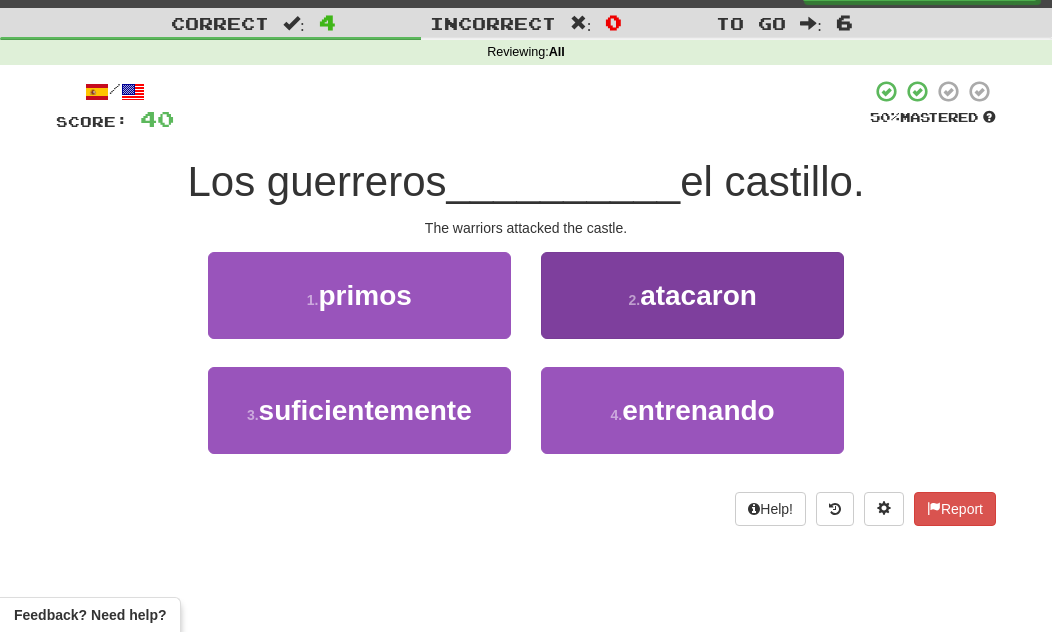 click on "2 .  atacaron" at bounding box center [692, 295] 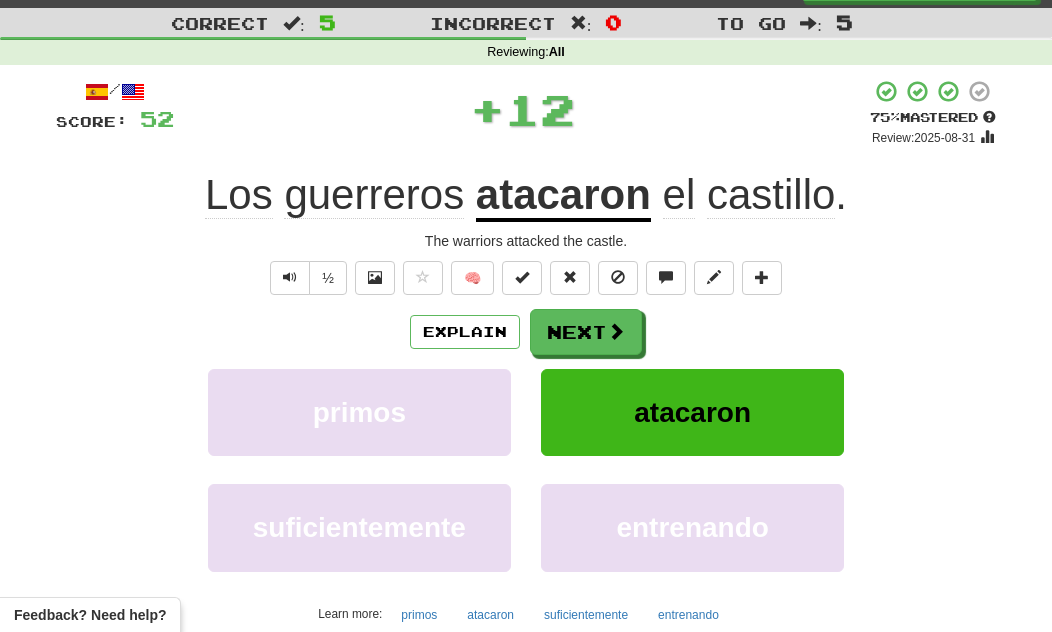 click on "atacaron" at bounding box center [692, 412] 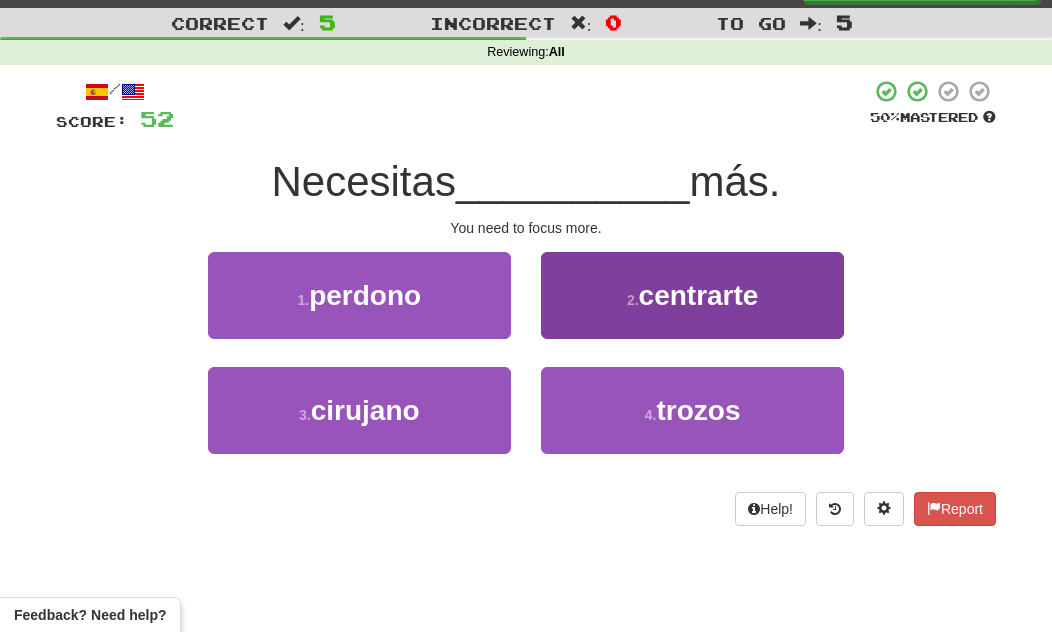 click on "centrarte" at bounding box center (699, 295) 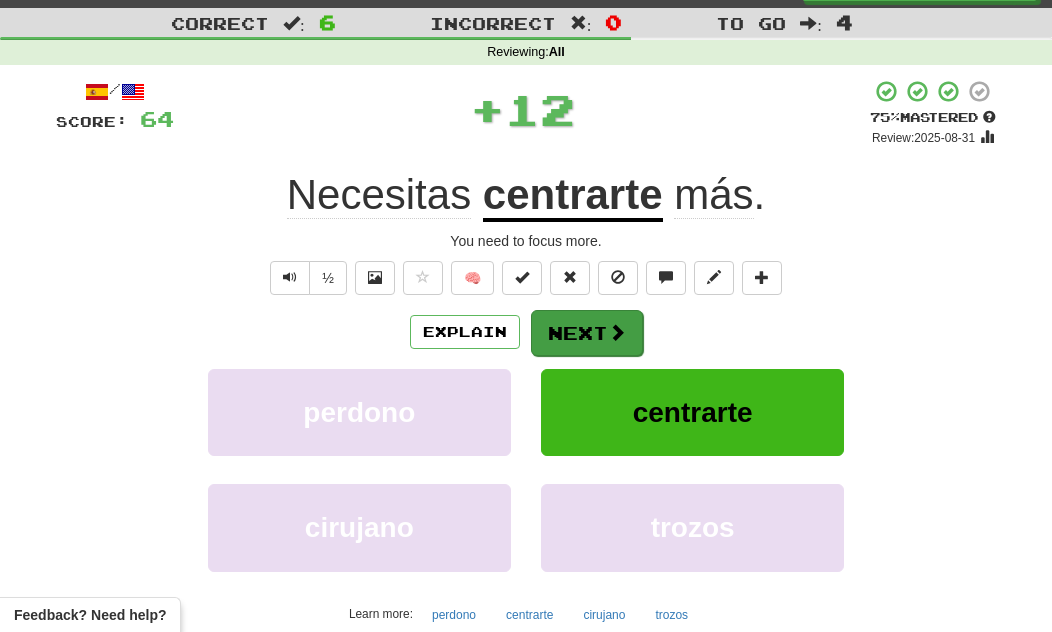 click at bounding box center (617, 332) 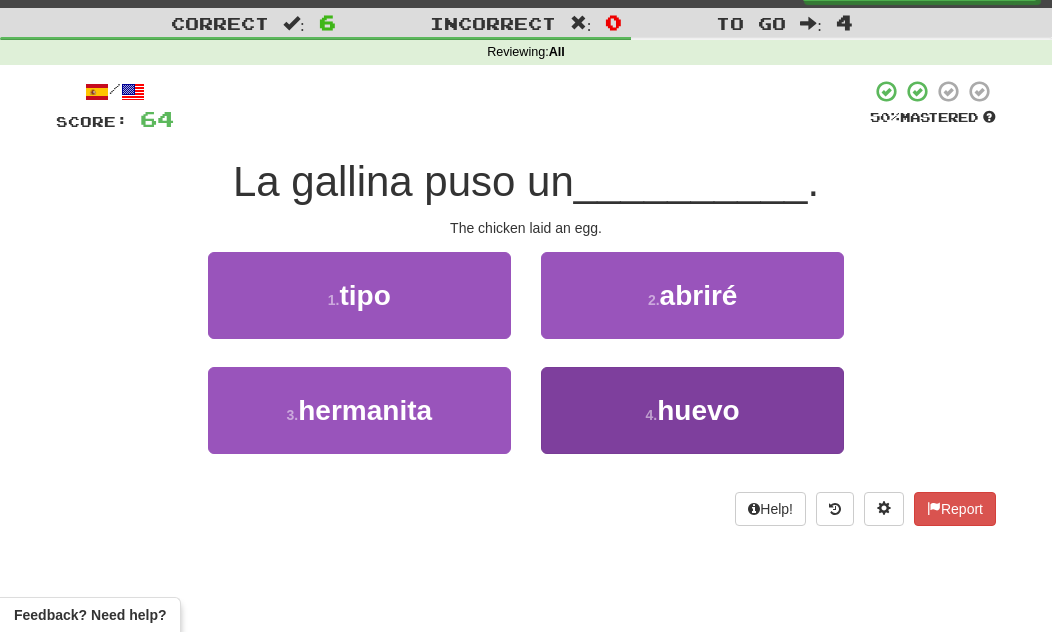 click on "4 .  huevo" at bounding box center (692, 410) 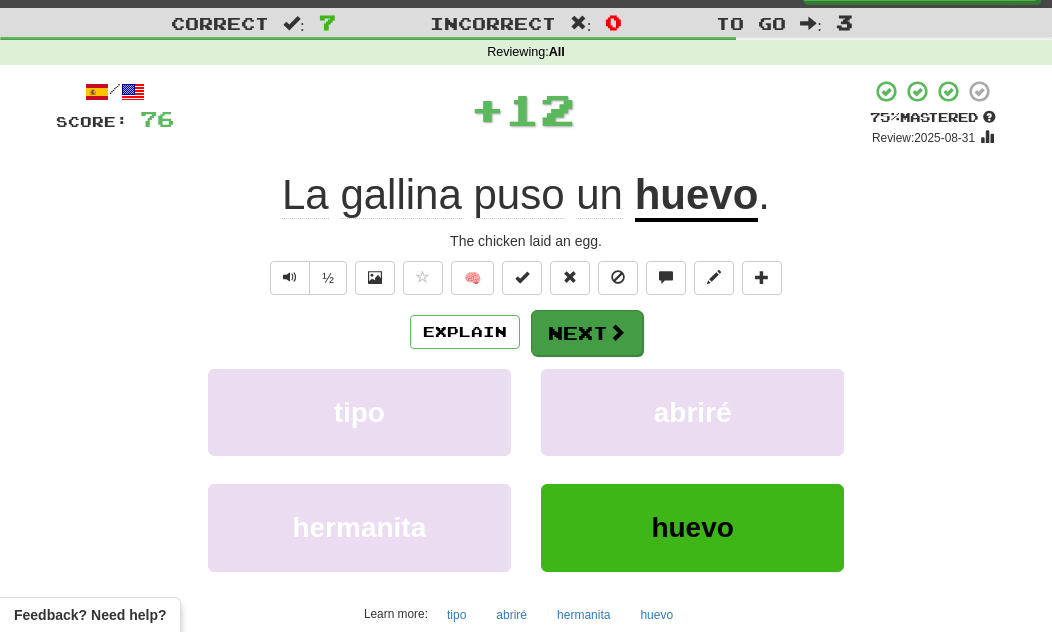 click at bounding box center (617, 332) 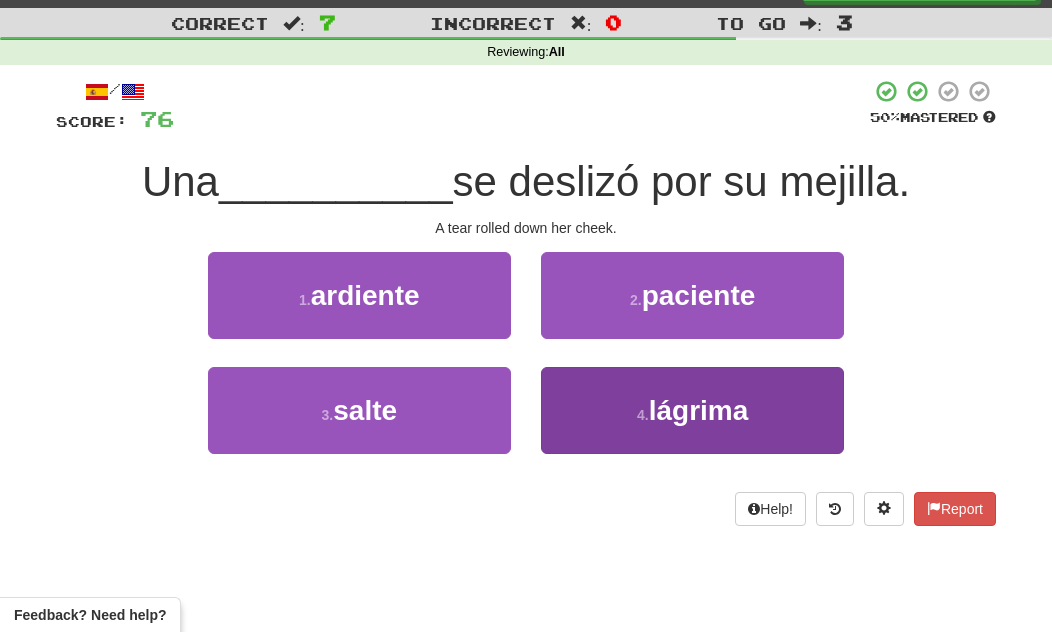click on "4 .  lágrima" at bounding box center [692, 410] 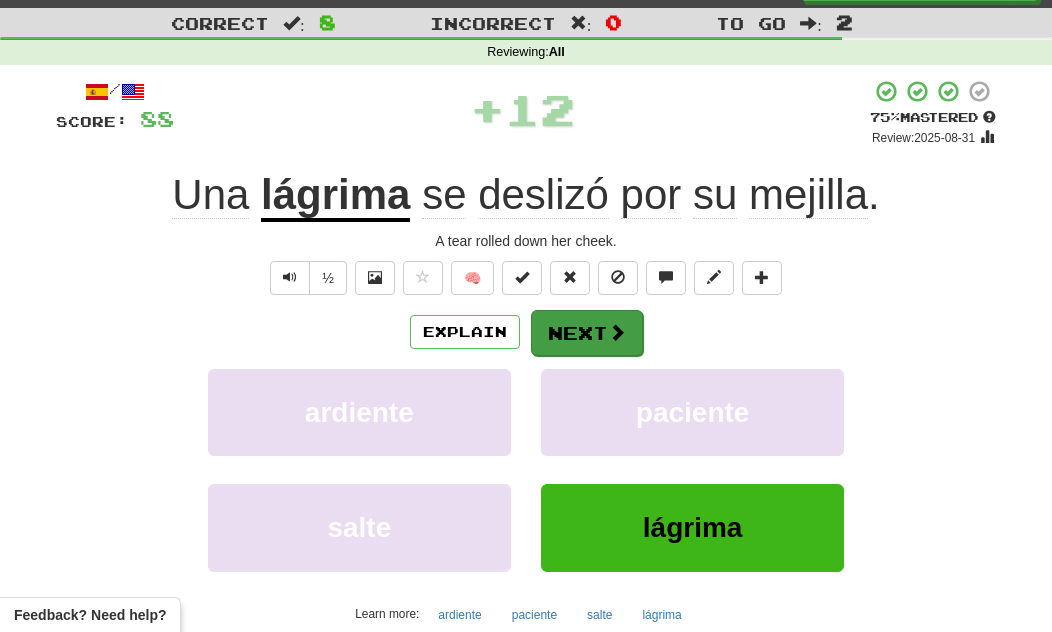 click at bounding box center (617, 332) 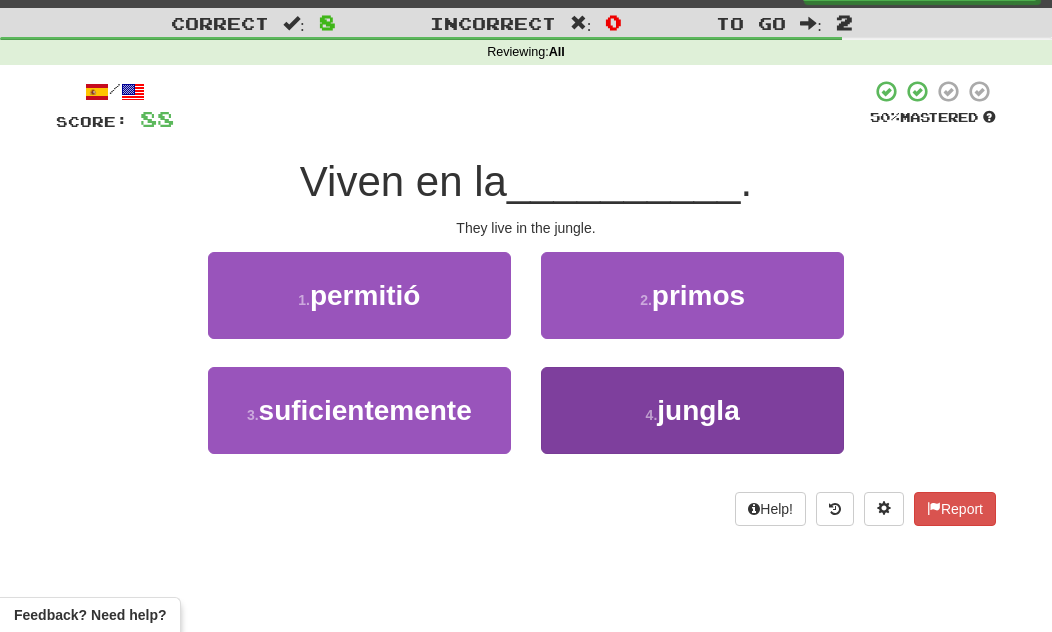 click on "jungla" at bounding box center (698, 410) 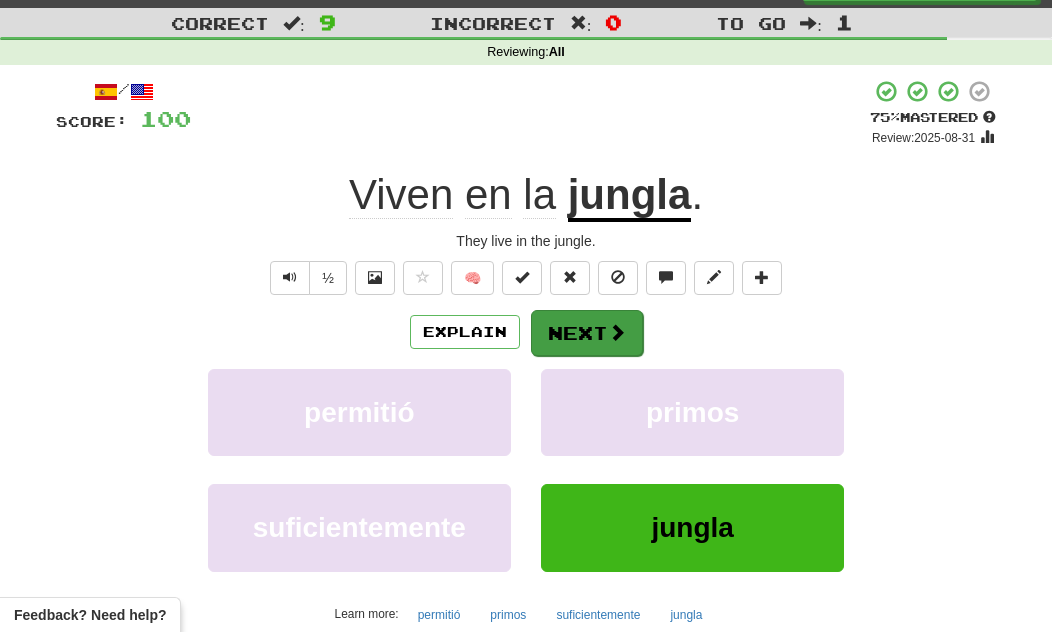 click on "Next" at bounding box center [587, 333] 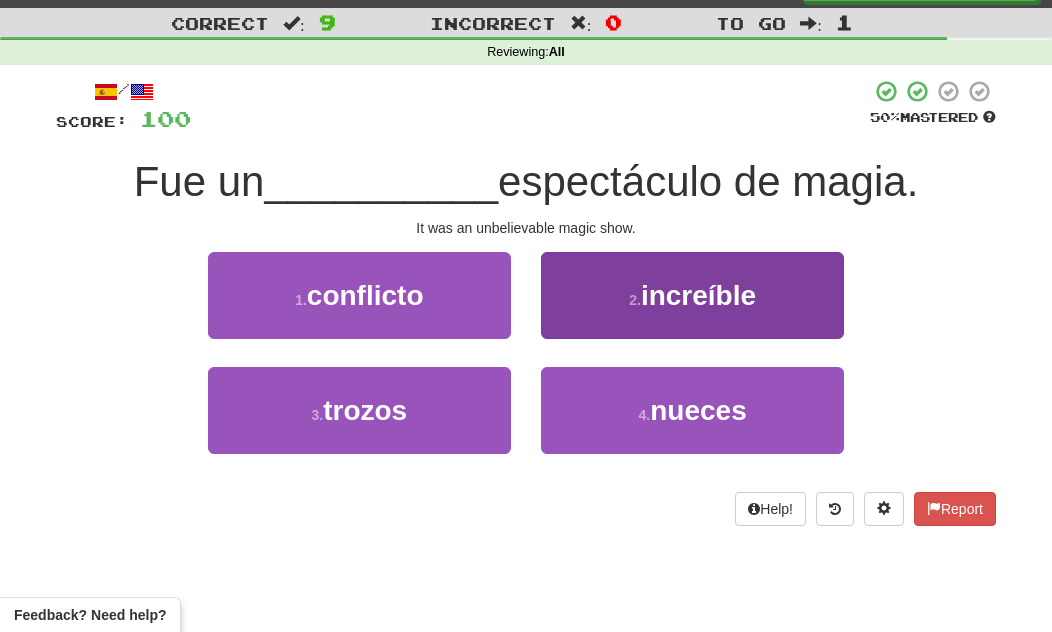 click on "2 .  increíble" at bounding box center (692, 295) 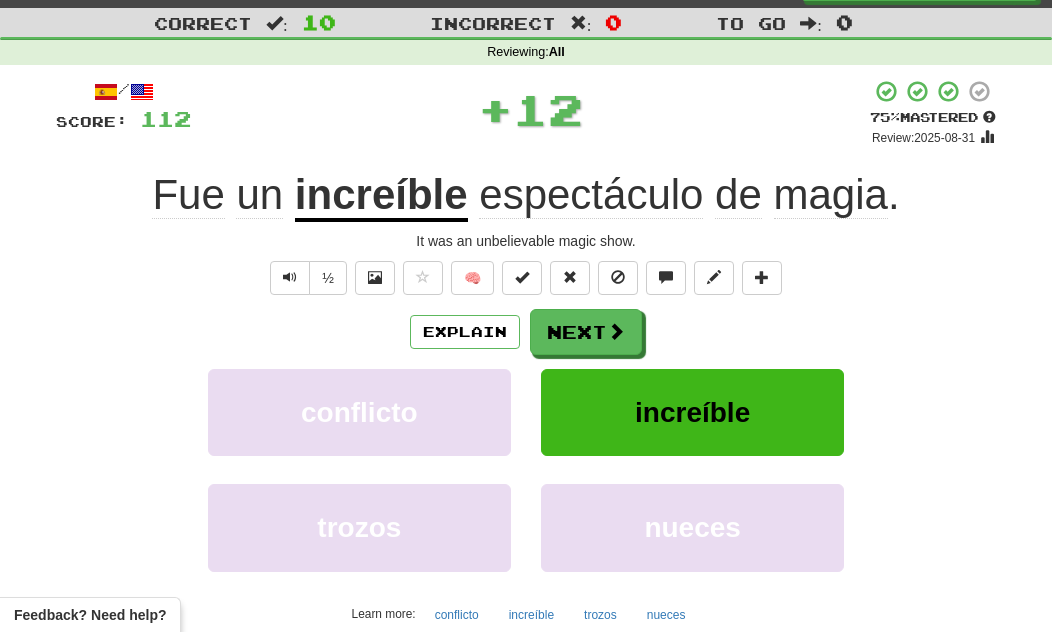 click on "increíble" at bounding box center [692, 412] 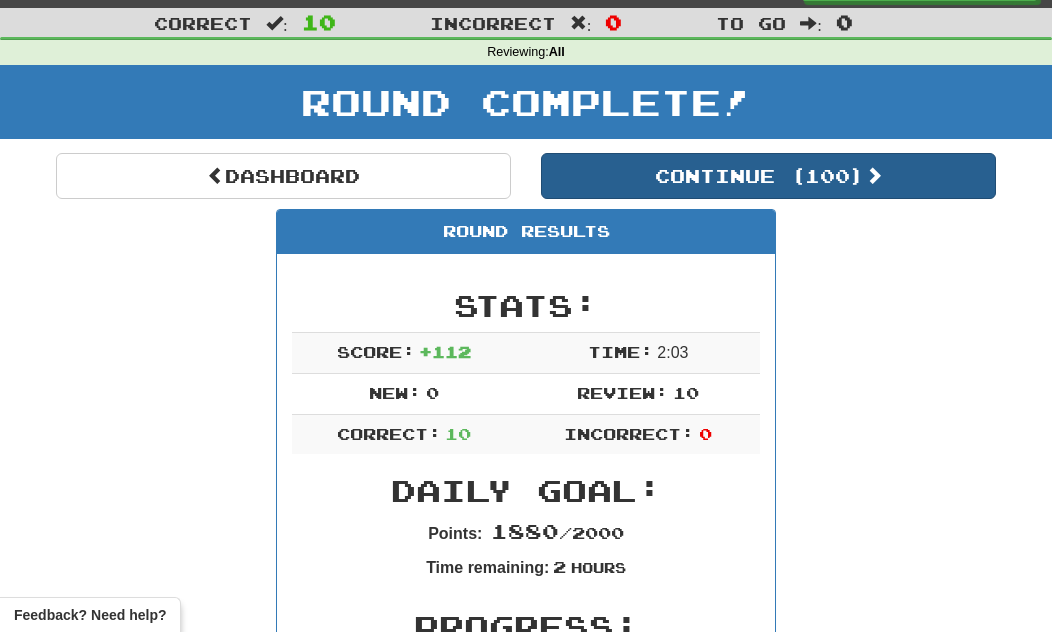 click on "Continue ( 100 )" at bounding box center [768, 176] 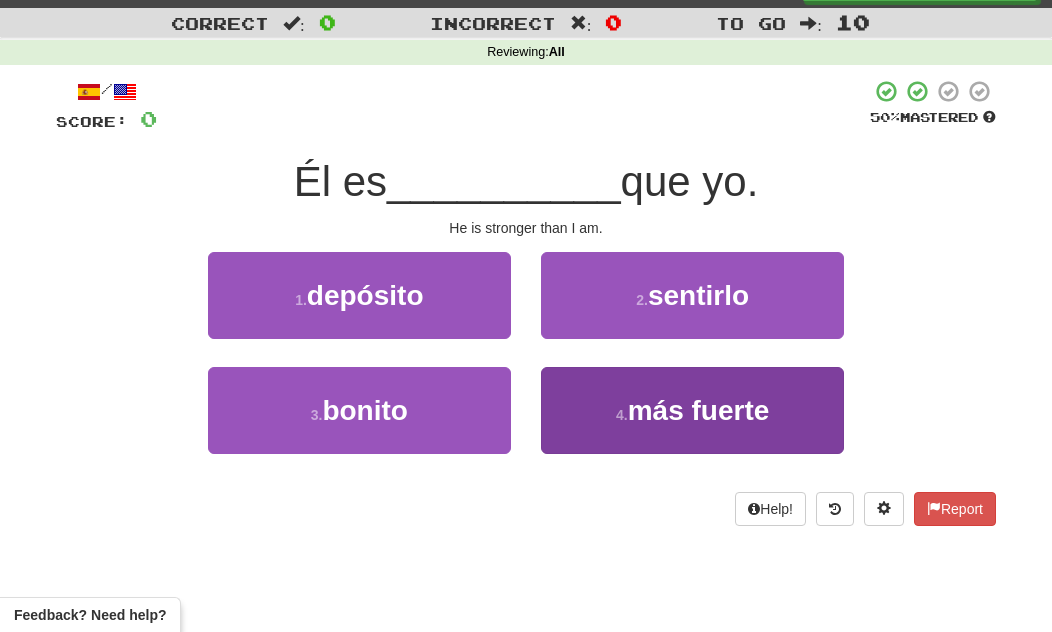 click on "más fuerte" at bounding box center (699, 410) 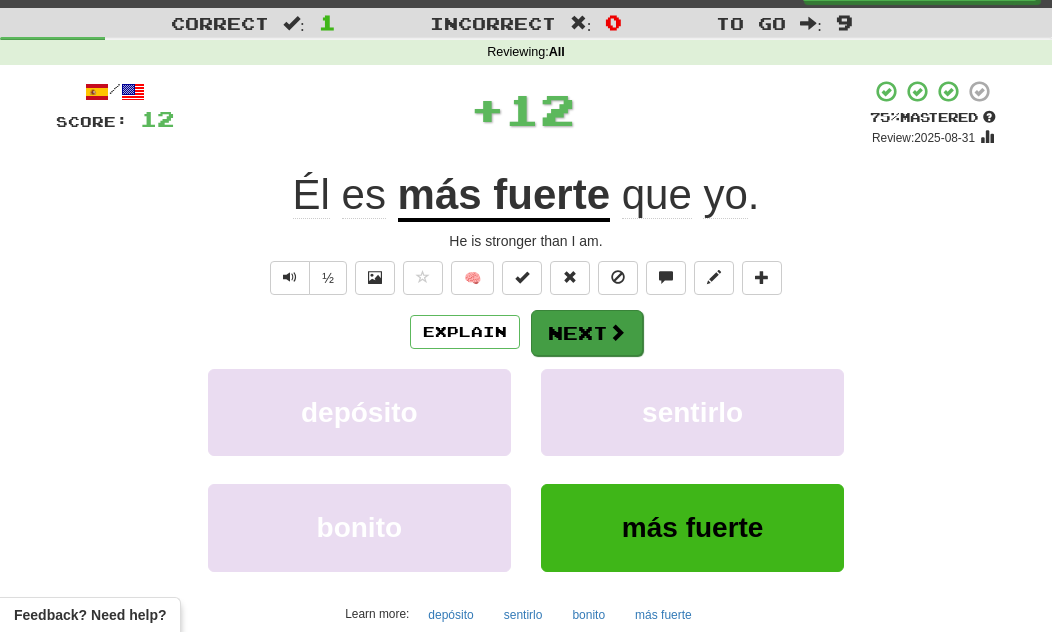 click on "Next" at bounding box center [587, 333] 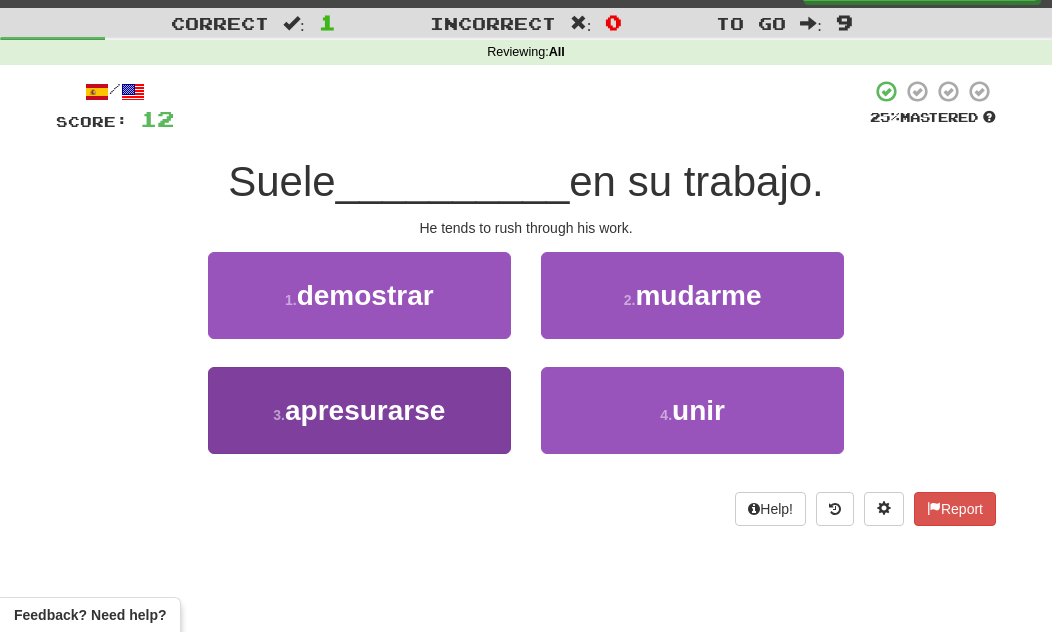 click on "apresurarse" at bounding box center (365, 410) 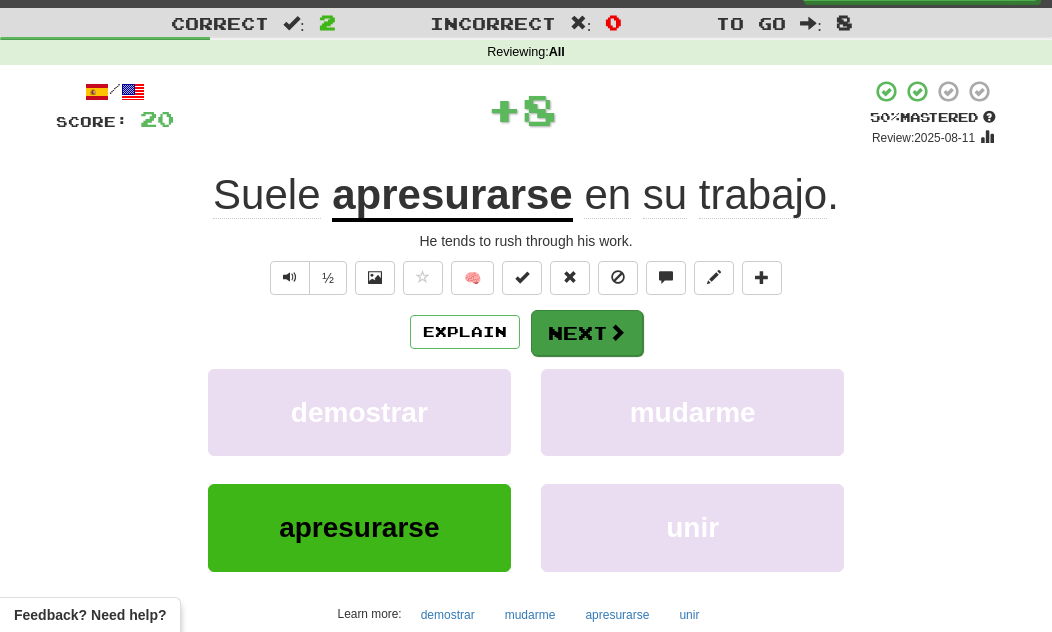 click at bounding box center (617, 332) 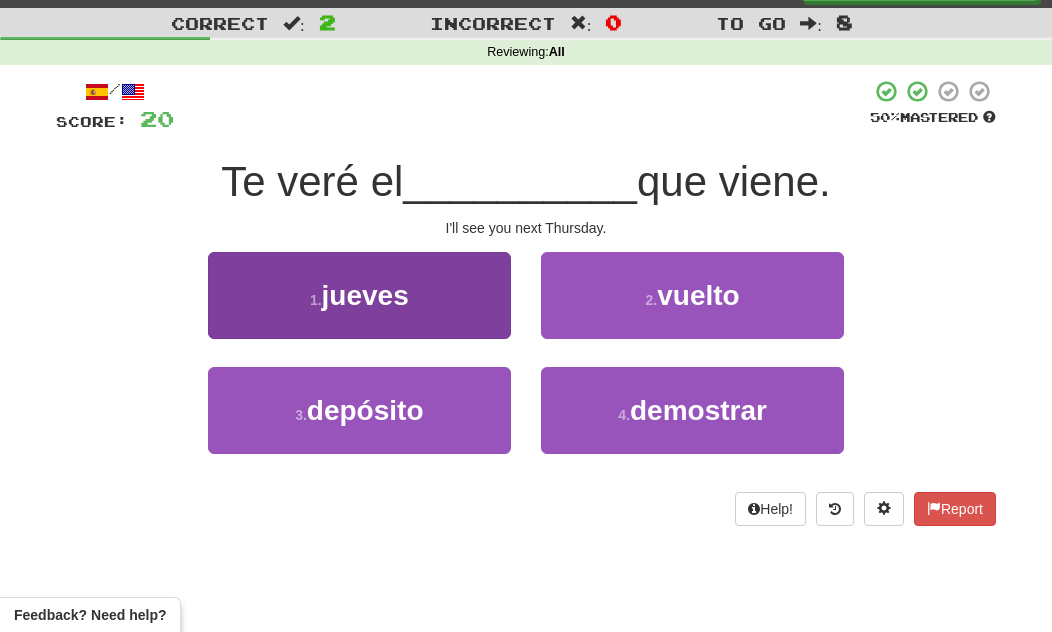 click on "1 .  jueves" at bounding box center (359, 295) 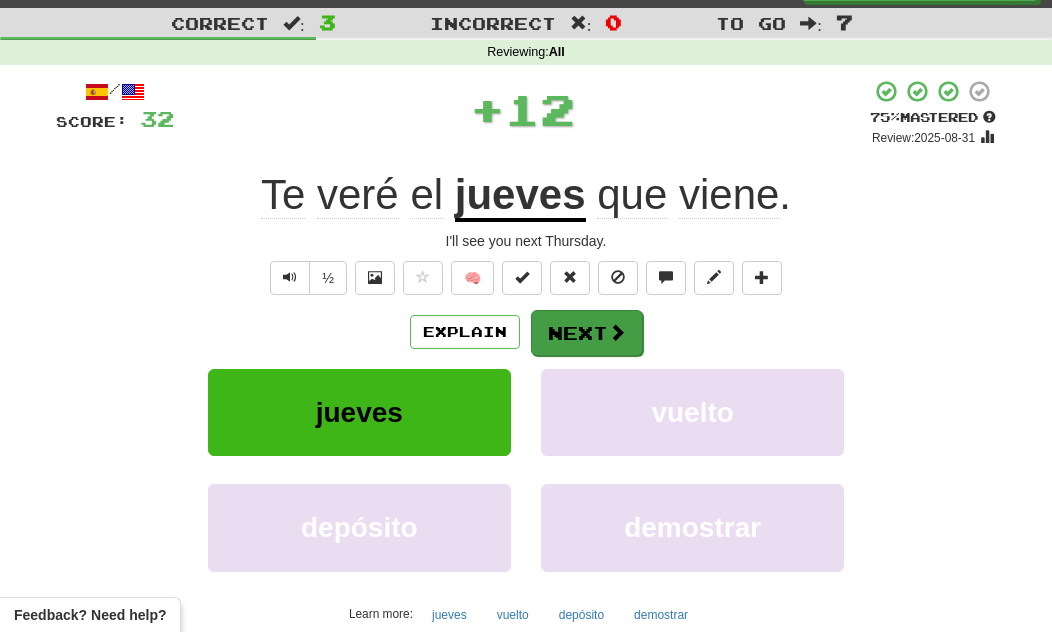click on "Next" at bounding box center (587, 333) 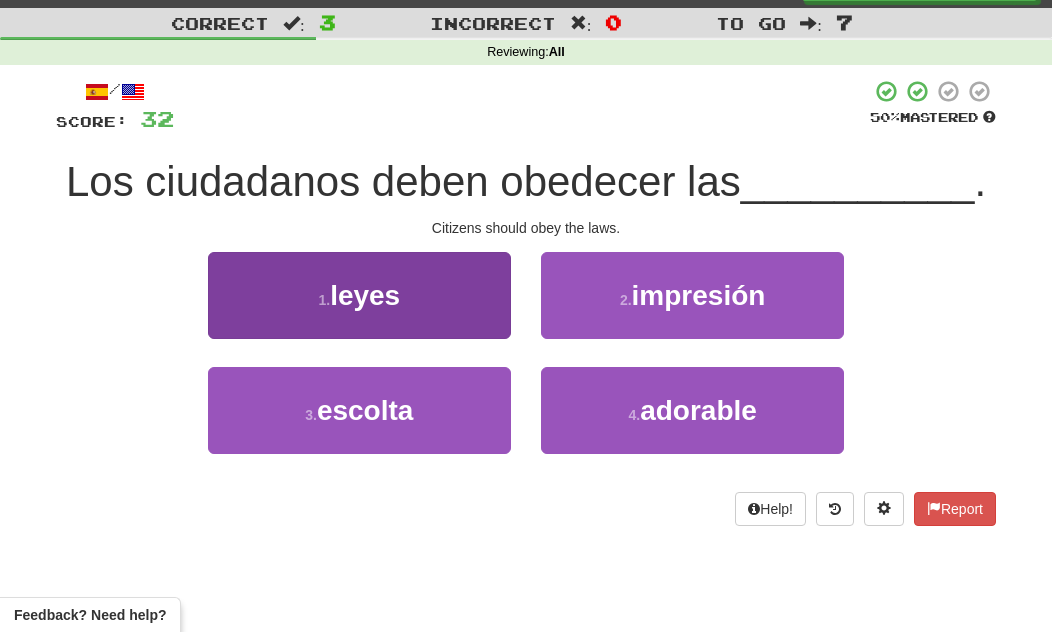 click on "1 .  leyes" at bounding box center [359, 295] 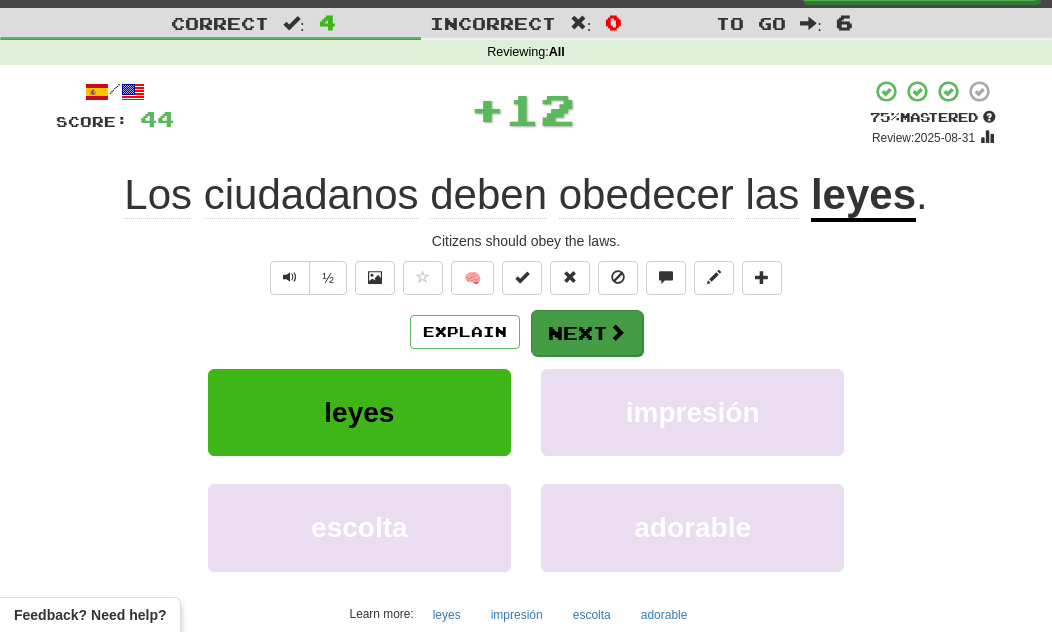 click on "Next" at bounding box center [587, 333] 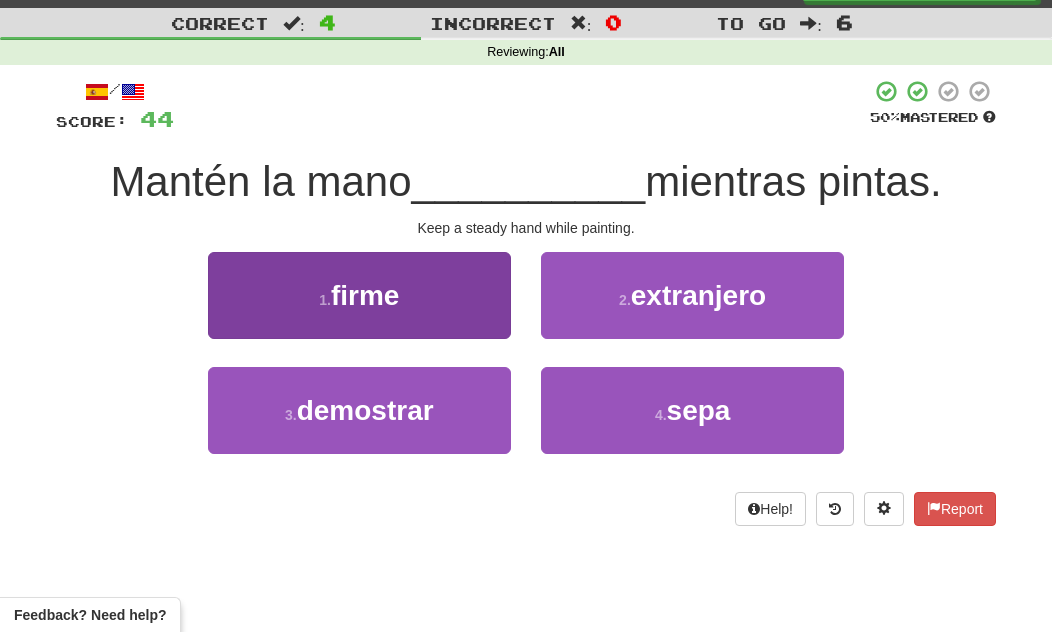 click on "1 .  firme" at bounding box center (359, 295) 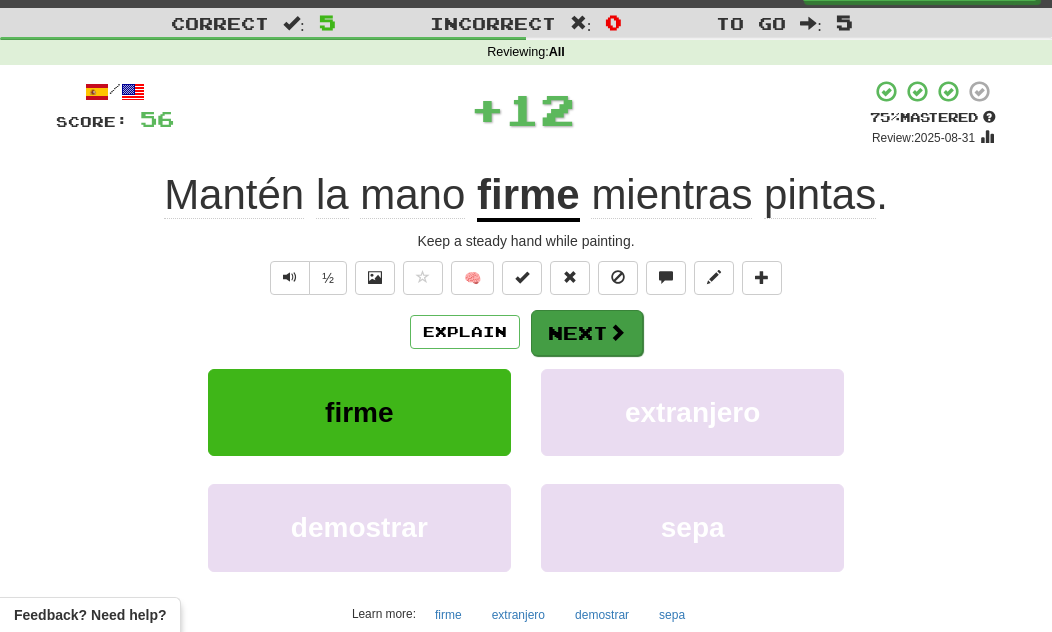 click at bounding box center [617, 332] 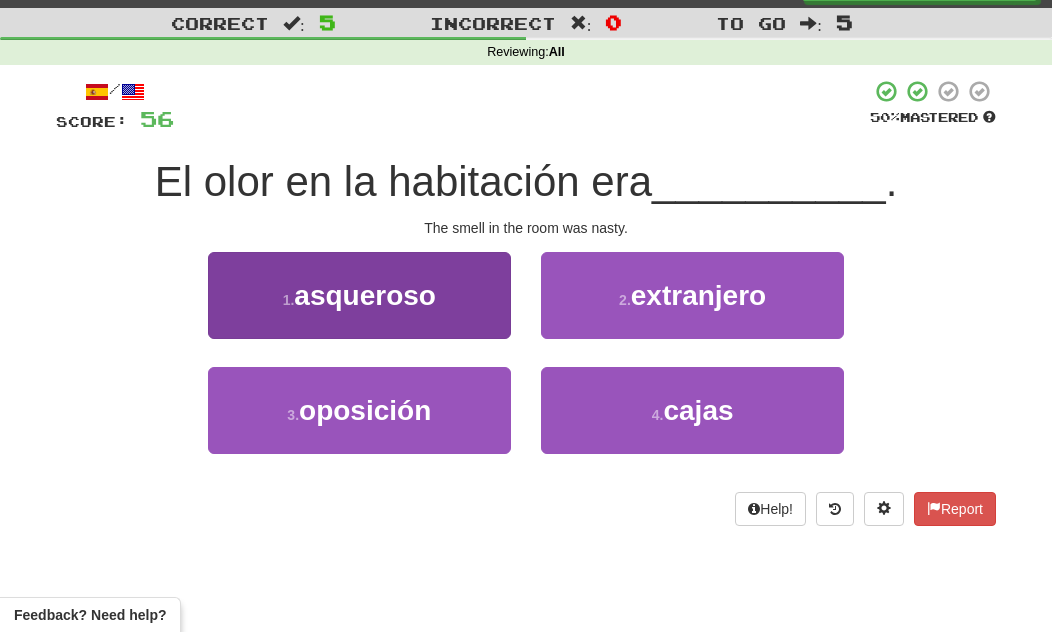 click on "1 .  asqueroso" at bounding box center [359, 295] 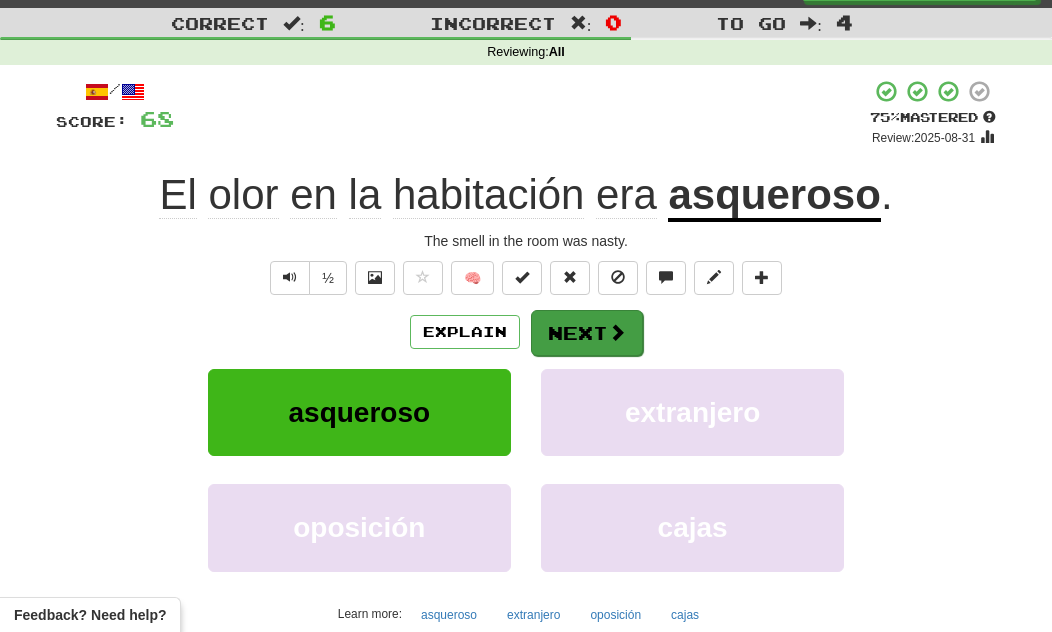 click on "Next" at bounding box center (587, 333) 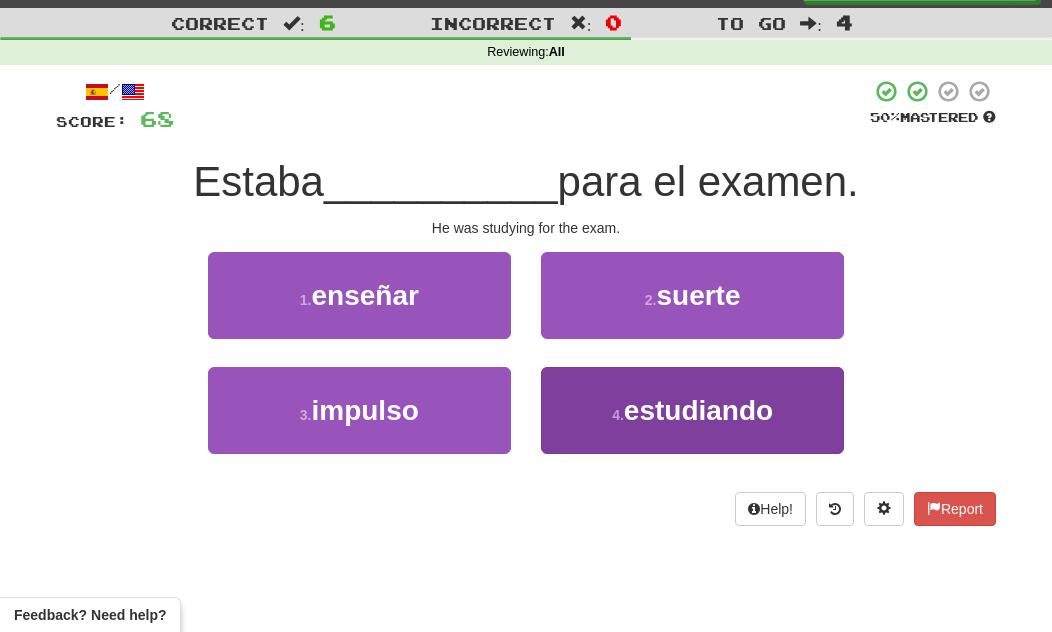 click on "estudiando" at bounding box center (698, 410) 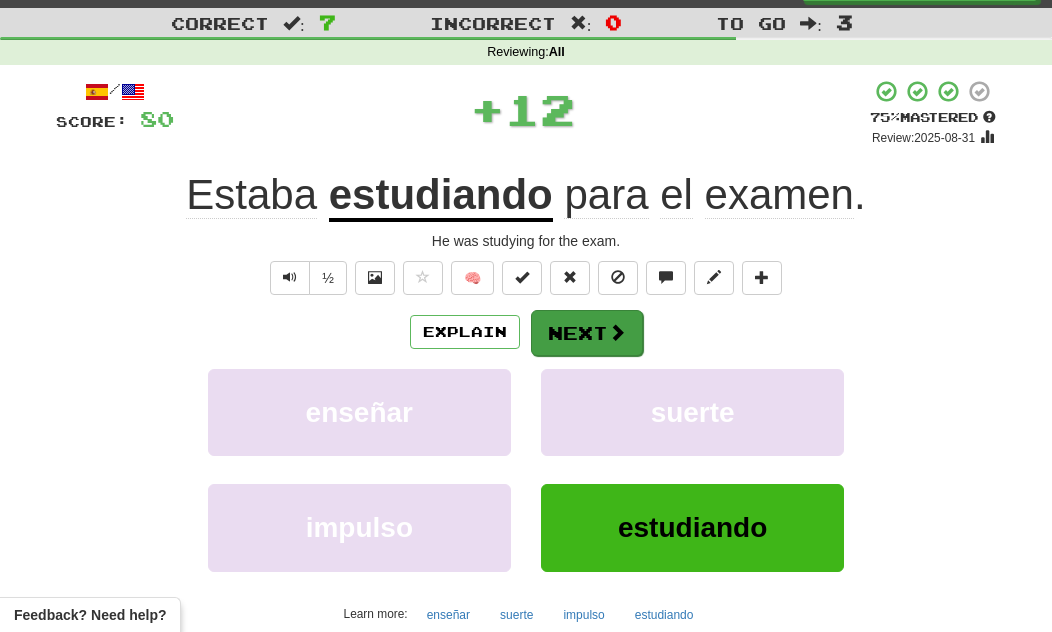 click on "Next" at bounding box center [587, 333] 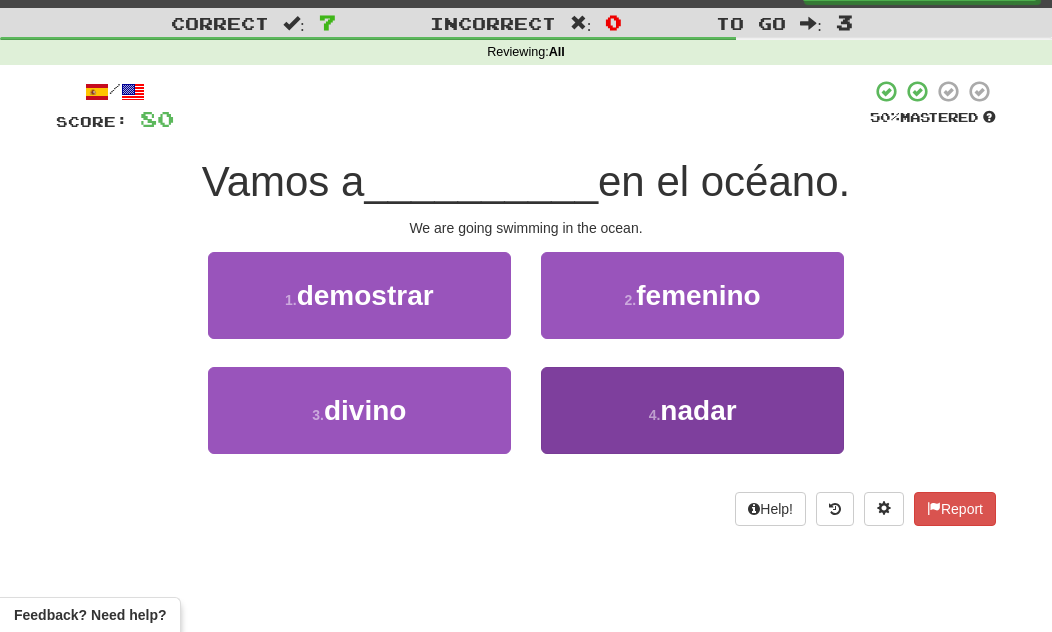 click on "4 .  nadar" at bounding box center [692, 410] 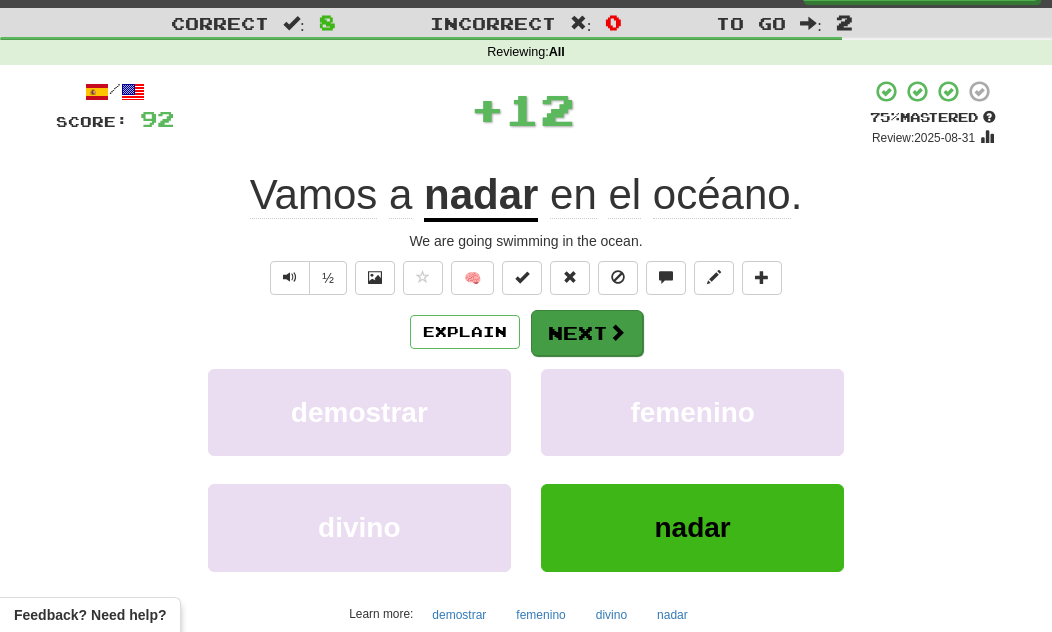 click on "Next" at bounding box center [587, 333] 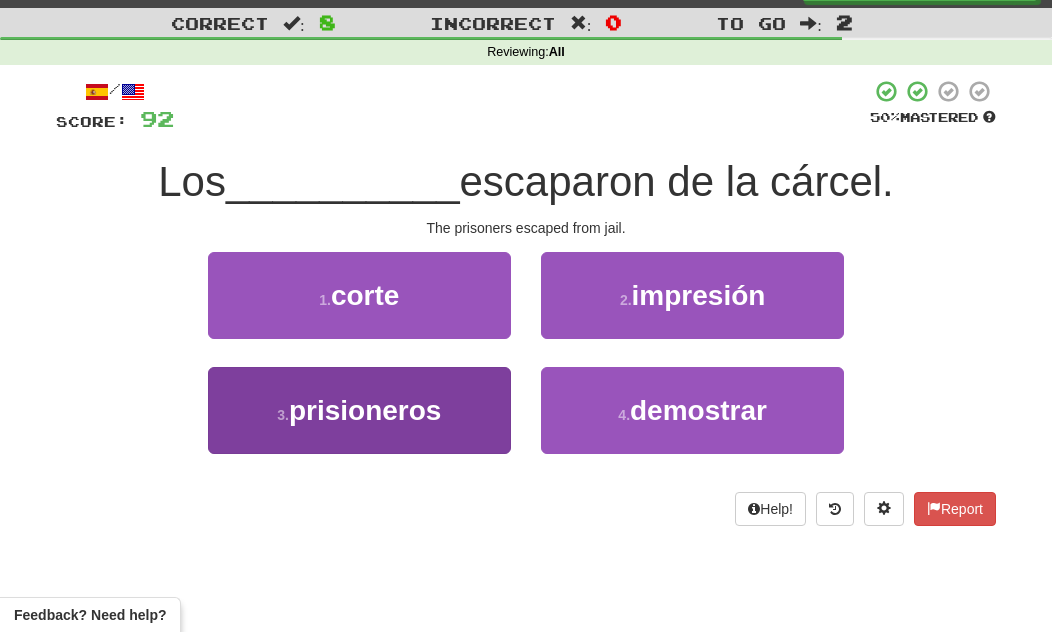 click on "3 .  prisioneros" at bounding box center [359, 410] 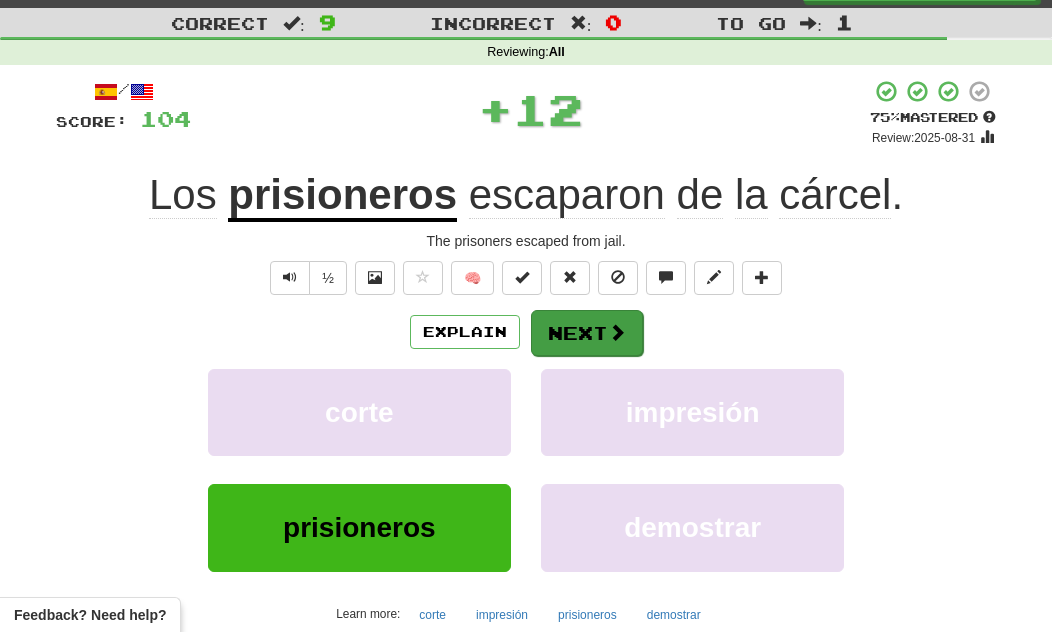click on "Next" at bounding box center (587, 333) 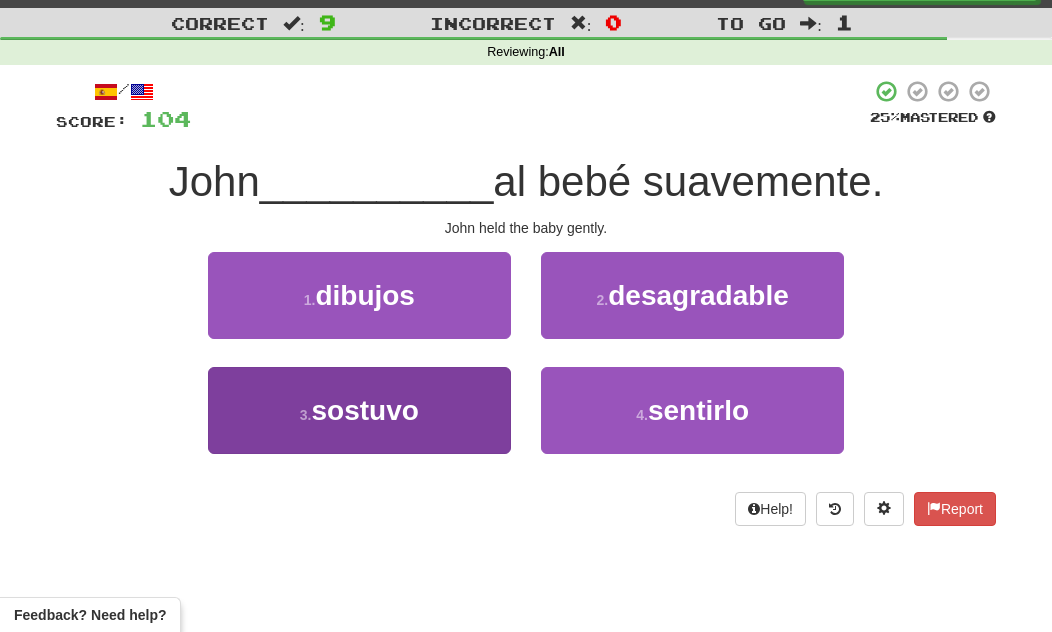 click on "sostuvo" at bounding box center (364, 410) 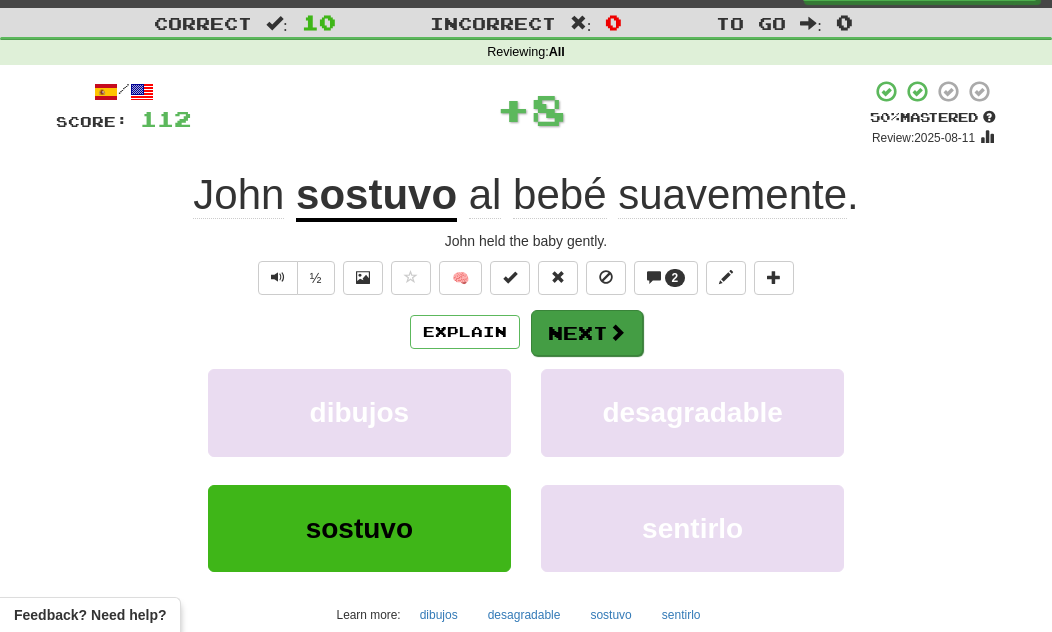 click on "Next" at bounding box center (587, 333) 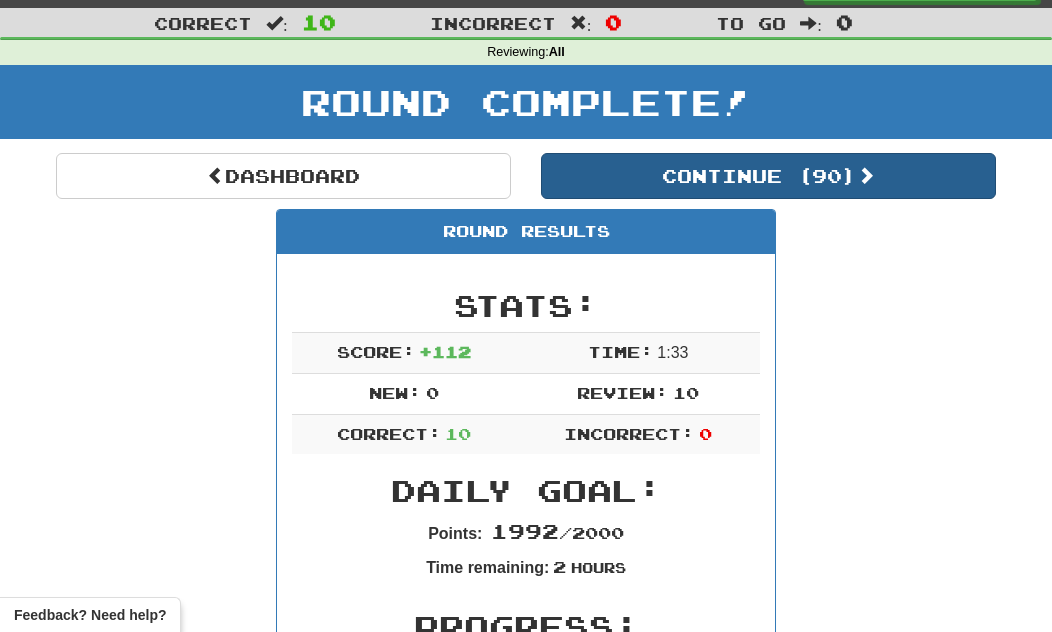 click at bounding box center [866, 175] 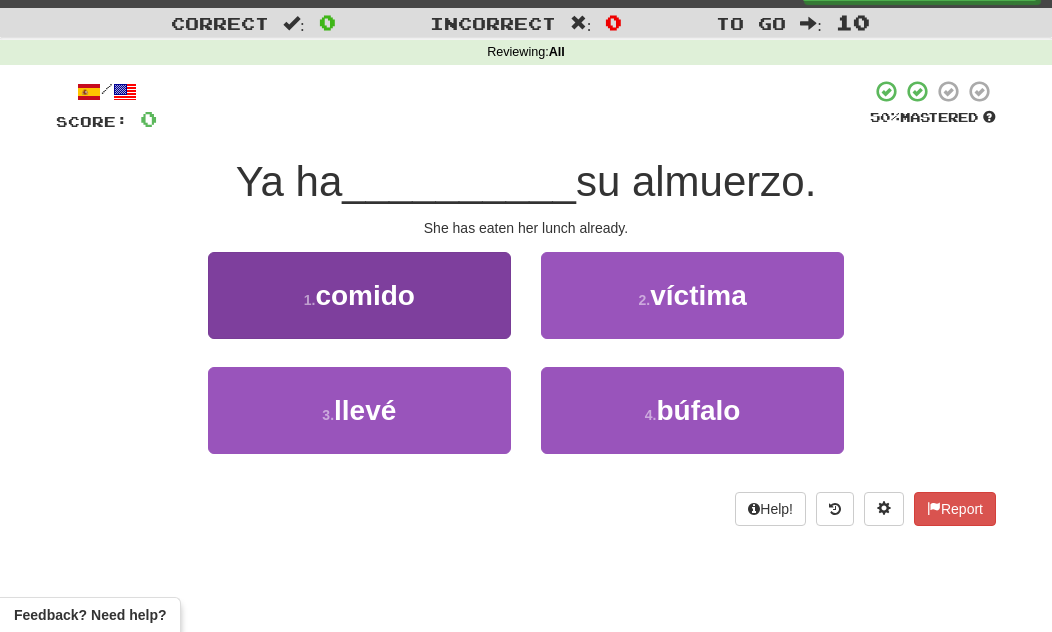 click on "1 .  comido" at bounding box center (359, 295) 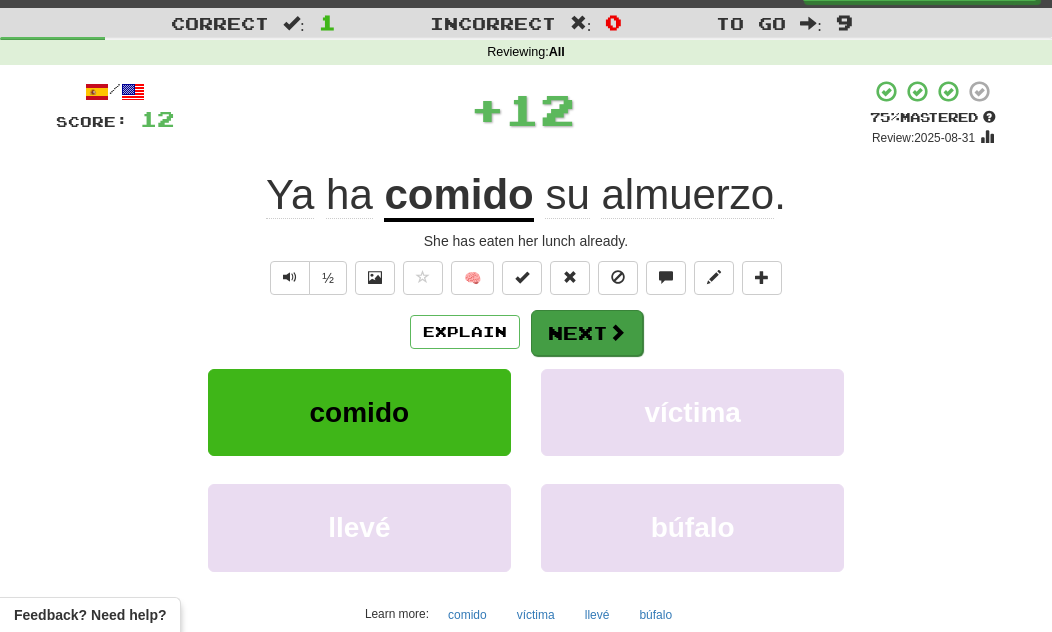 click at bounding box center [617, 332] 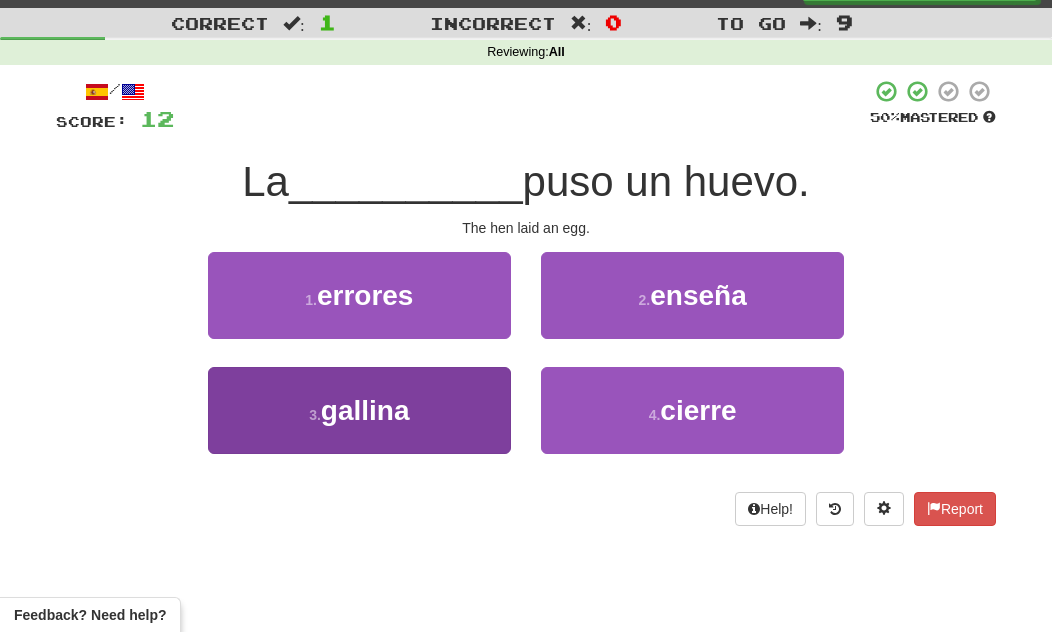 click on "3 .  gallina" at bounding box center (359, 410) 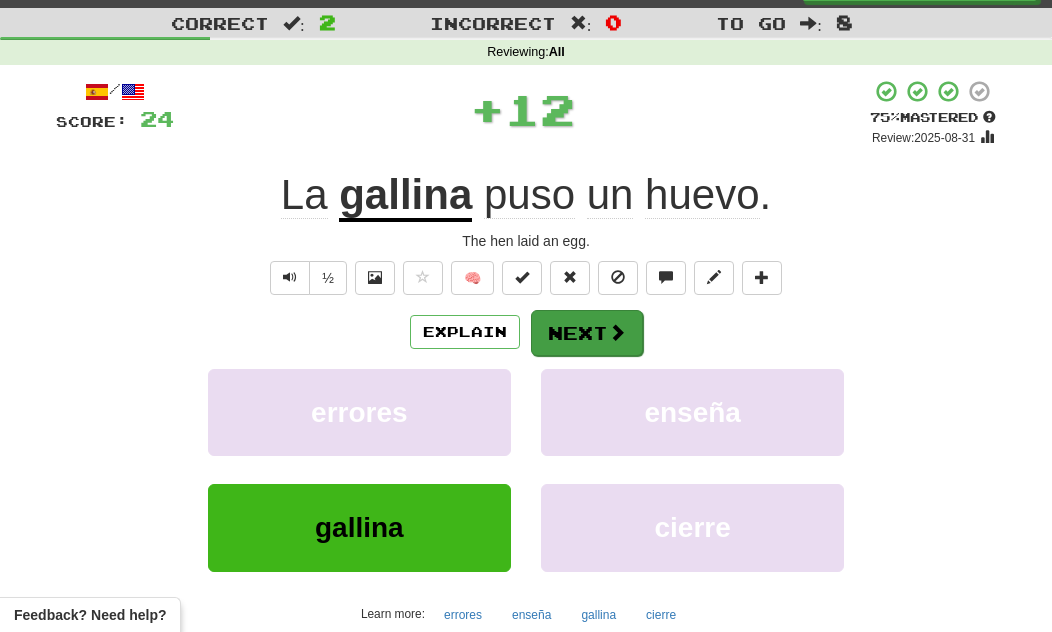 click on "Next" at bounding box center (587, 333) 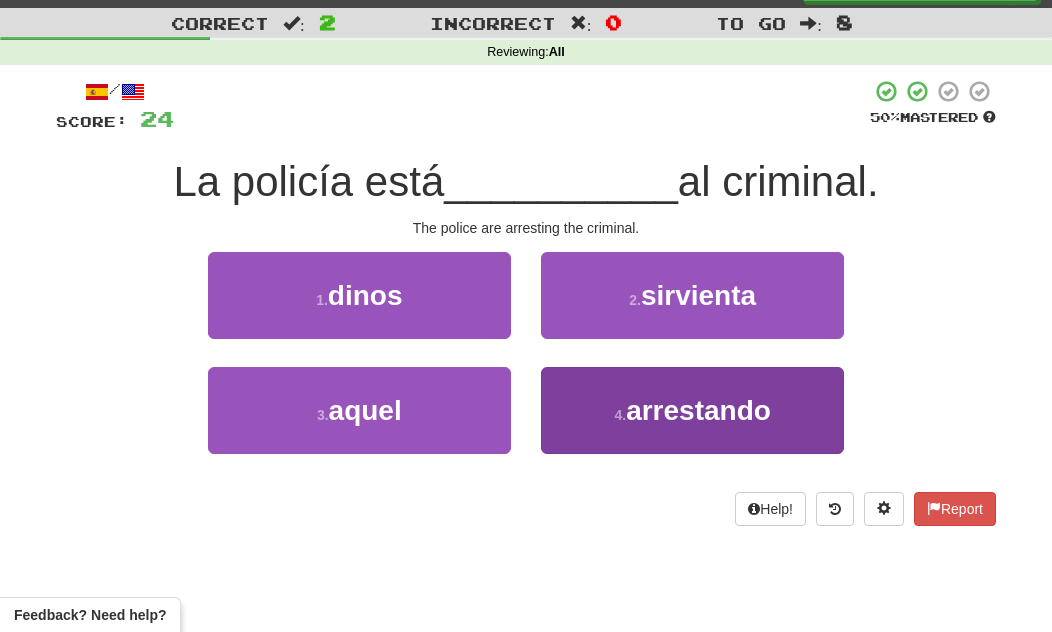 click on "arrestando" at bounding box center [698, 410] 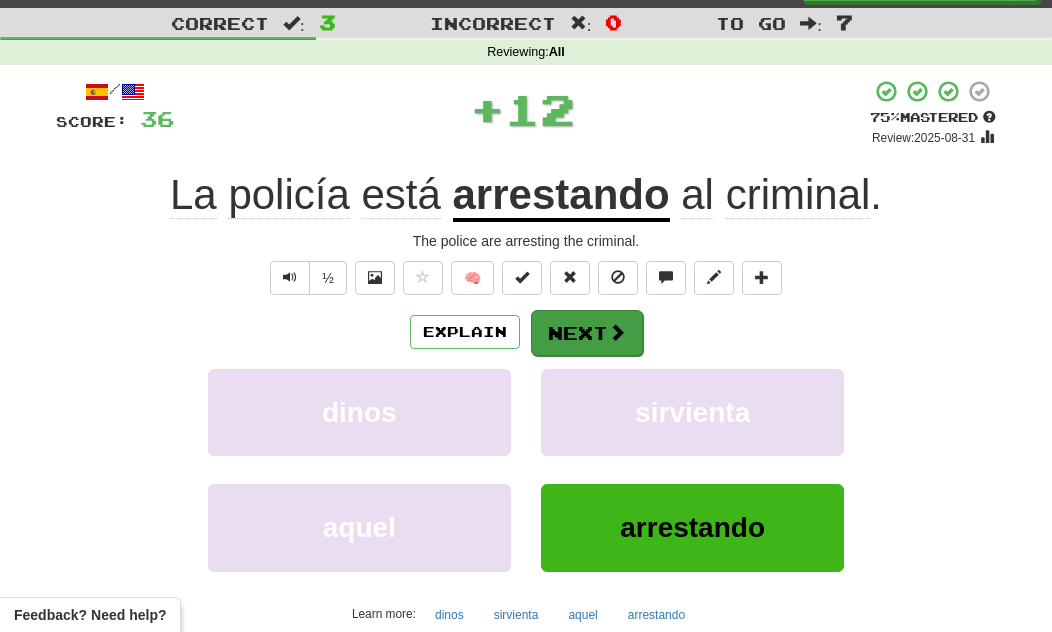 click on "Next" at bounding box center [587, 333] 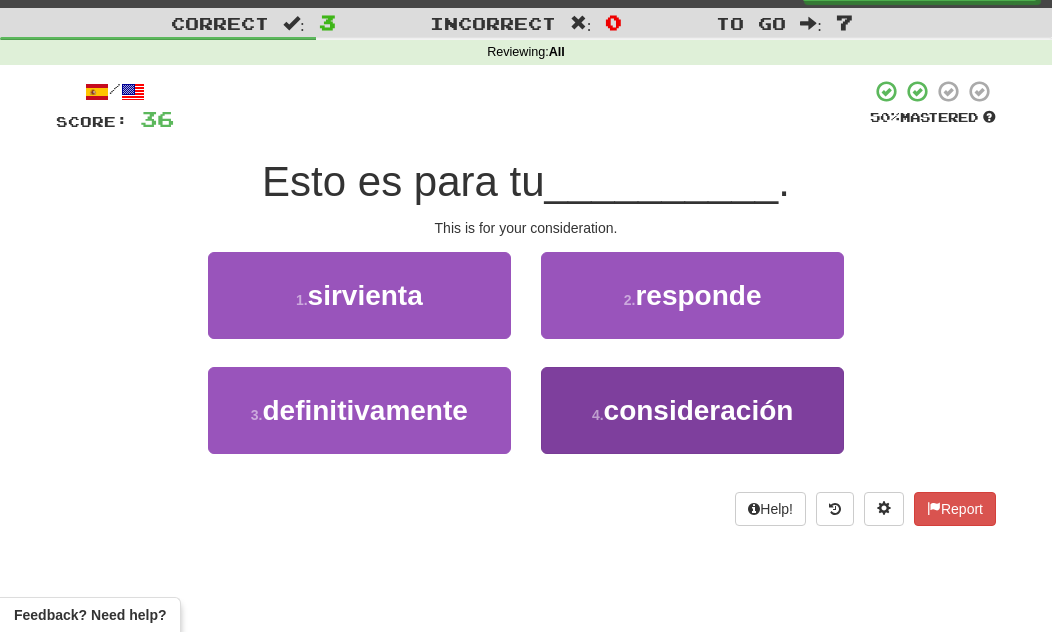 click on "consideración" at bounding box center (699, 410) 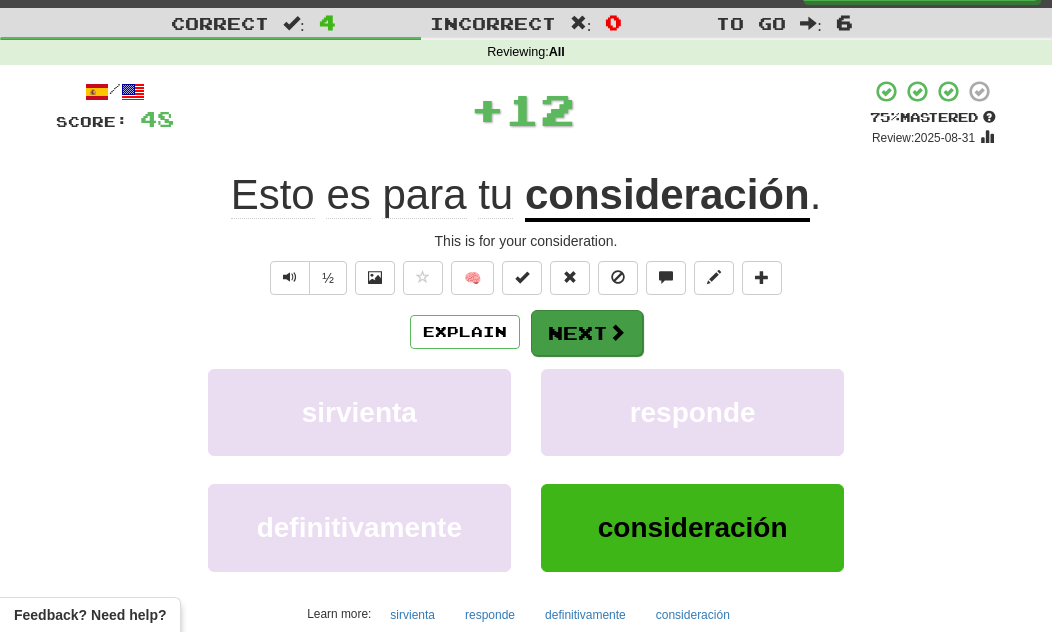 click at bounding box center (617, 332) 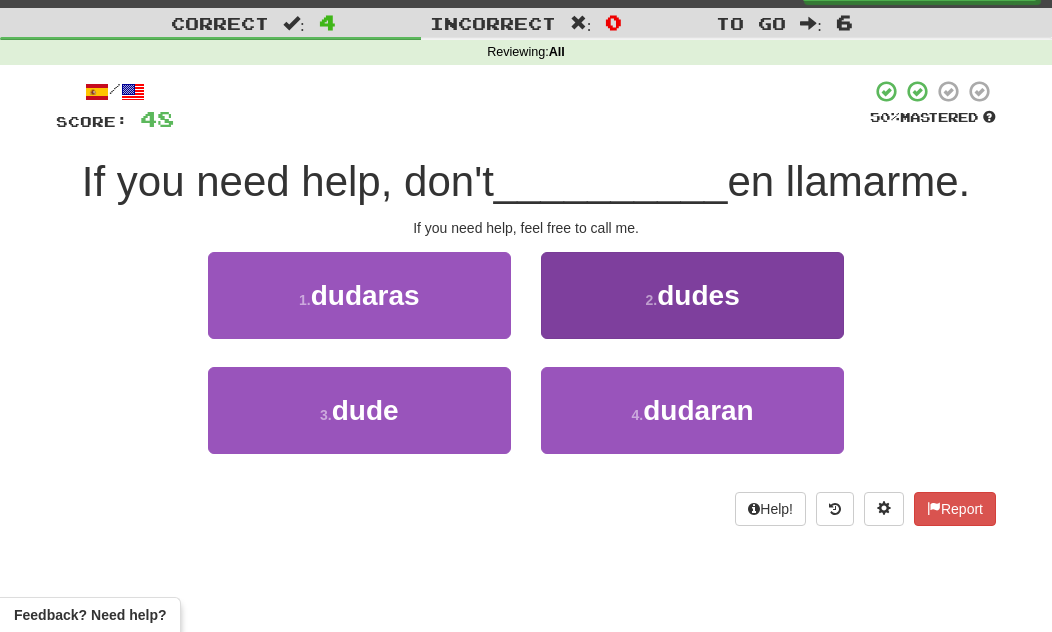 click on "2 .  dudes" at bounding box center [692, 295] 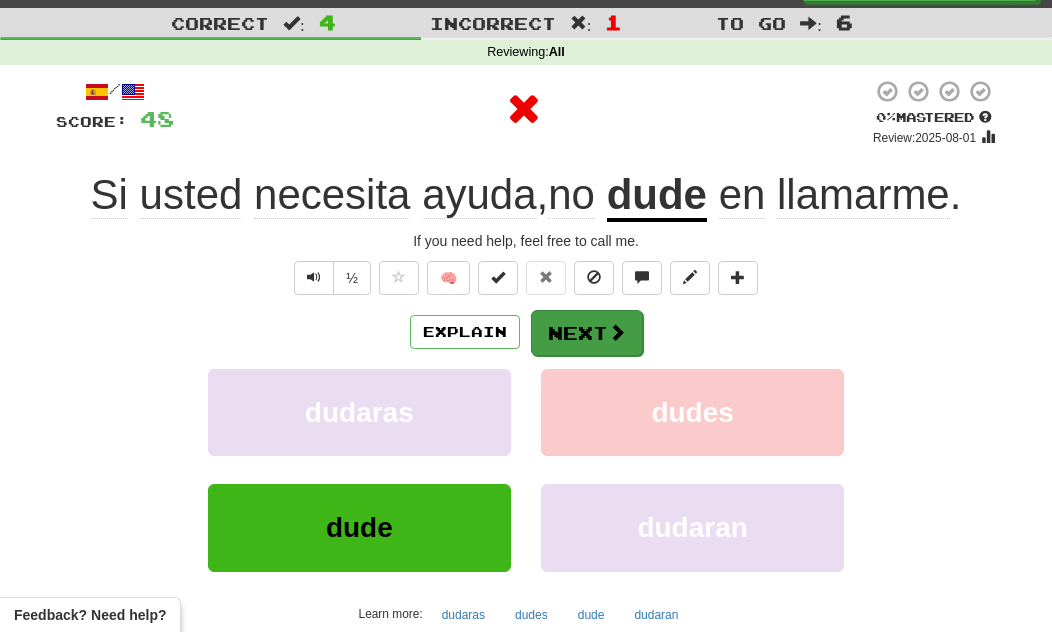 click at bounding box center (617, 332) 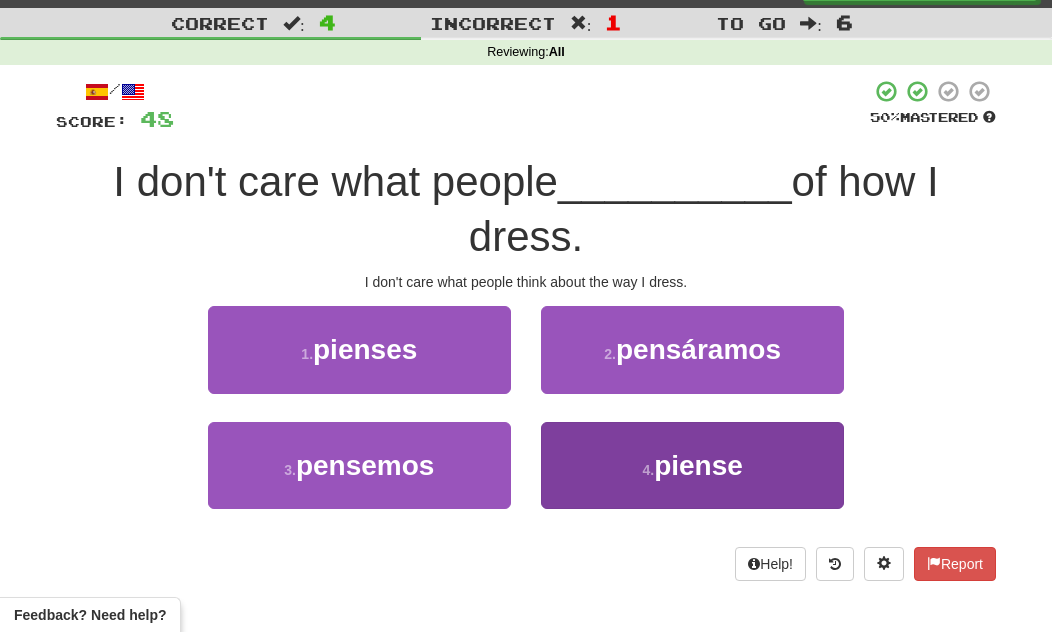 click on "piense" at bounding box center [698, 465] 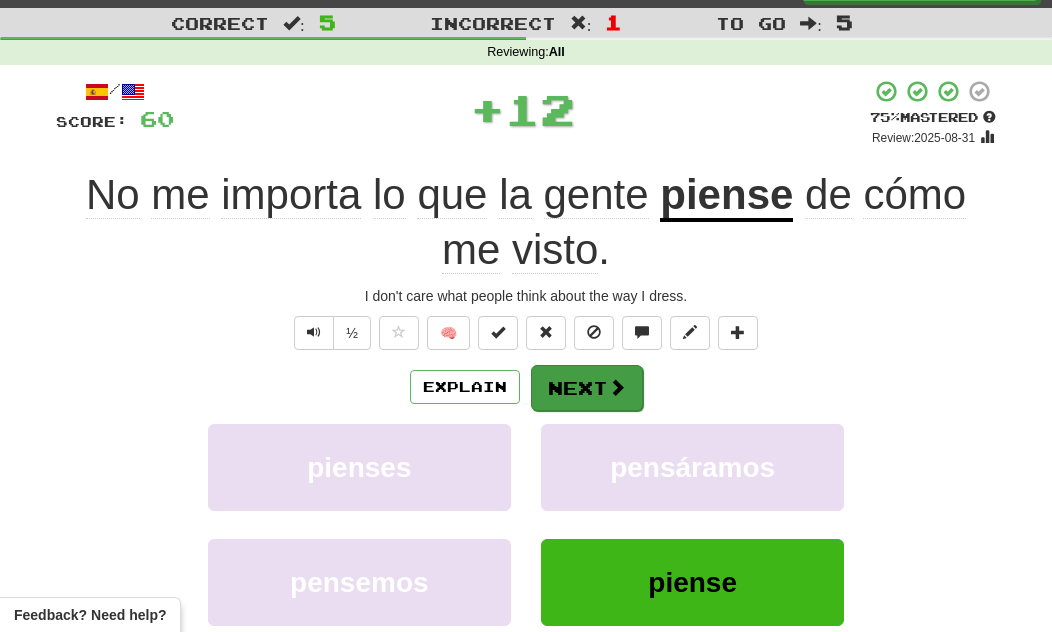 click at bounding box center [617, 387] 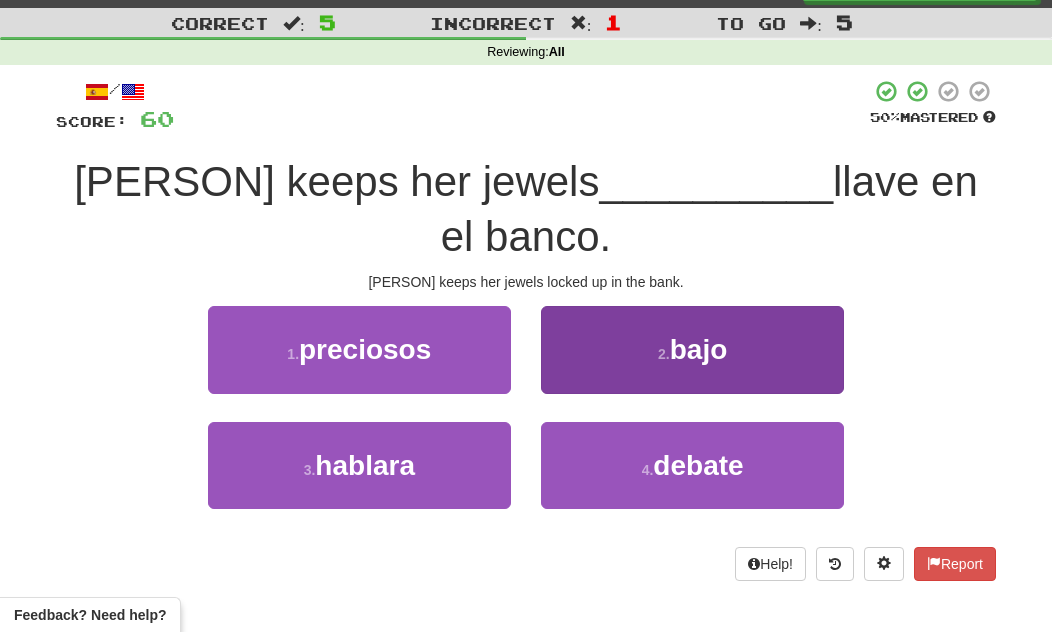 click on "bajo" at bounding box center (699, 349) 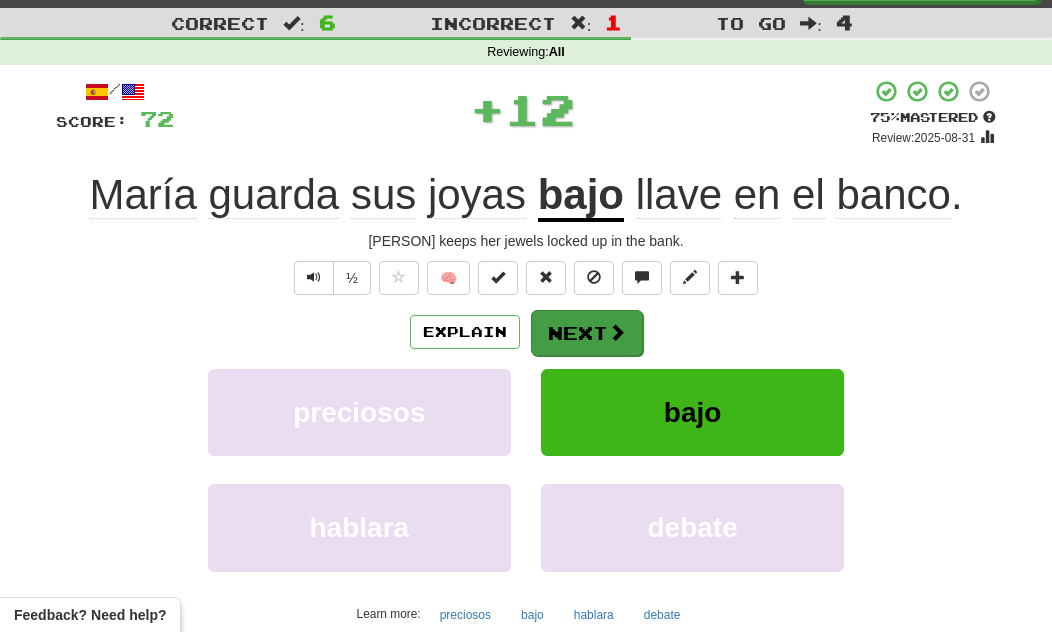 click at bounding box center (617, 332) 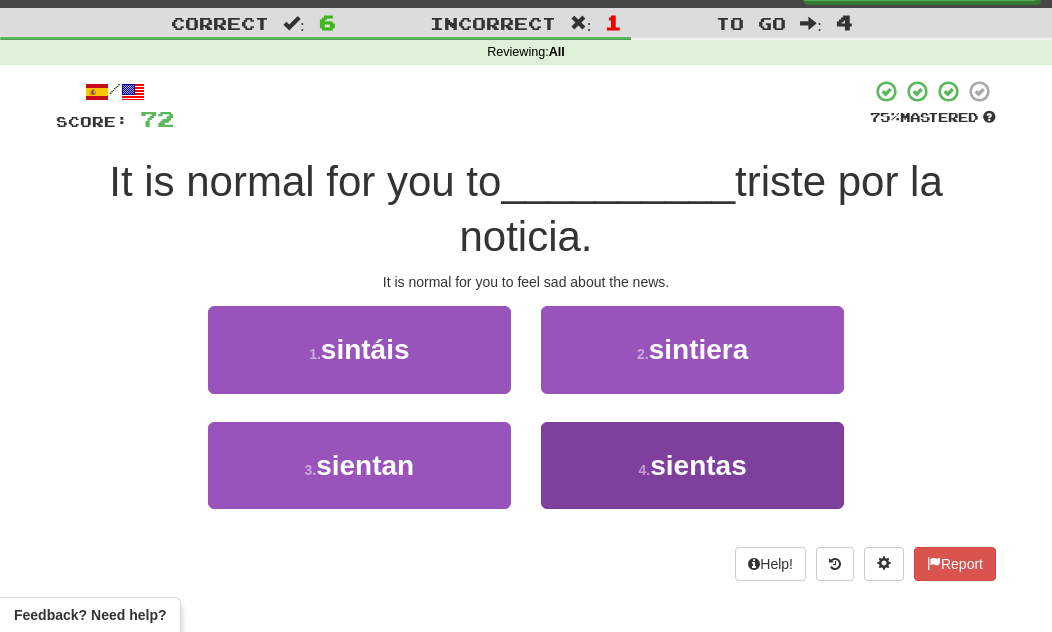 click on "4 .  sientas" at bounding box center (692, 465) 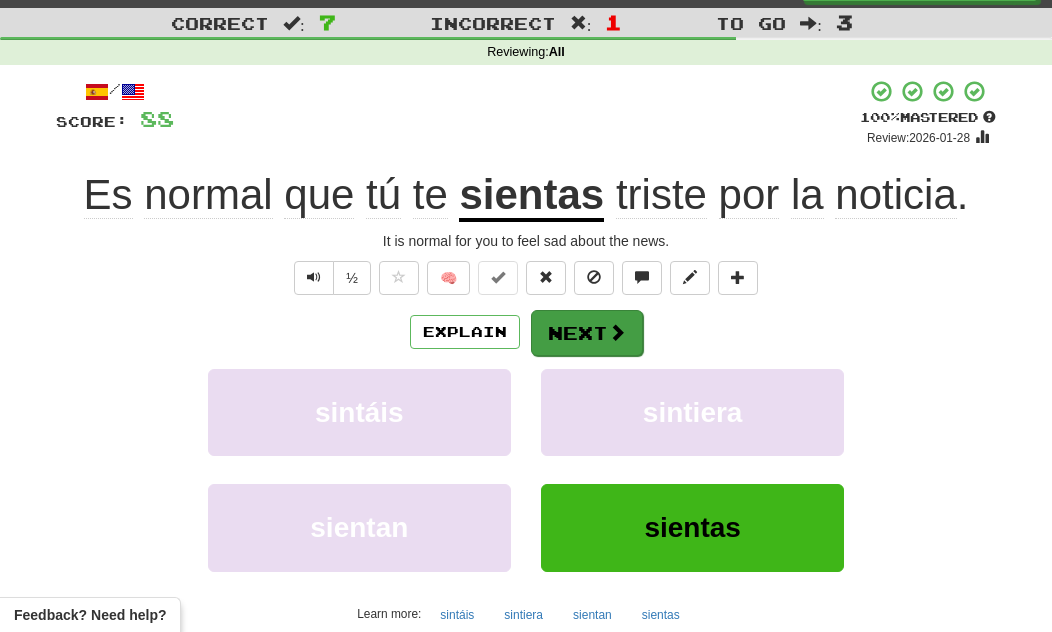 click on "Next" at bounding box center (587, 333) 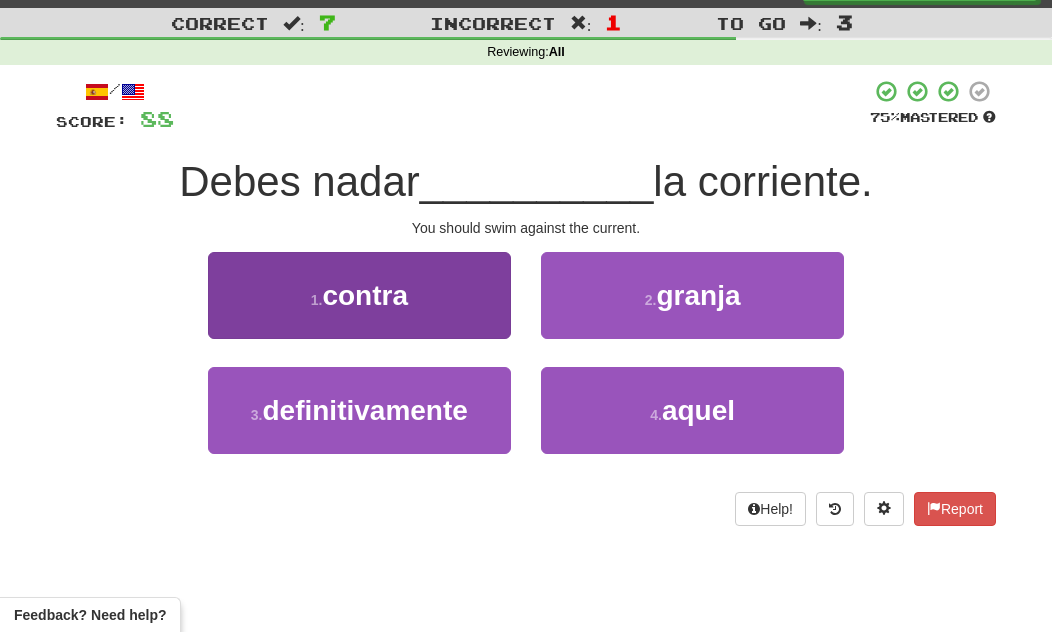 click on "1 .  contra" at bounding box center [359, 295] 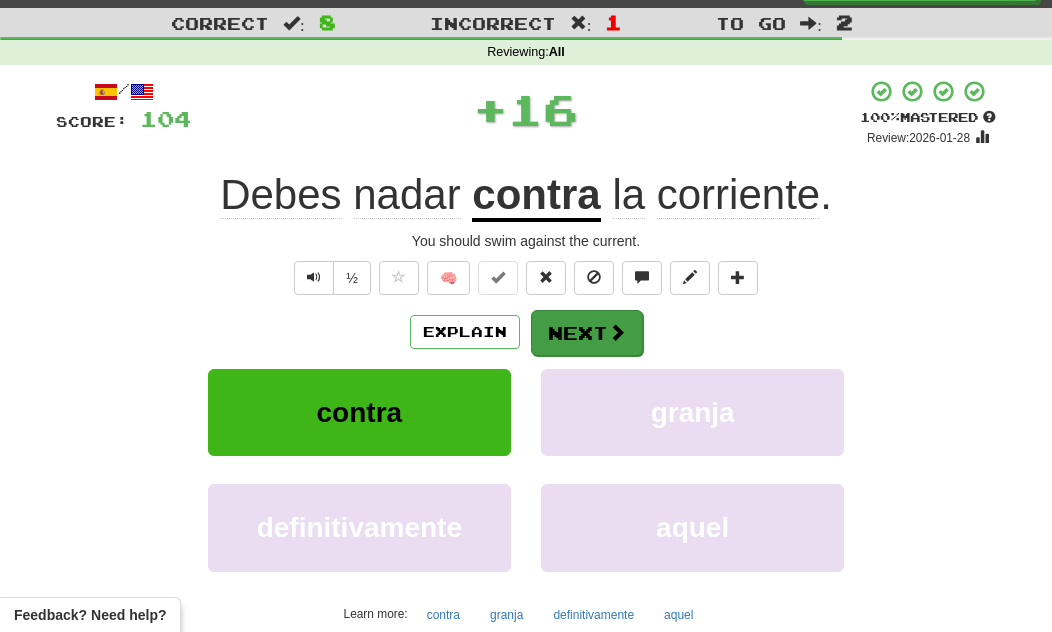 click at bounding box center [617, 332] 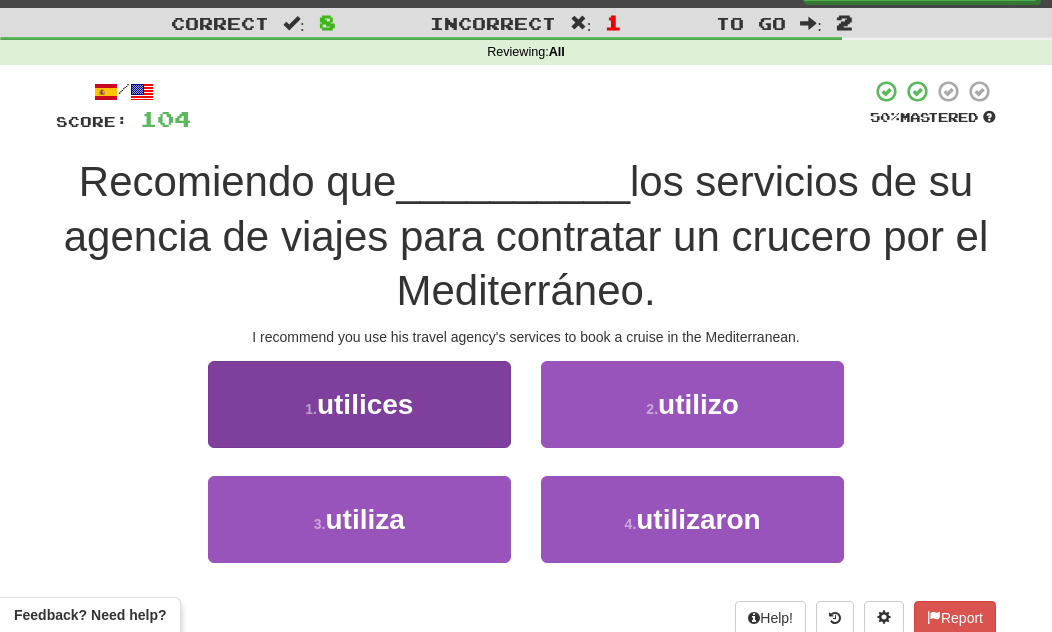 click on "1 .  utilices" at bounding box center (359, 404) 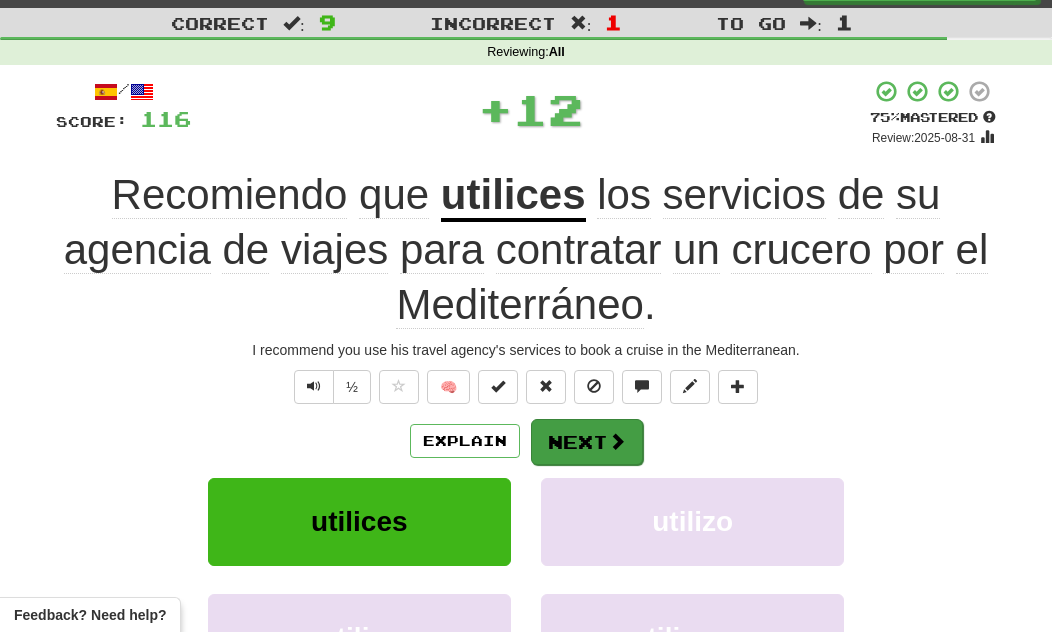 click on "Next" at bounding box center [587, 442] 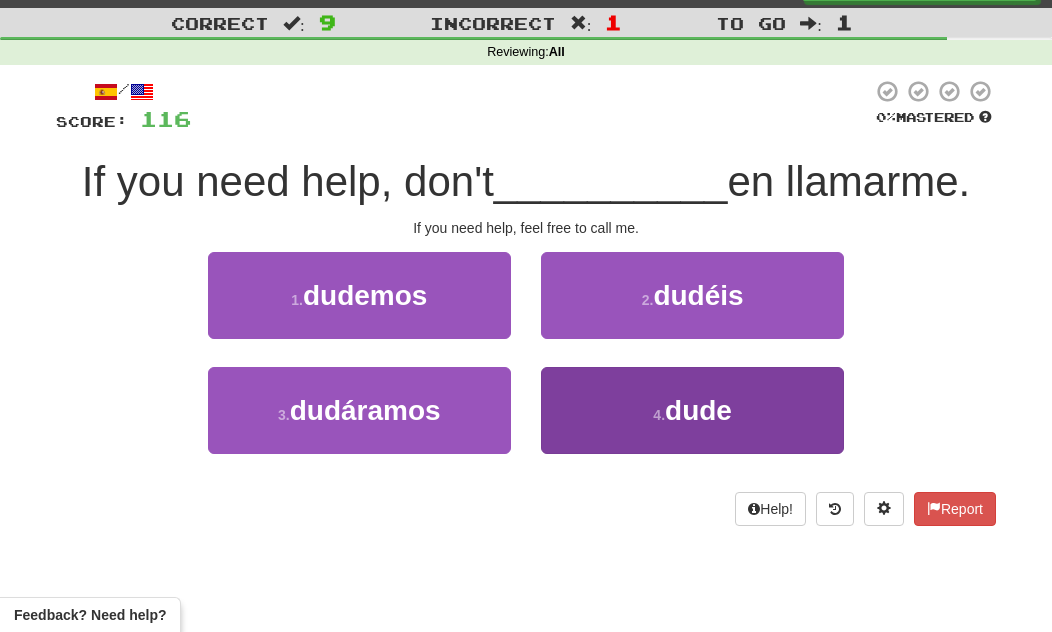 click on "4 .  dude" at bounding box center [692, 410] 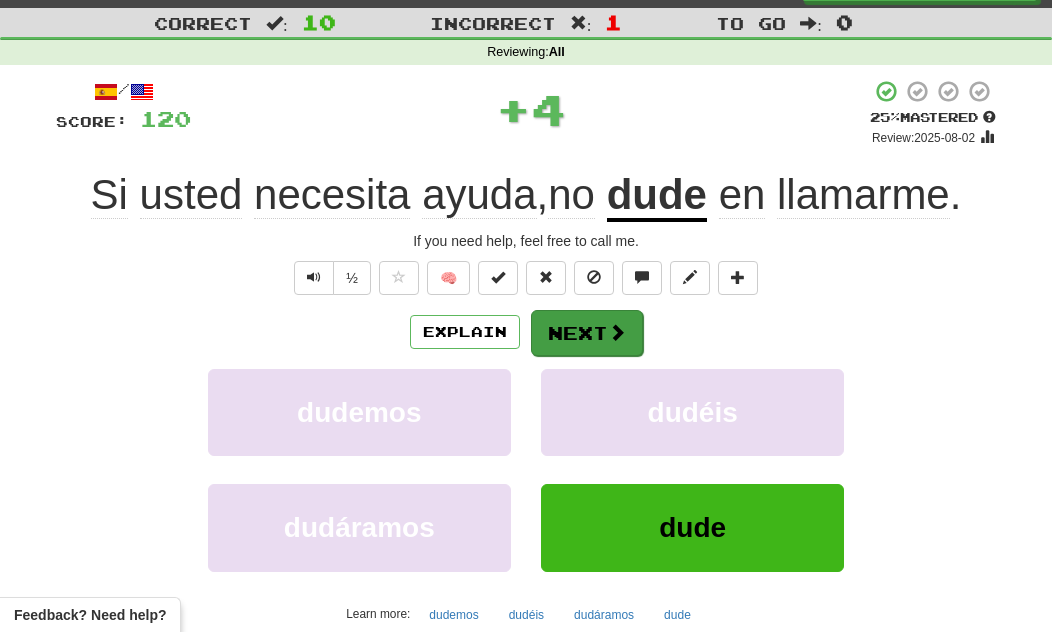 click on "Next" at bounding box center (587, 333) 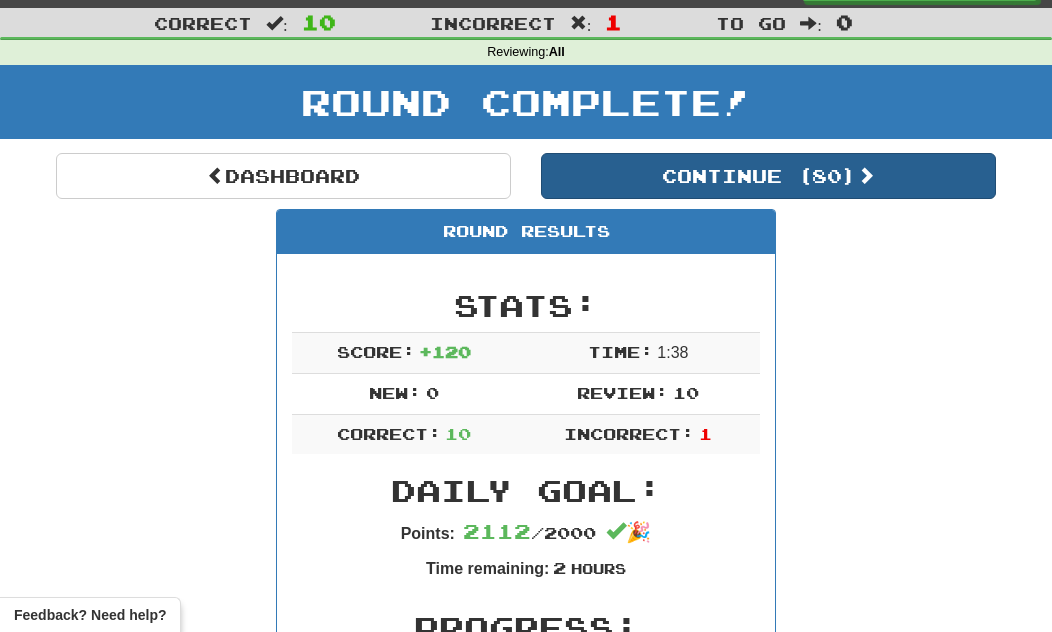 click on "Continue ( 80 )" at bounding box center [768, 176] 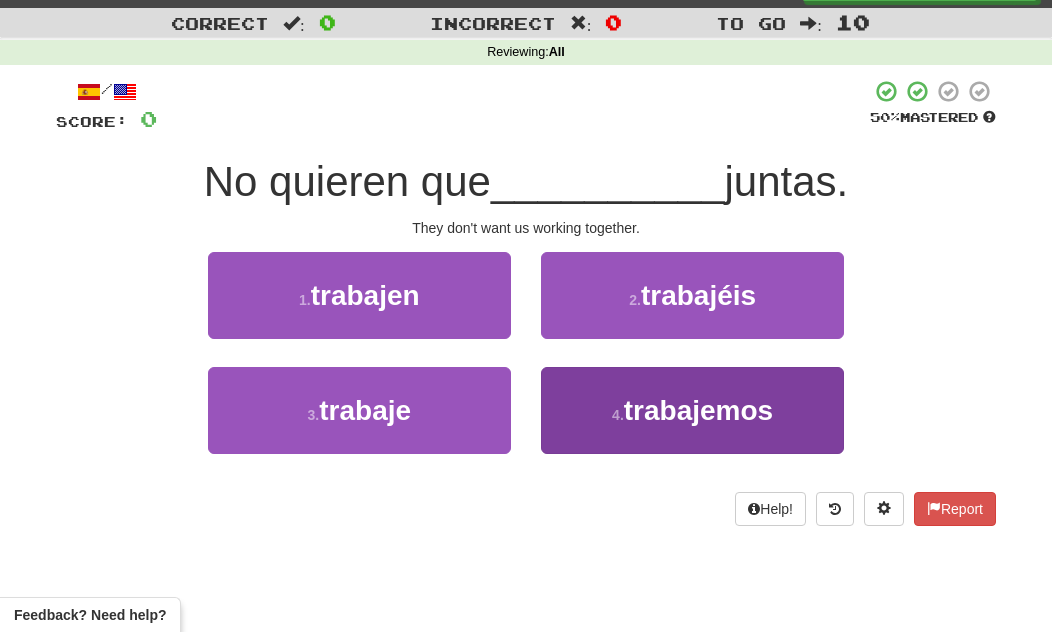 click on "trabajemos" at bounding box center (698, 410) 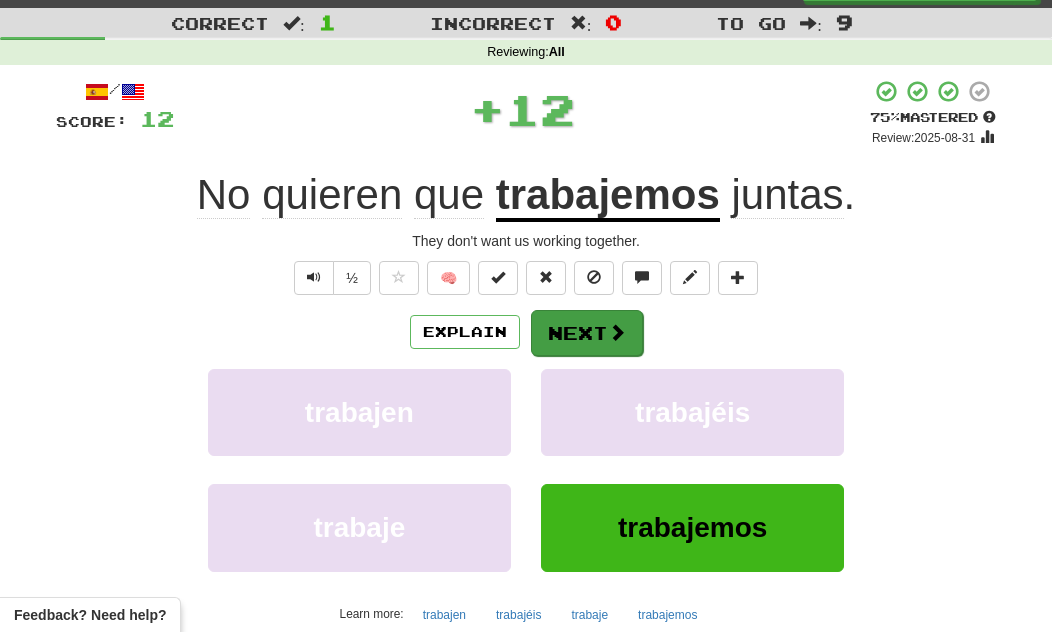 click on "Next" at bounding box center (587, 333) 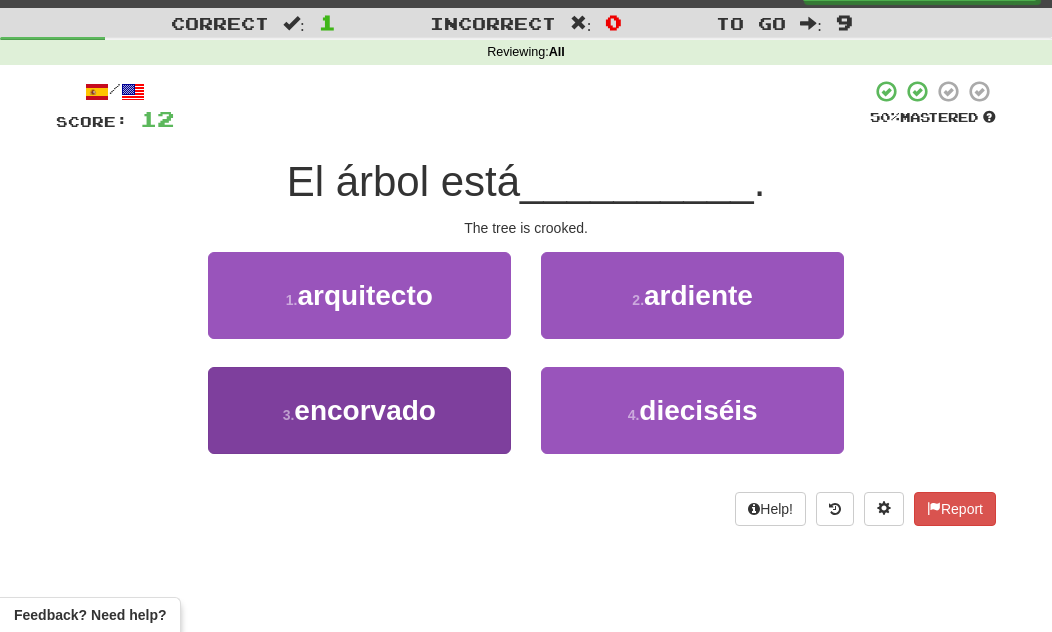 click on "encorvado" at bounding box center (365, 410) 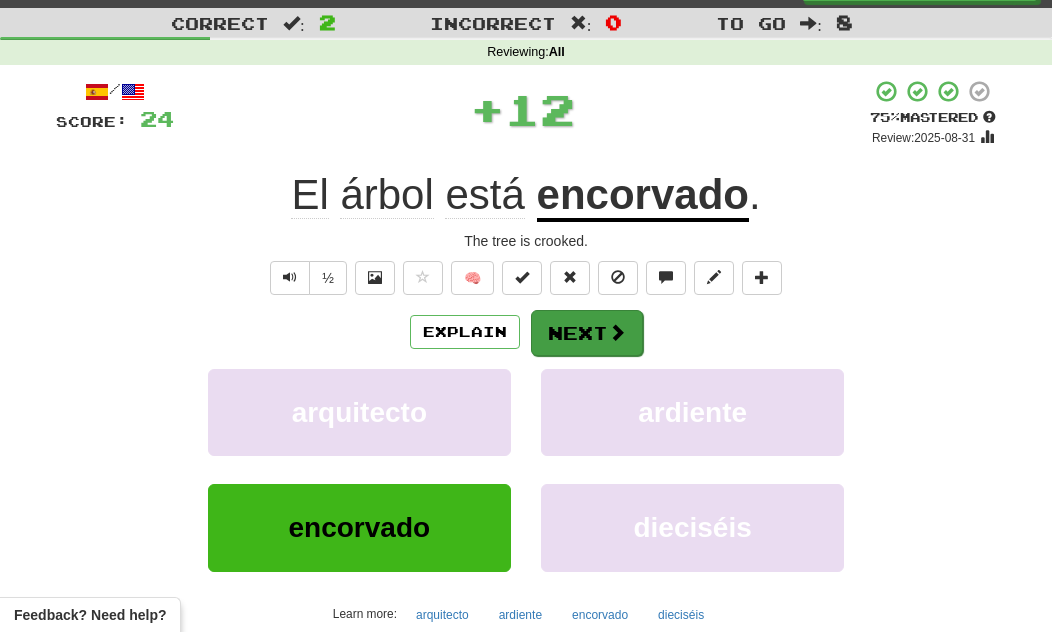 click on "Next" at bounding box center (587, 333) 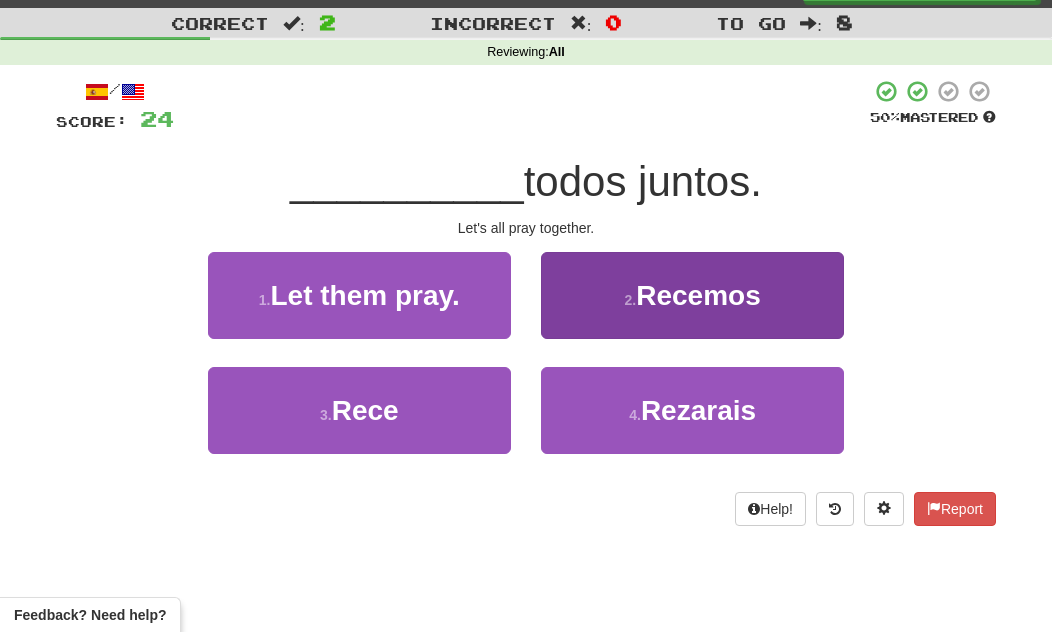 click on "2 .  Recemos" at bounding box center (692, 295) 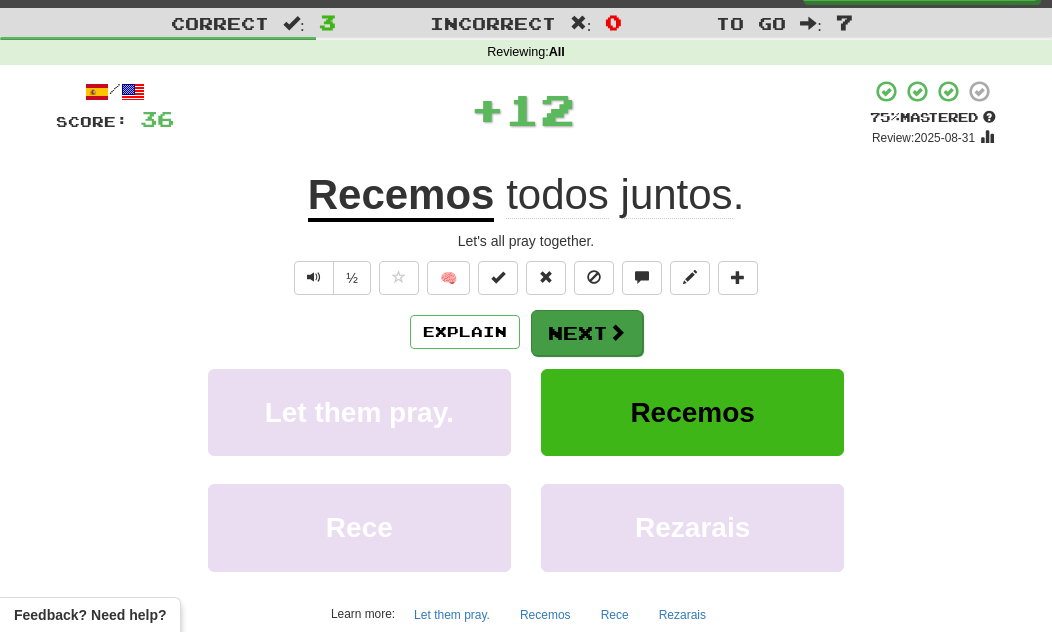 click at bounding box center [617, 332] 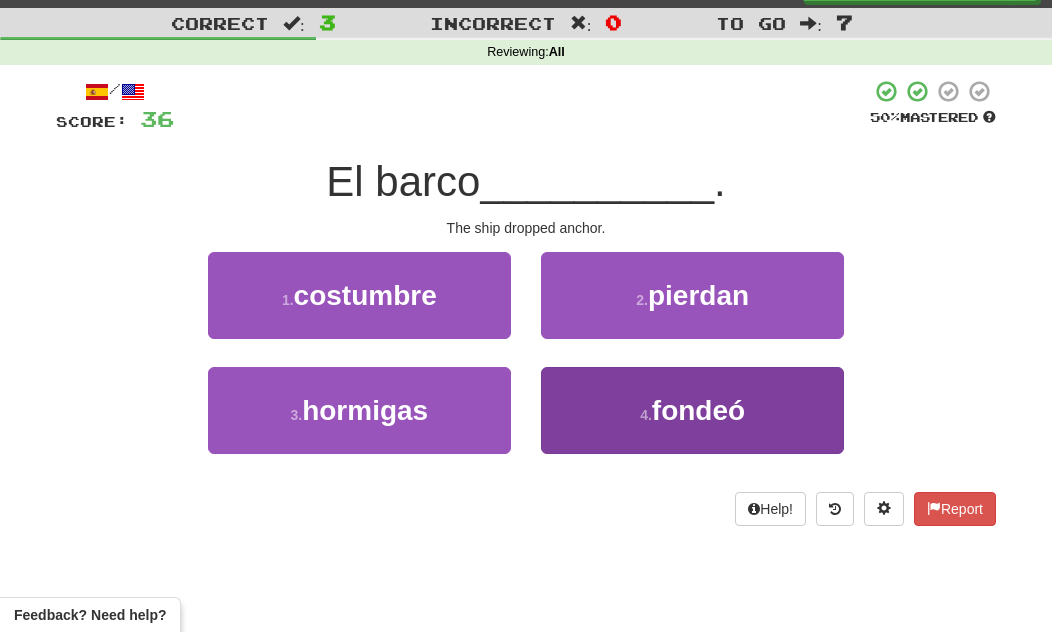 click on "4 .  fondeó" at bounding box center (692, 410) 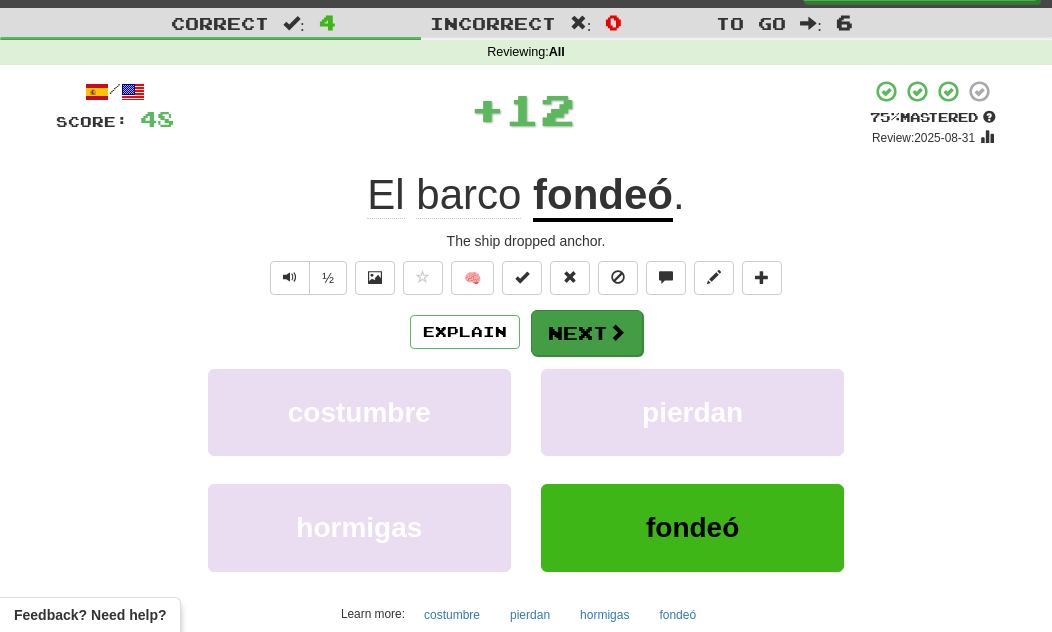click at bounding box center (617, 332) 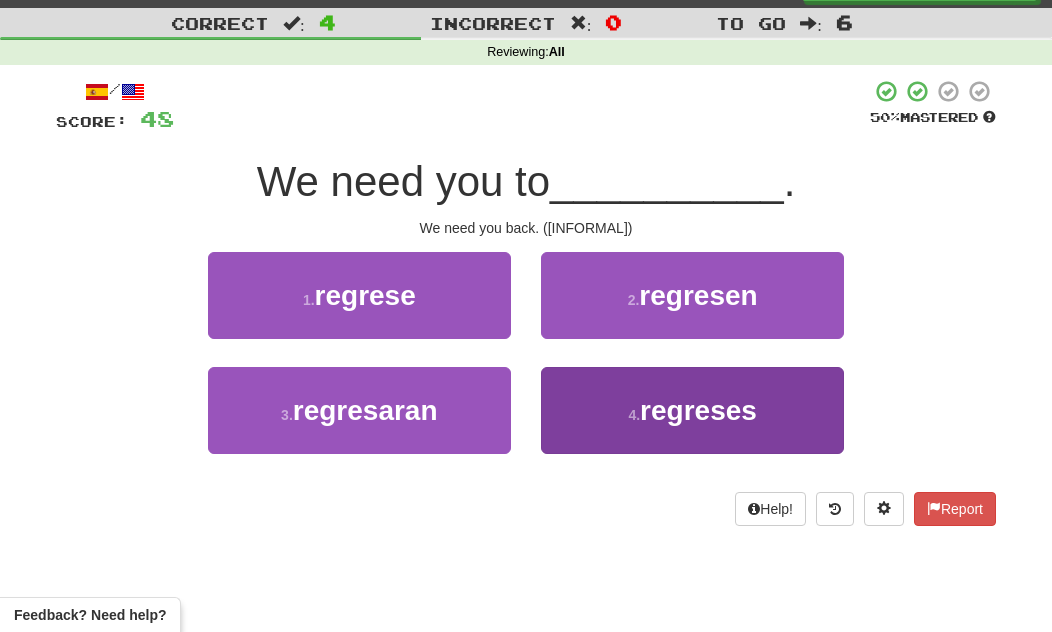 click on "4 .  regreses" at bounding box center [692, 410] 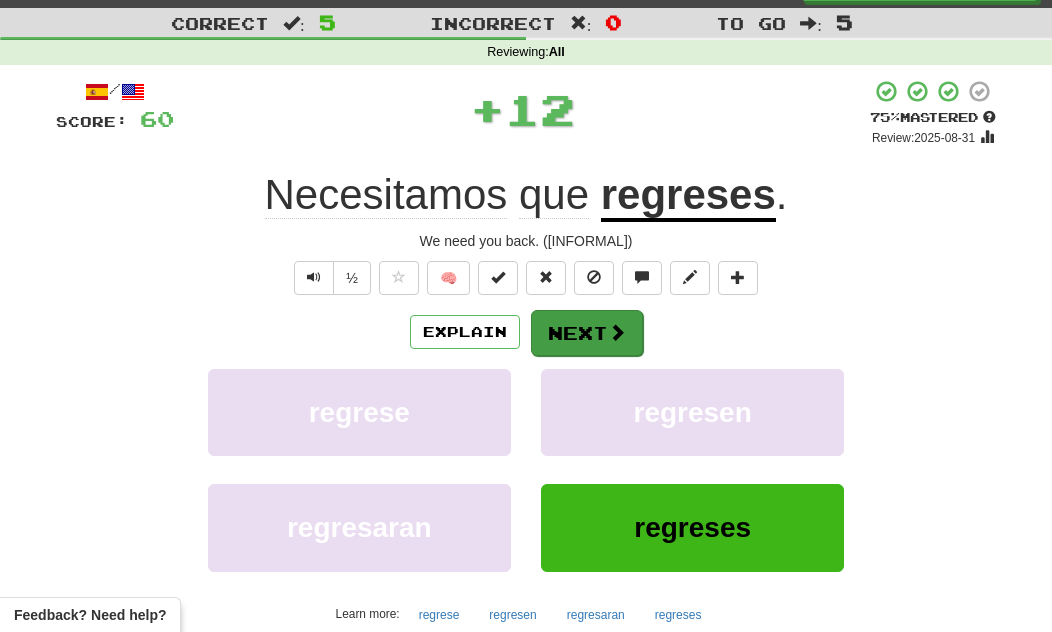 click at bounding box center (617, 332) 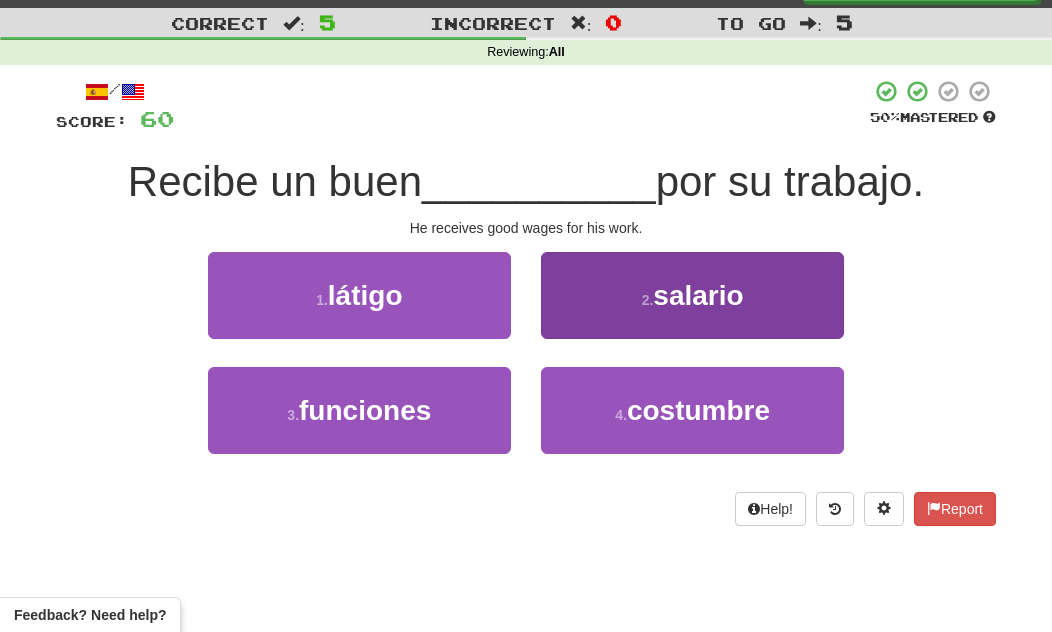 click on "2 .  salario" at bounding box center (692, 295) 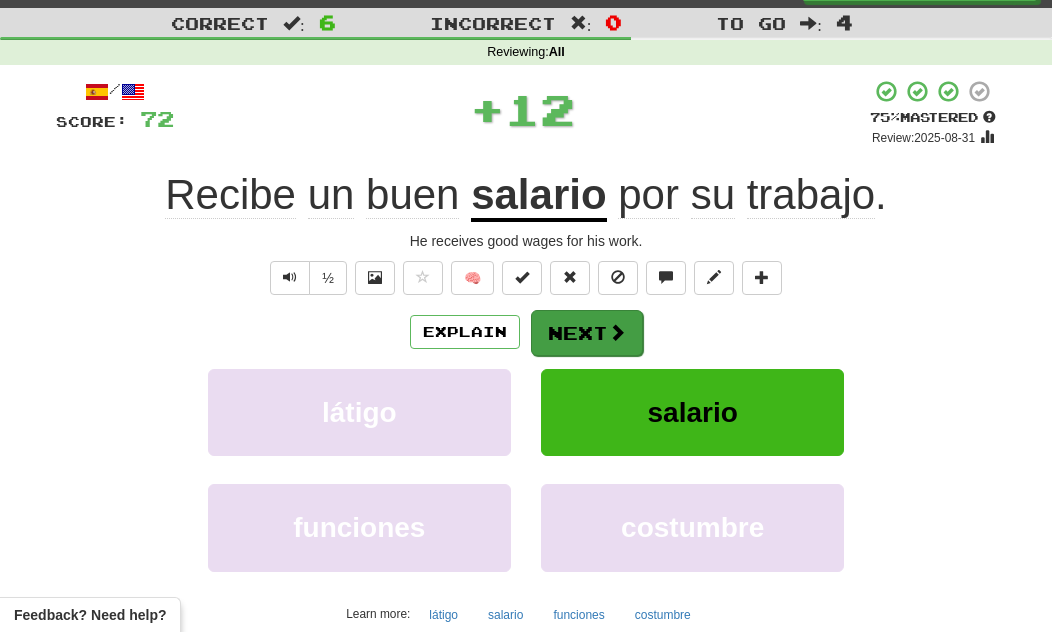 click at bounding box center (617, 332) 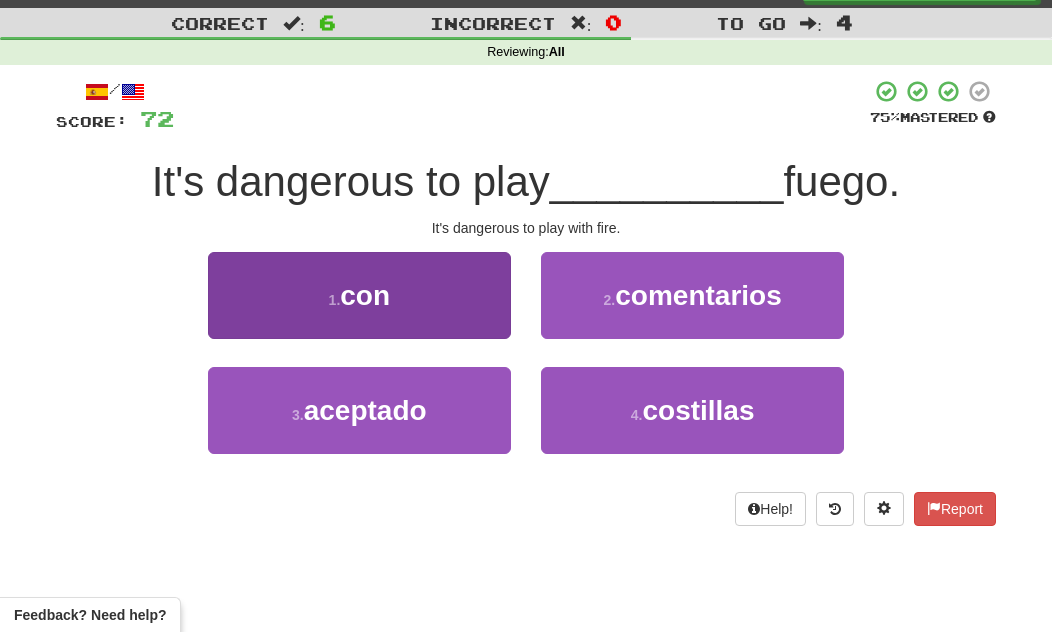 click on "1 .  con" at bounding box center [359, 295] 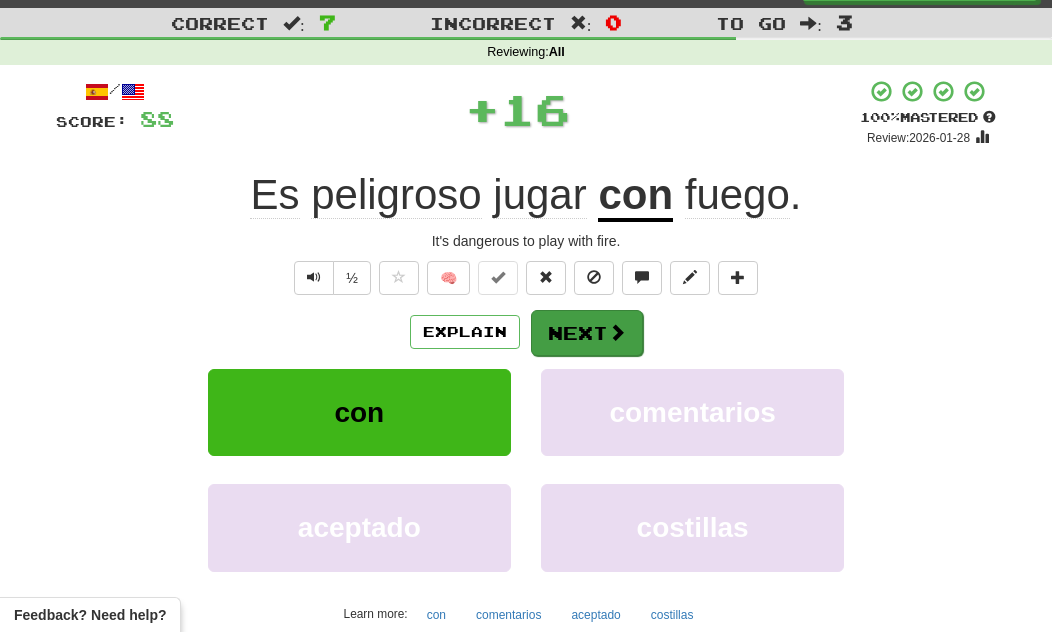 click at bounding box center [617, 332] 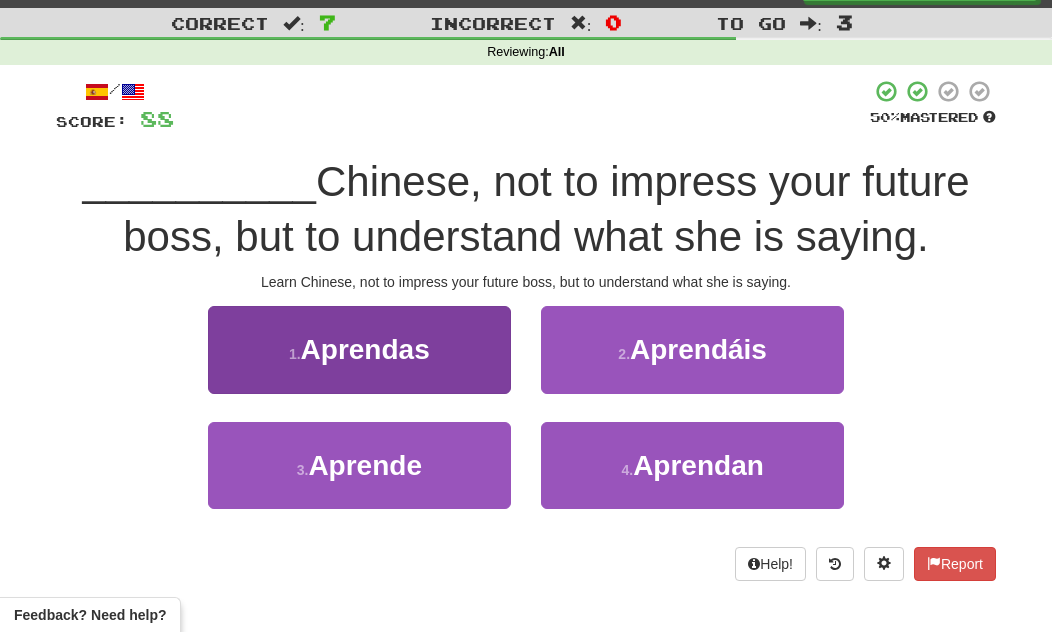 click on "1 .  Aprendas" at bounding box center [359, 349] 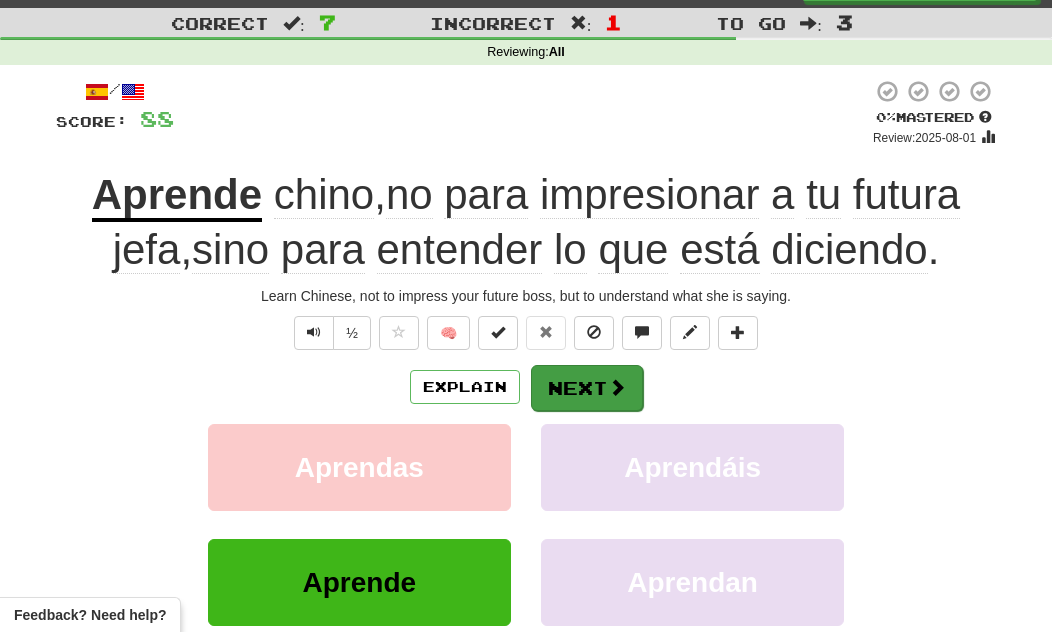 click on "Next" at bounding box center (587, 388) 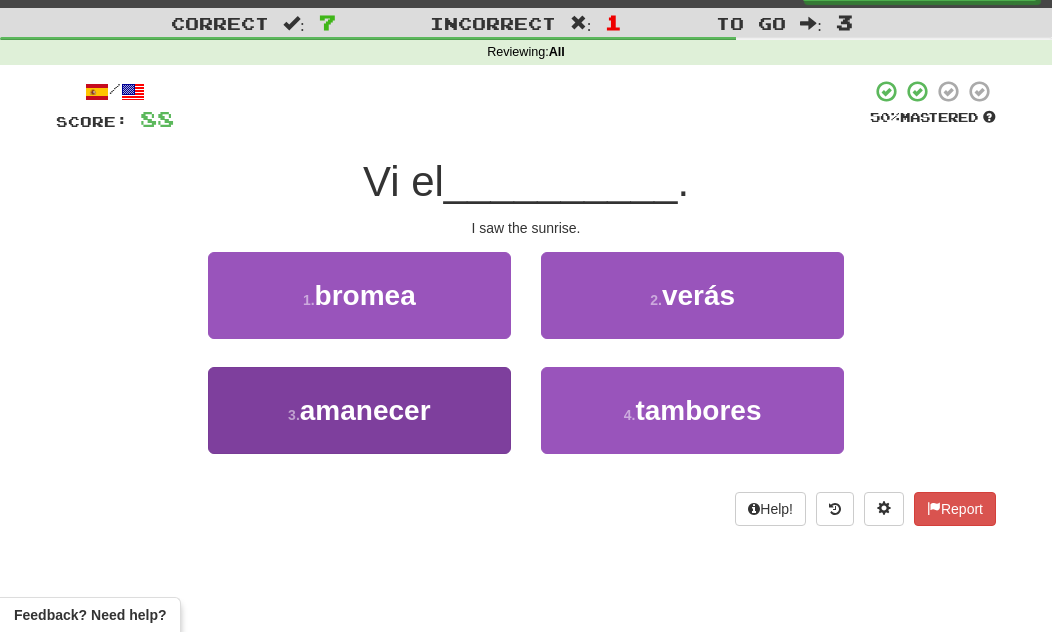 click on "3 .  amanecer" at bounding box center (359, 410) 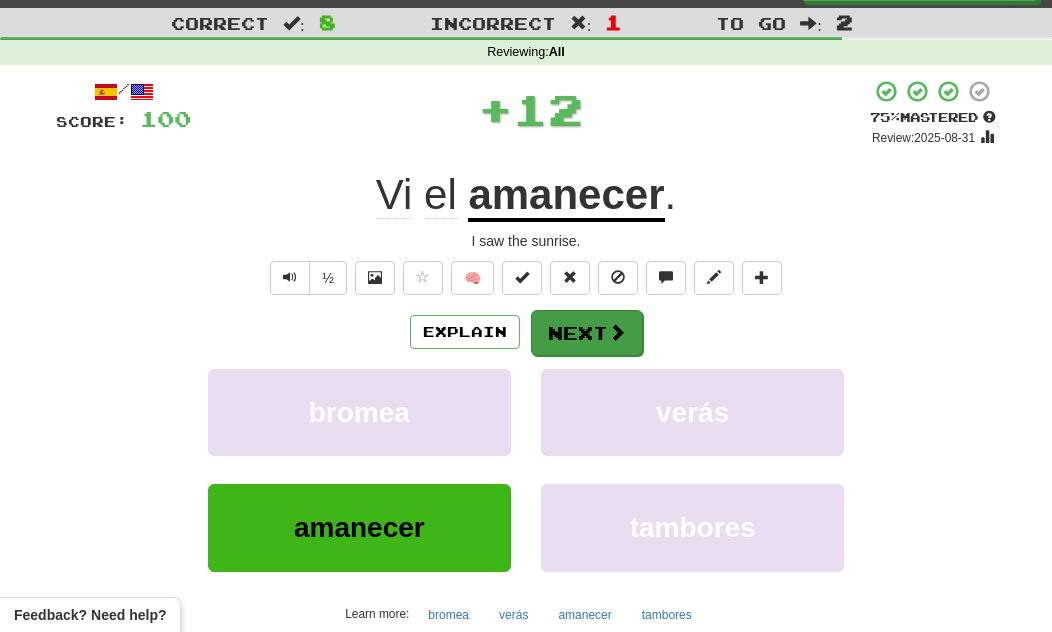 click at bounding box center [617, 332] 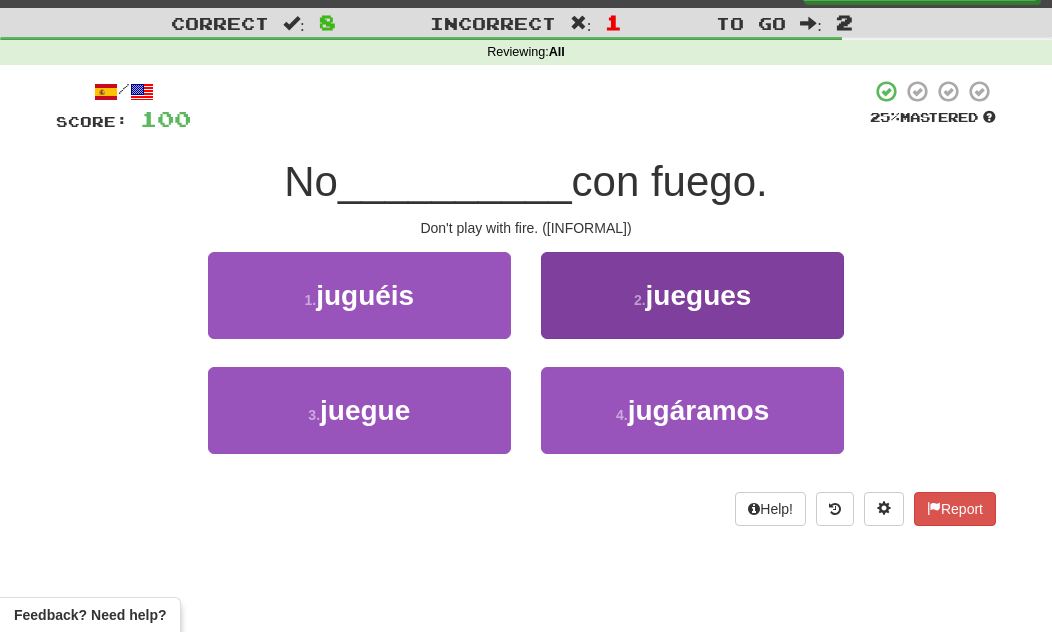 click on "juegues" at bounding box center [699, 295] 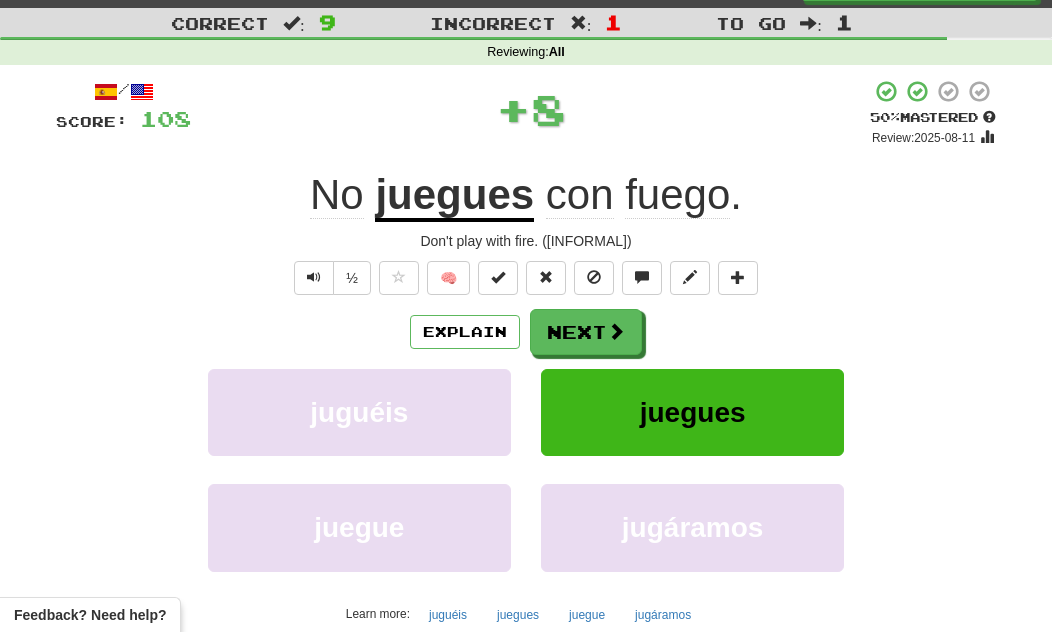 click on "juegues" at bounding box center (693, 412) 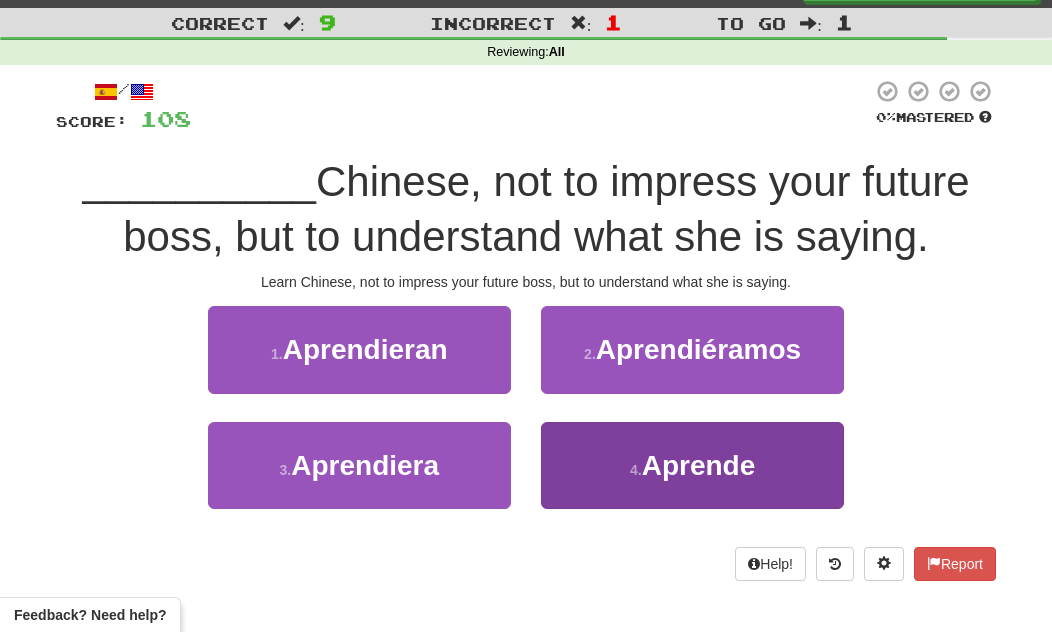 click on "Aprende" at bounding box center (699, 465) 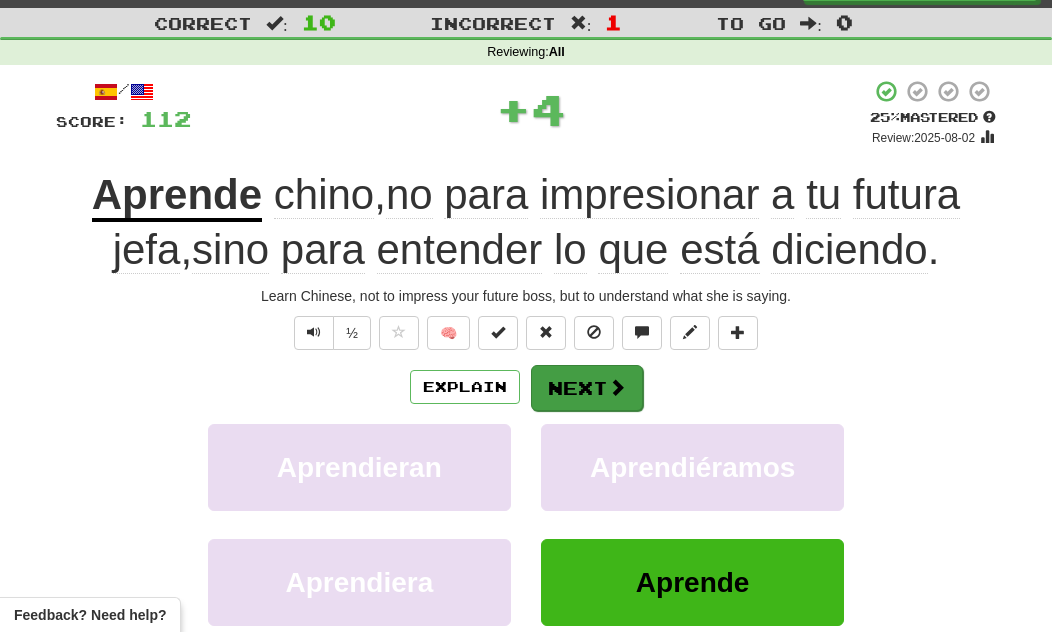 click on "Next" at bounding box center (587, 388) 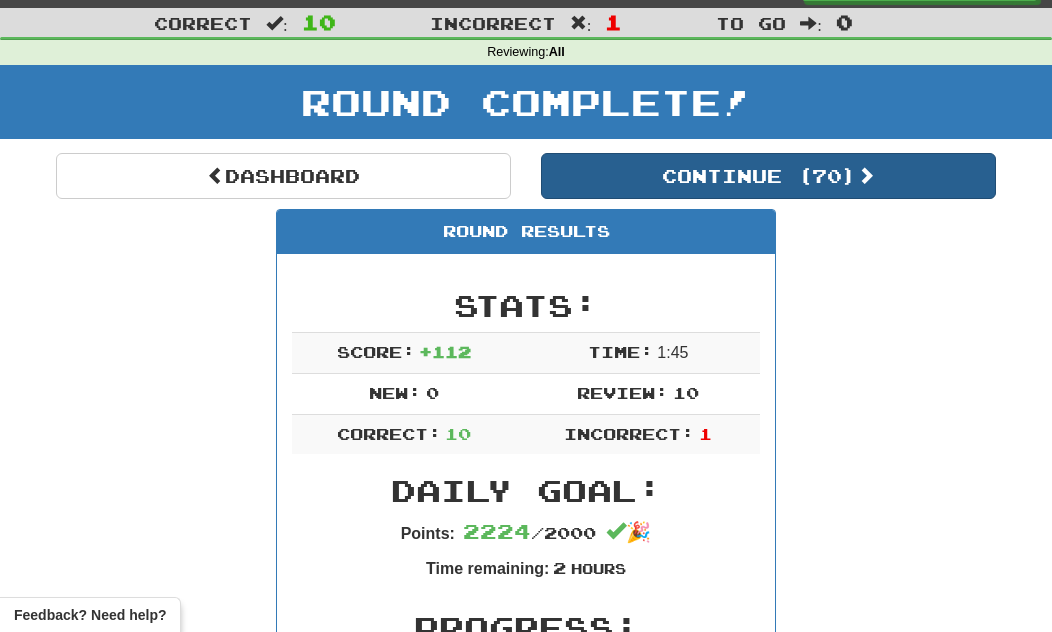 click on "Continue ( 70 )" at bounding box center (768, 176) 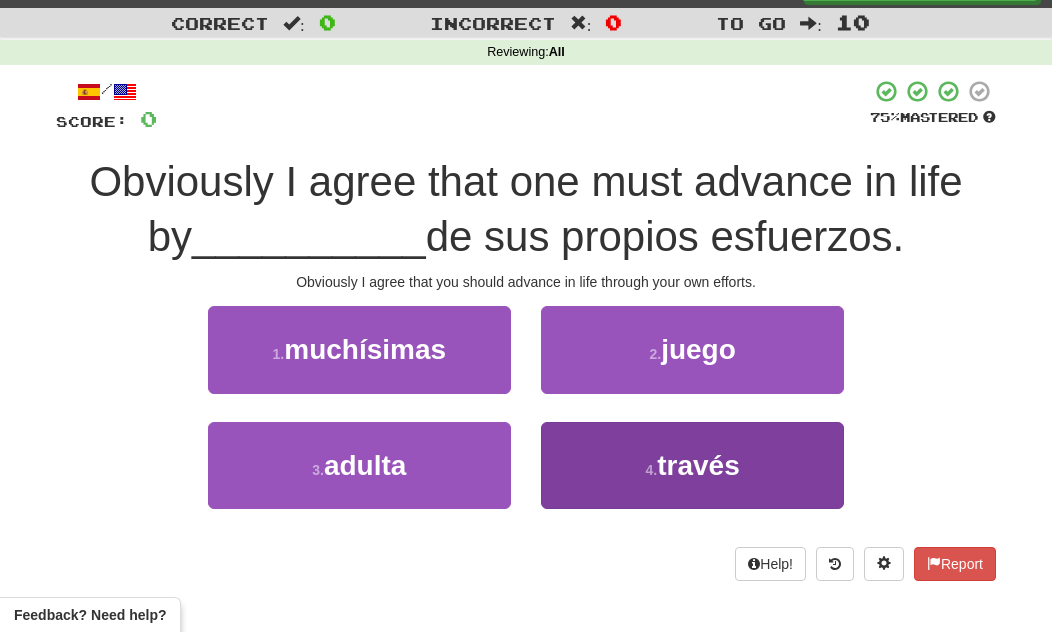 click on "través" at bounding box center [698, 465] 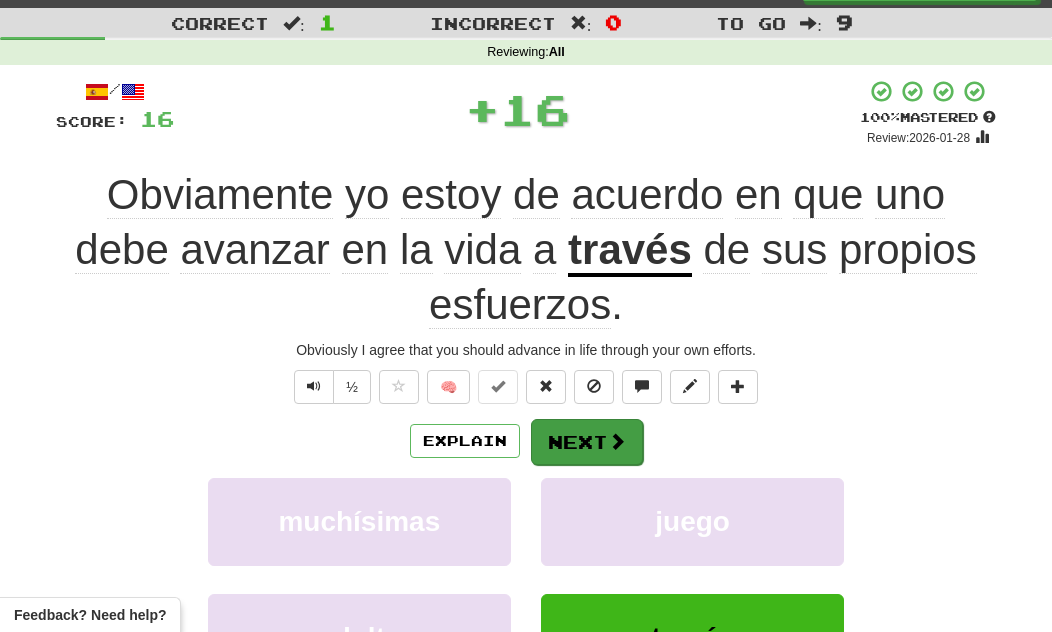 click on "Next" at bounding box center (587, 442) 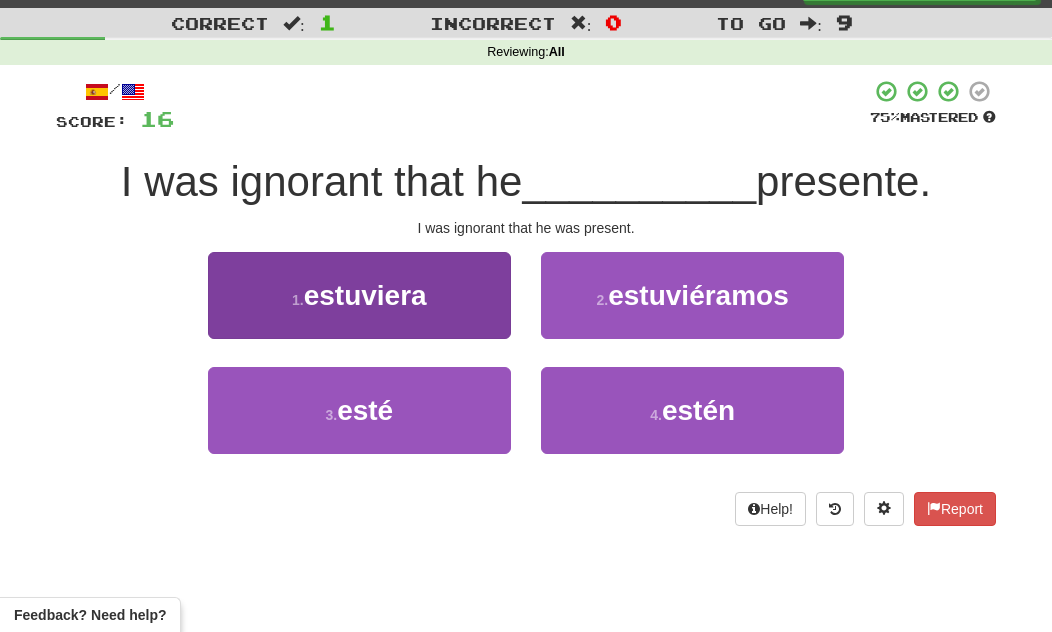 click on "1 .  estuviera" at bounding box center [359, 295] 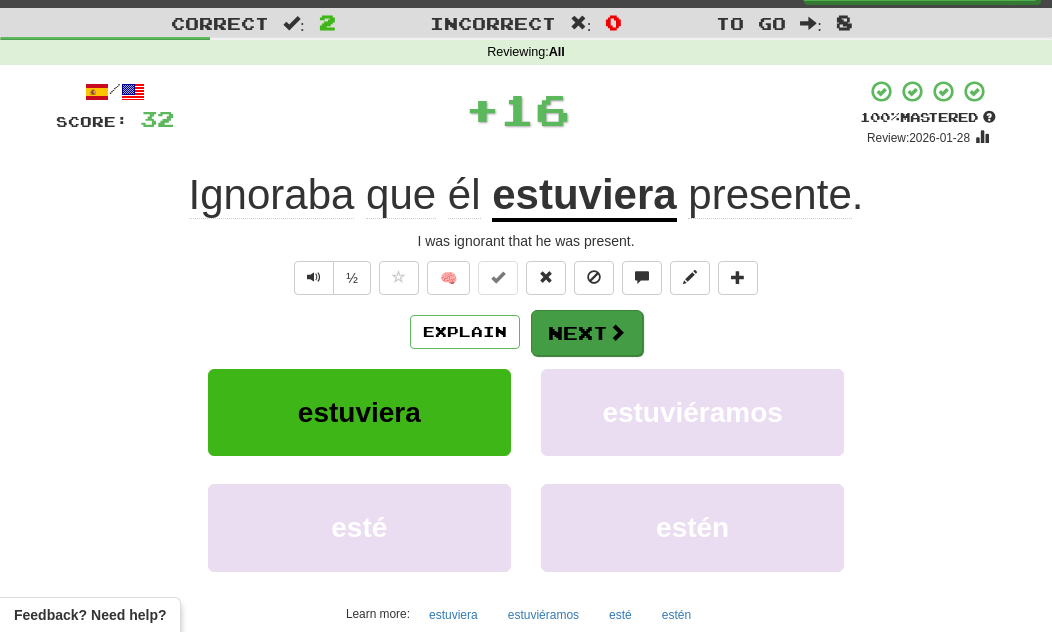 click at bounding box center [617, 332] 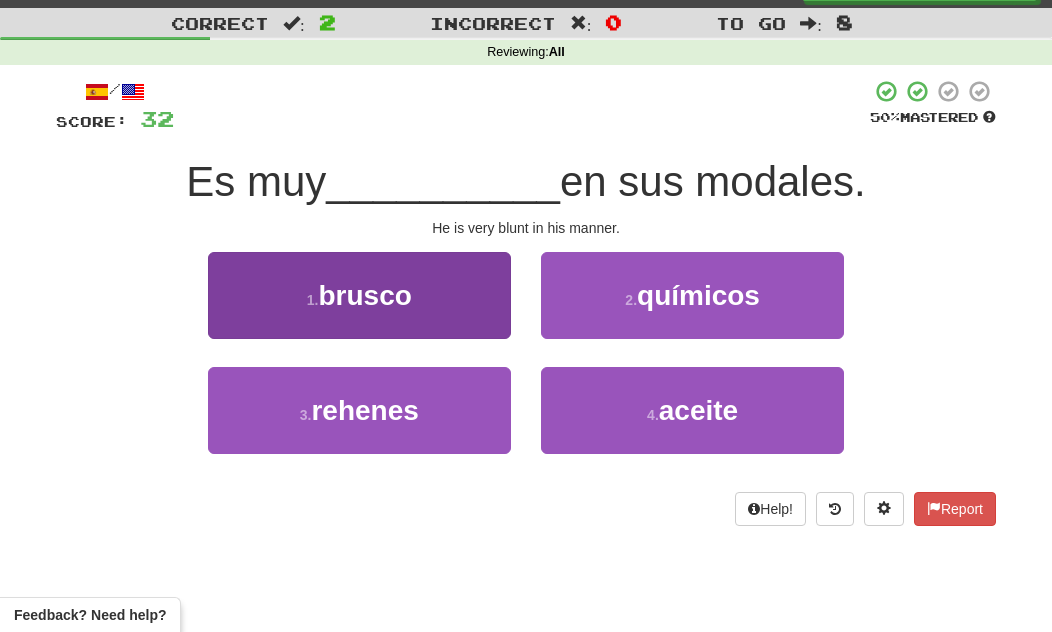 click on "1 .  brusco" at bounding box center (359, 295) 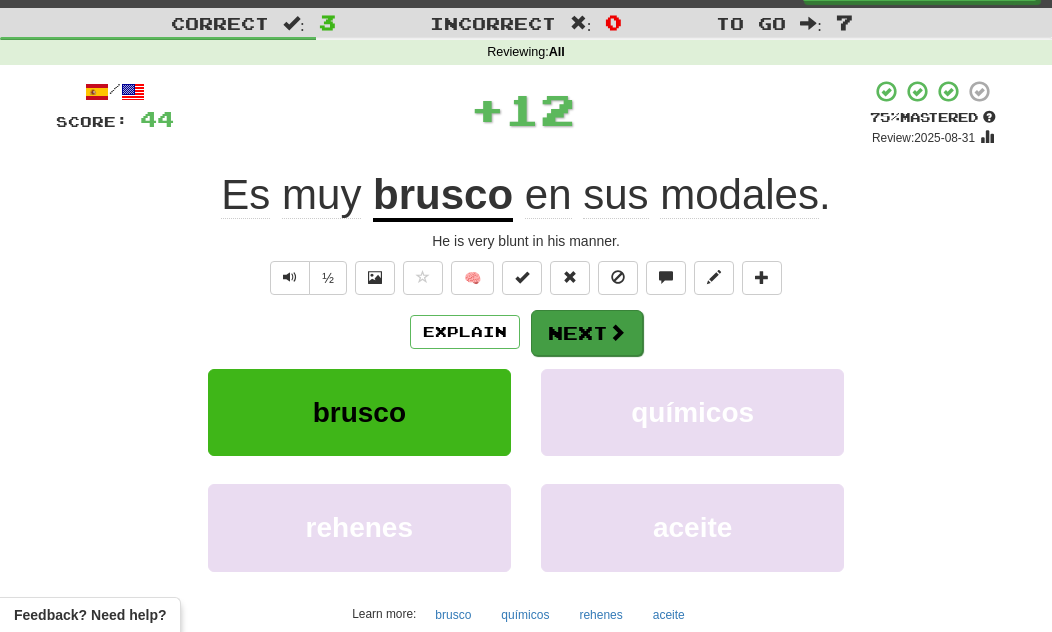 click on "Next" at bounding box center (587, 333) 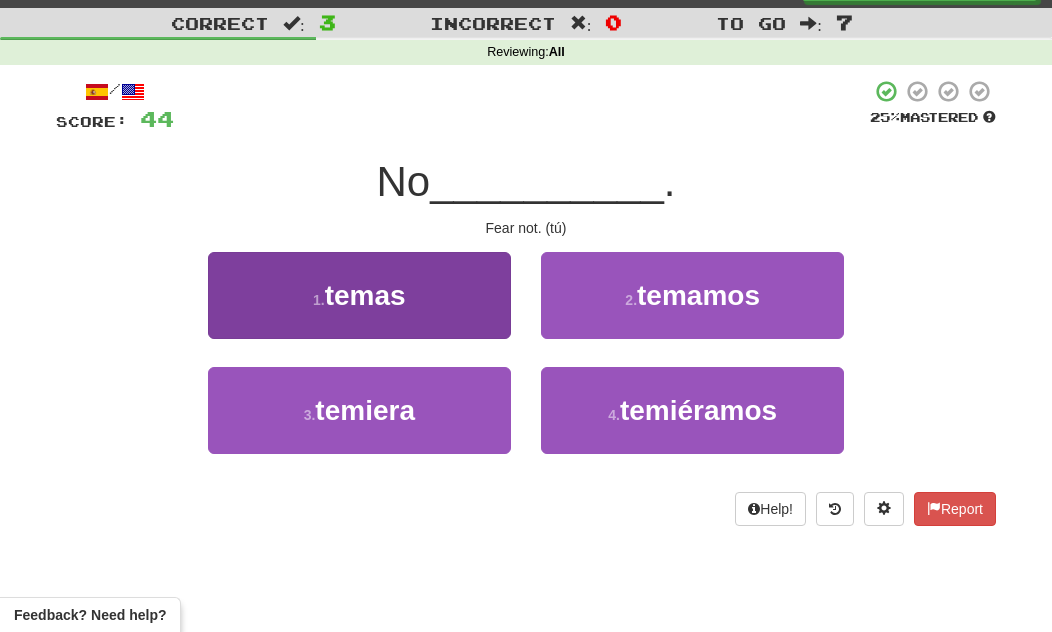 click on "1 .  temas" at bounding box center [359, 295] 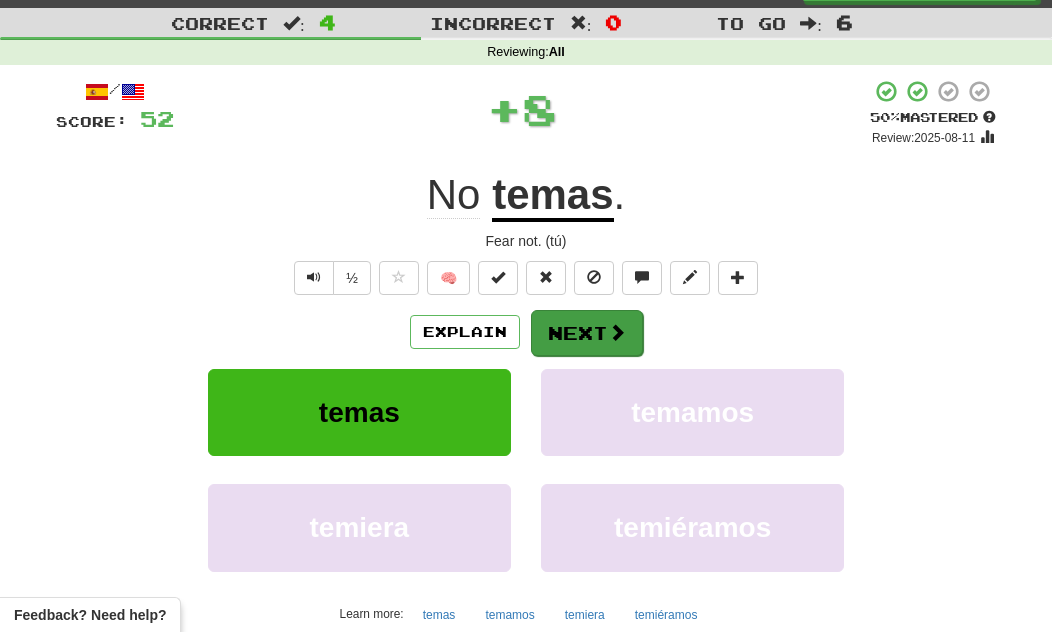 click on "Next" at bounding box center (587, 333) 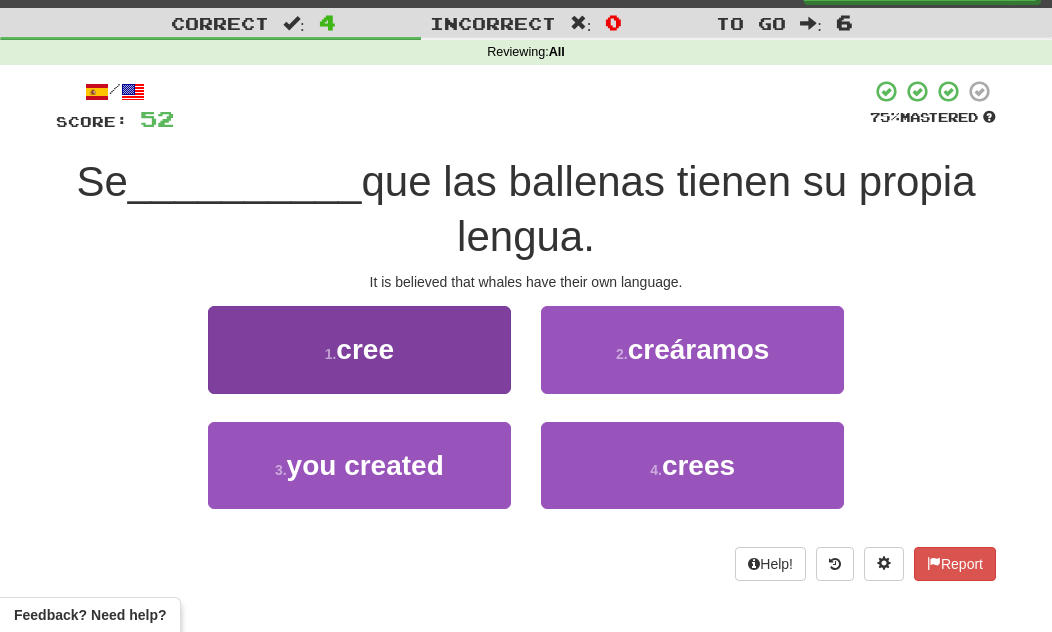 click on "1 .  cree" at bounding box center [359, 349] 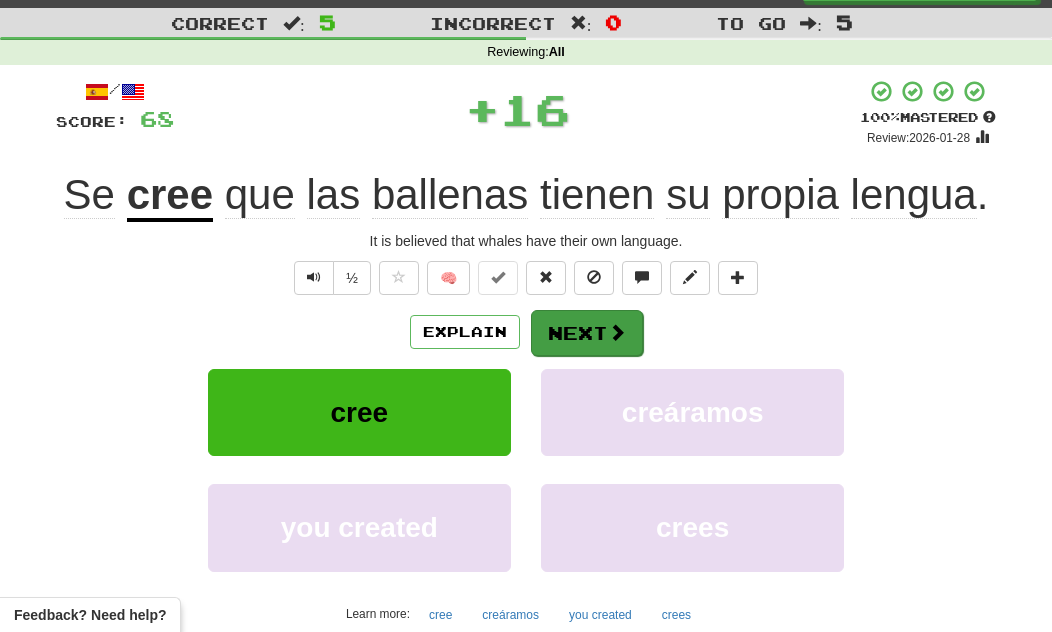 click at bounding box center [617, 332] 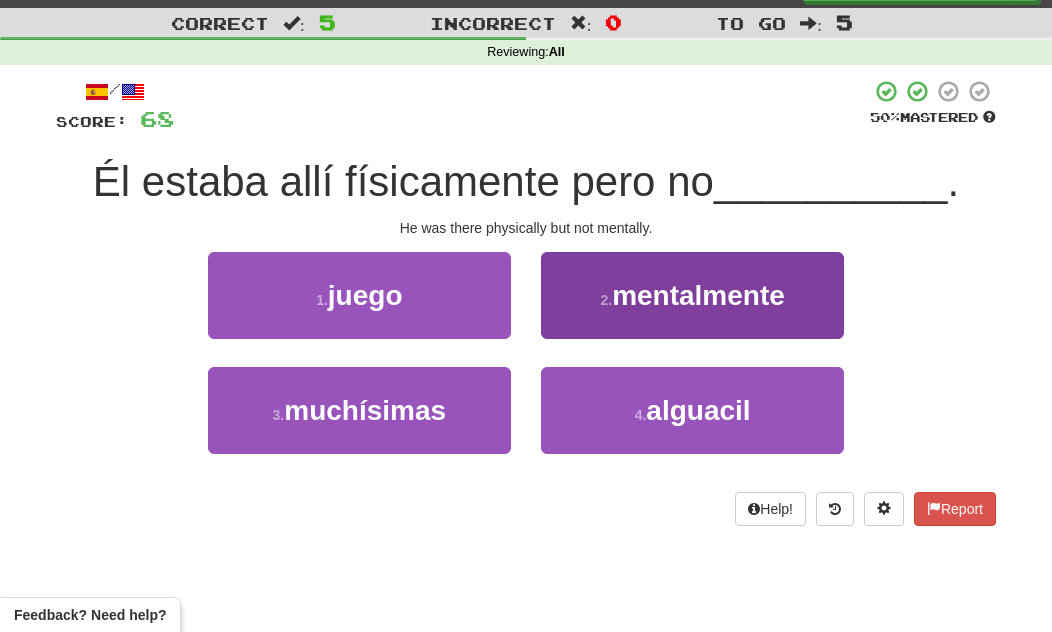 click on "2 .  mentalmente" at bounding box center (692, 295) 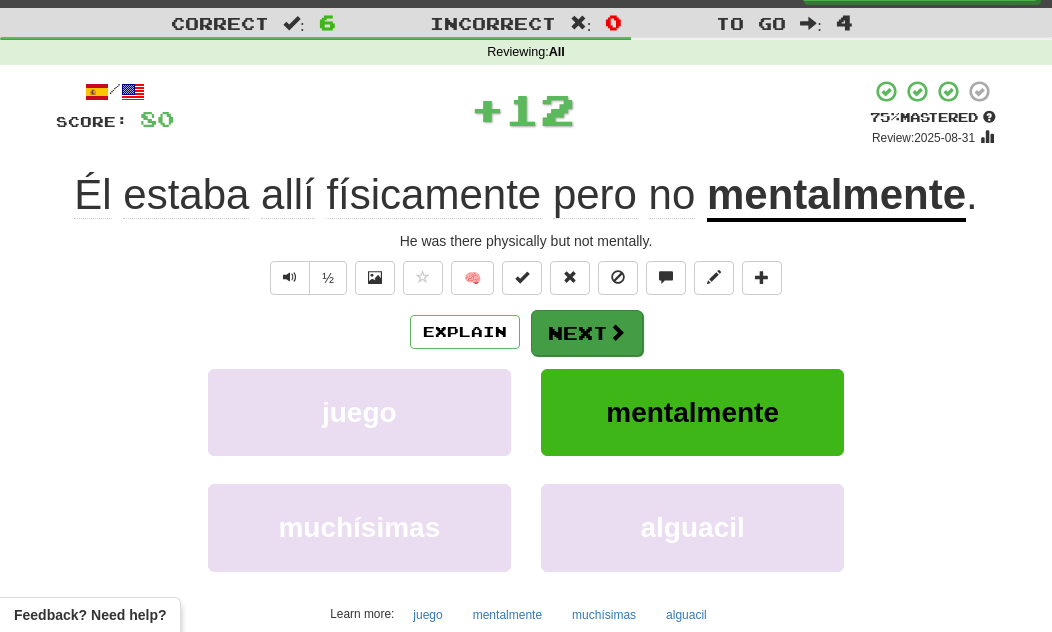 click on "Next" at bounding box center (587, 333) 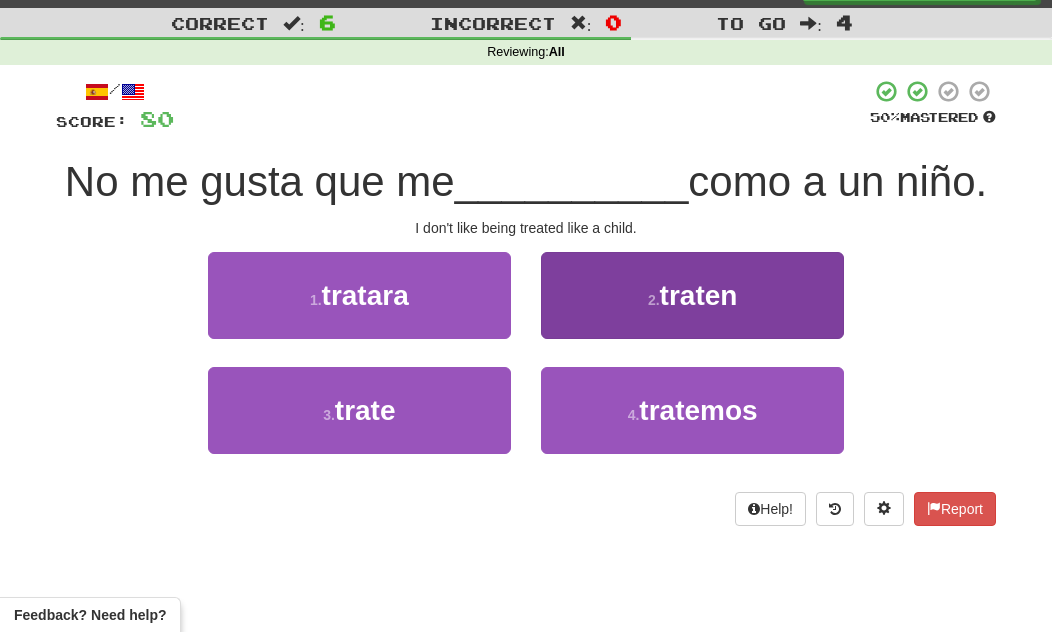 click on "2 .  traten" at bounding box center [692, 295] 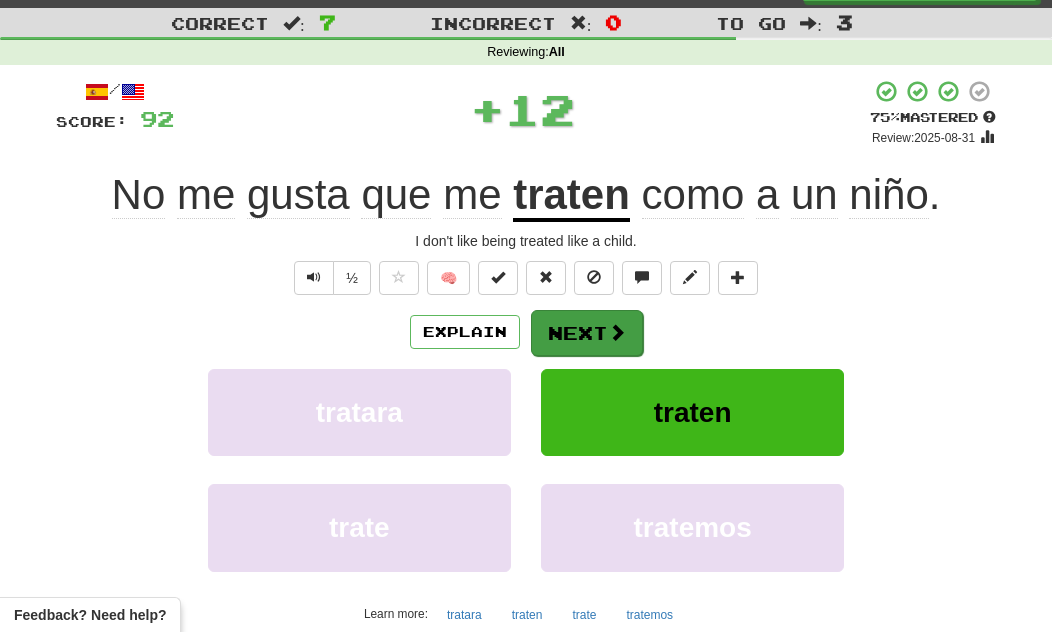 click at bounding box center (617, 332) 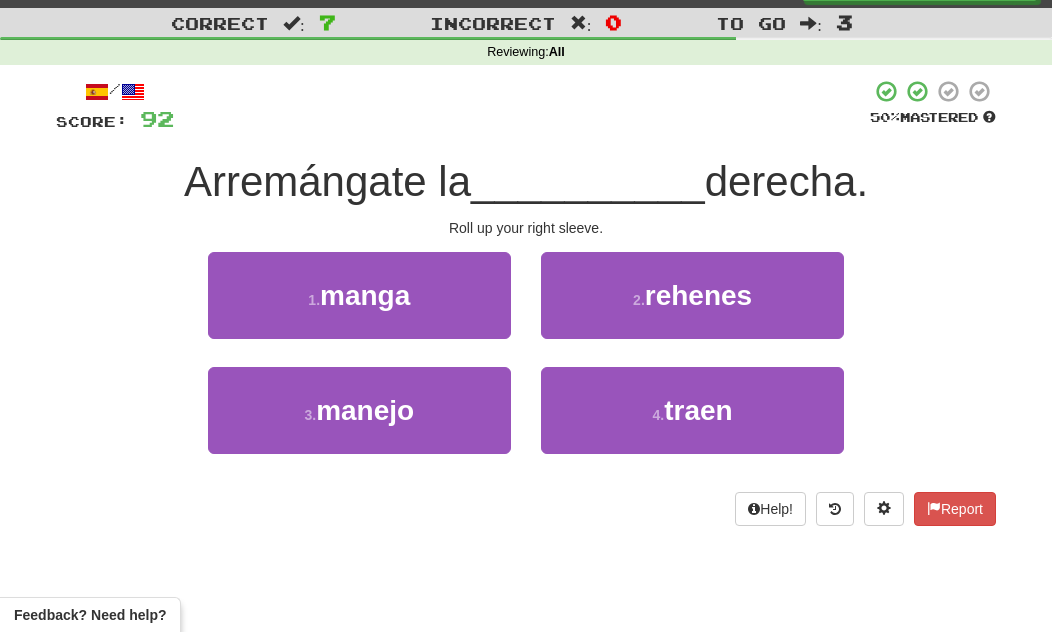 click on "1 .  manga" at bounding box center (359, 295) 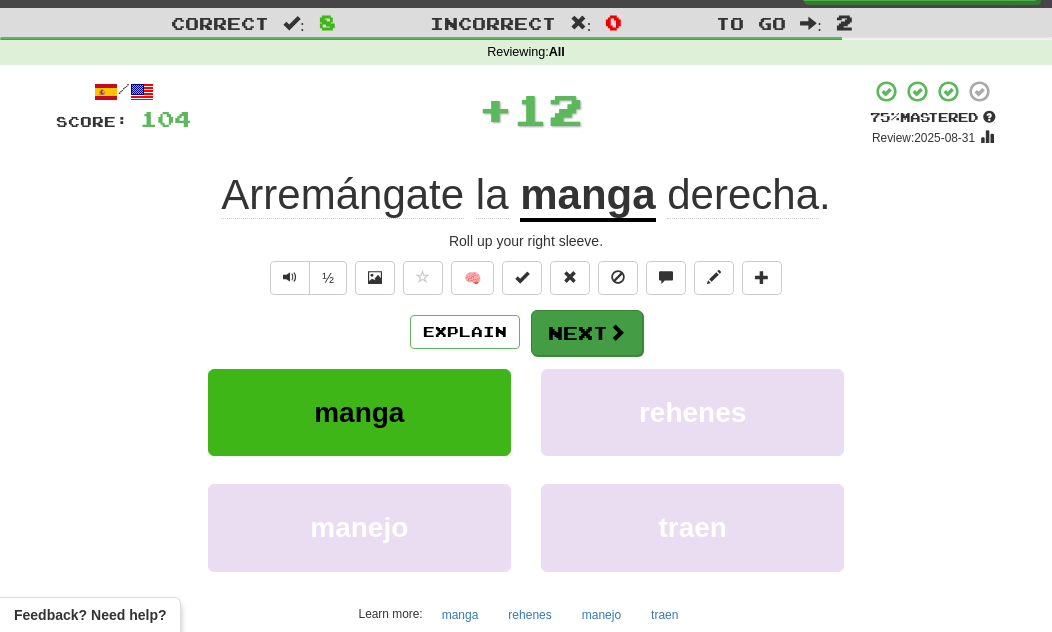 click at bounding box center [617, 332] 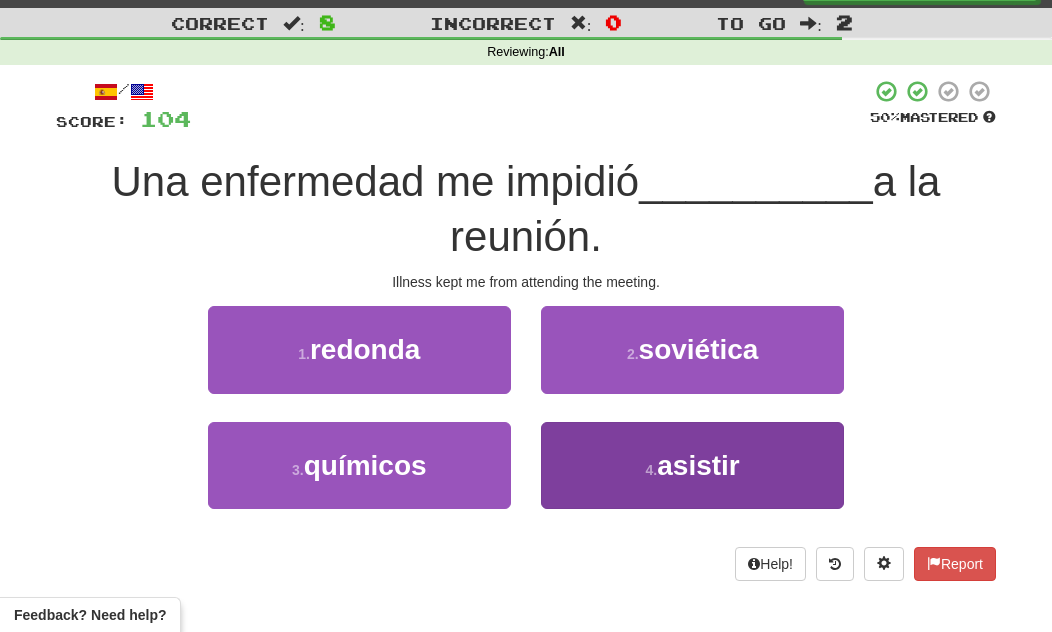 click on "4 .  asistir" at bounding box center (692, 465) 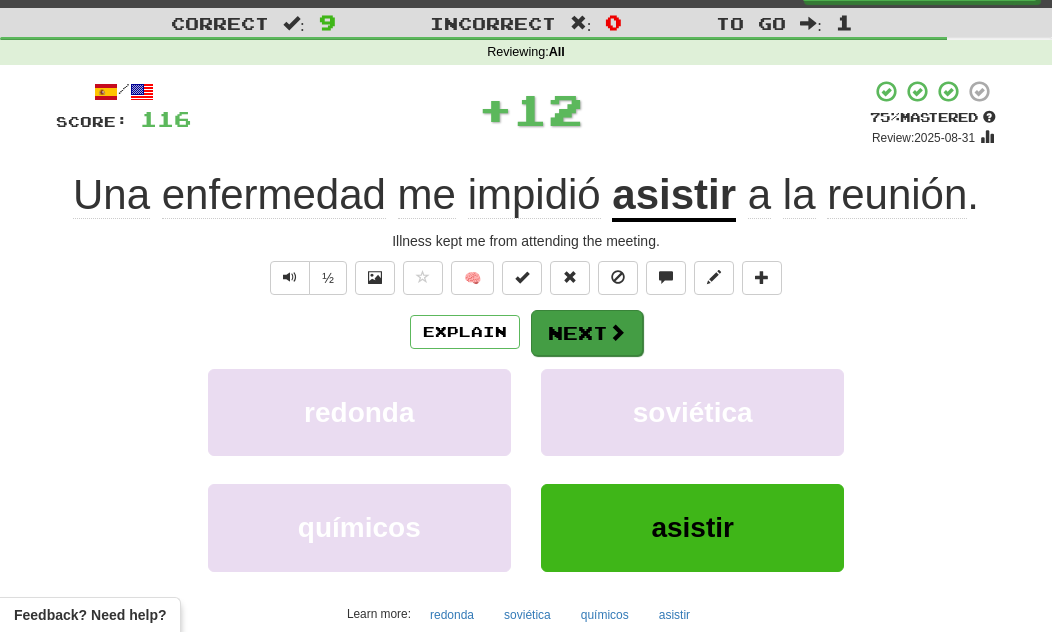 click on "Next" at bounding box center [587, 333] 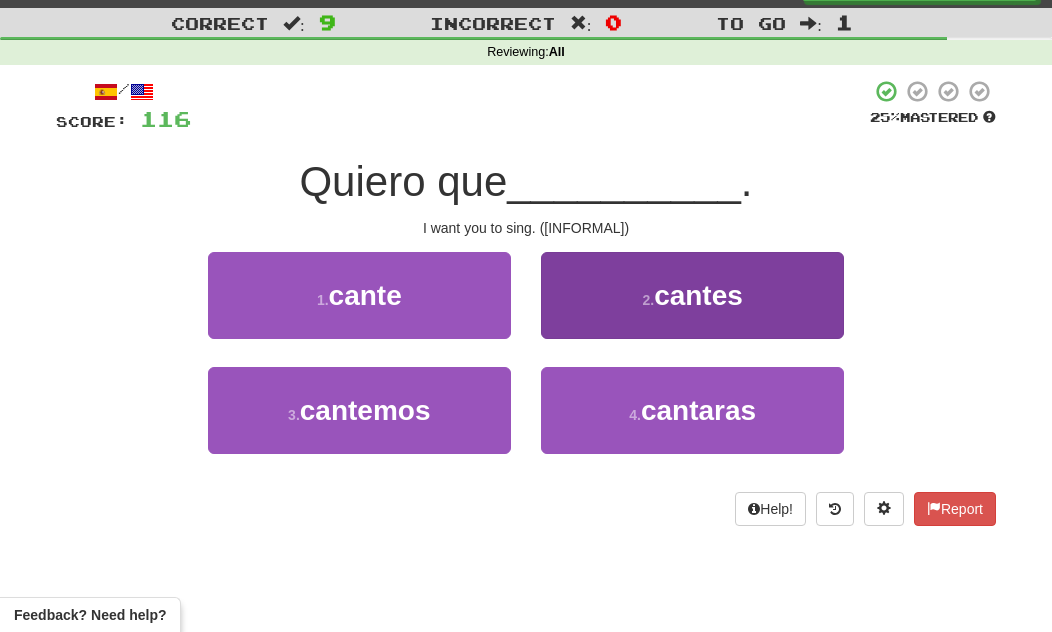 click on "2 .  cantes" at bounding box center (692, 295) 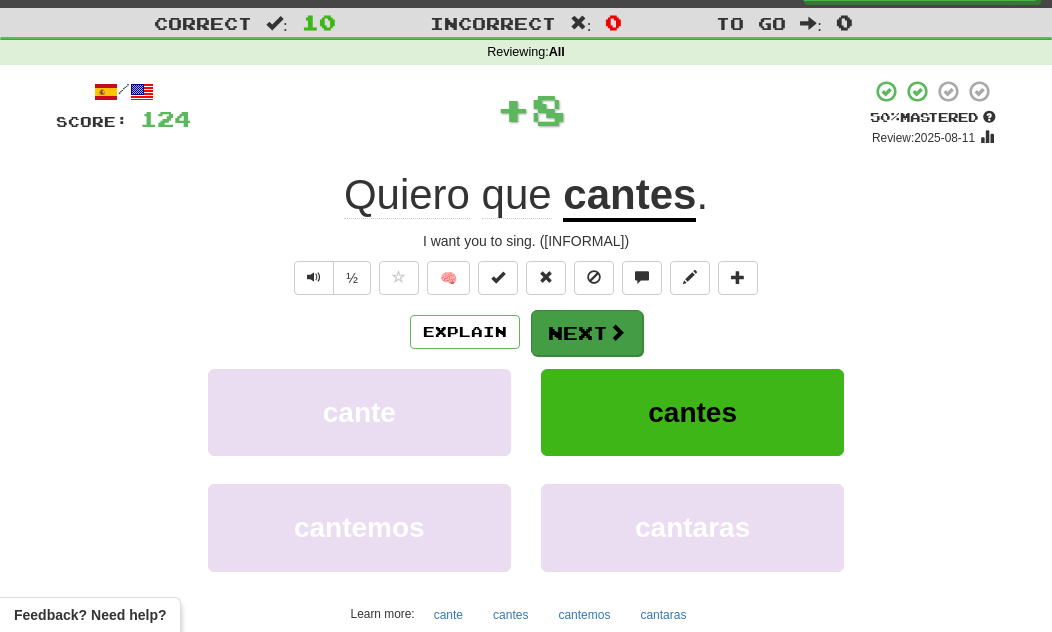 click at bounding box center [617, 332] 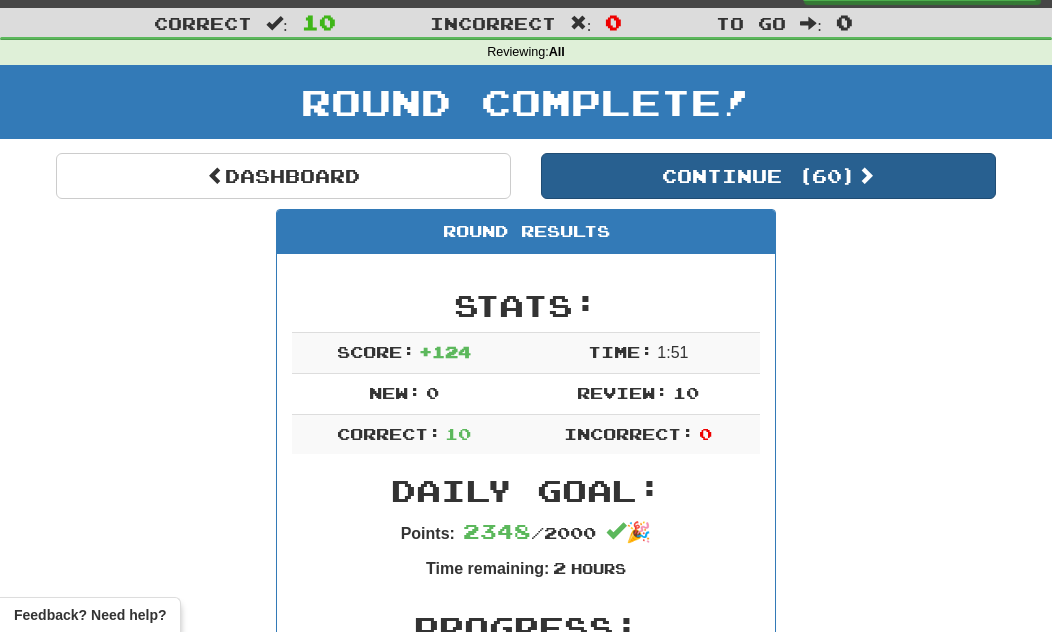 click on "Continue ( 60 )" at bounding box center [768, 176] 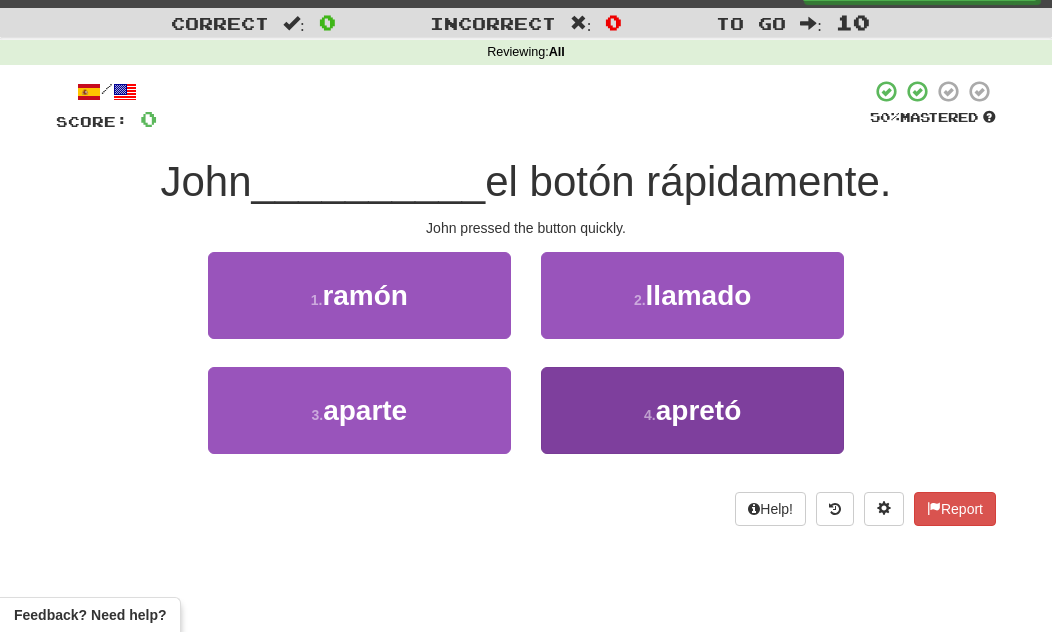 click on "4 .  apretó" at bounding box center (692, 410) 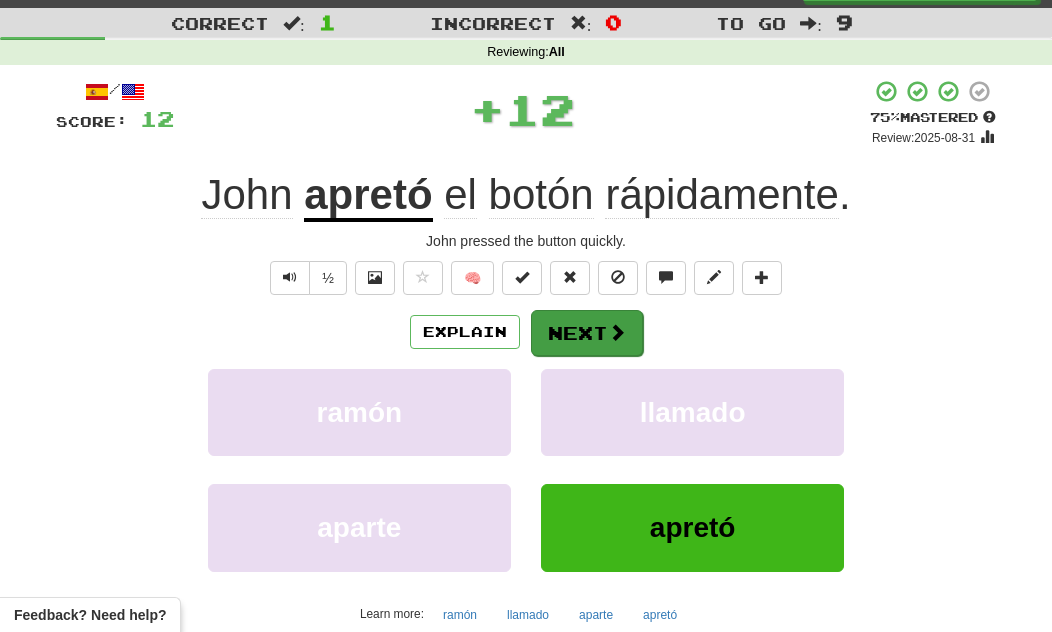click at bounding box center [617, 332] 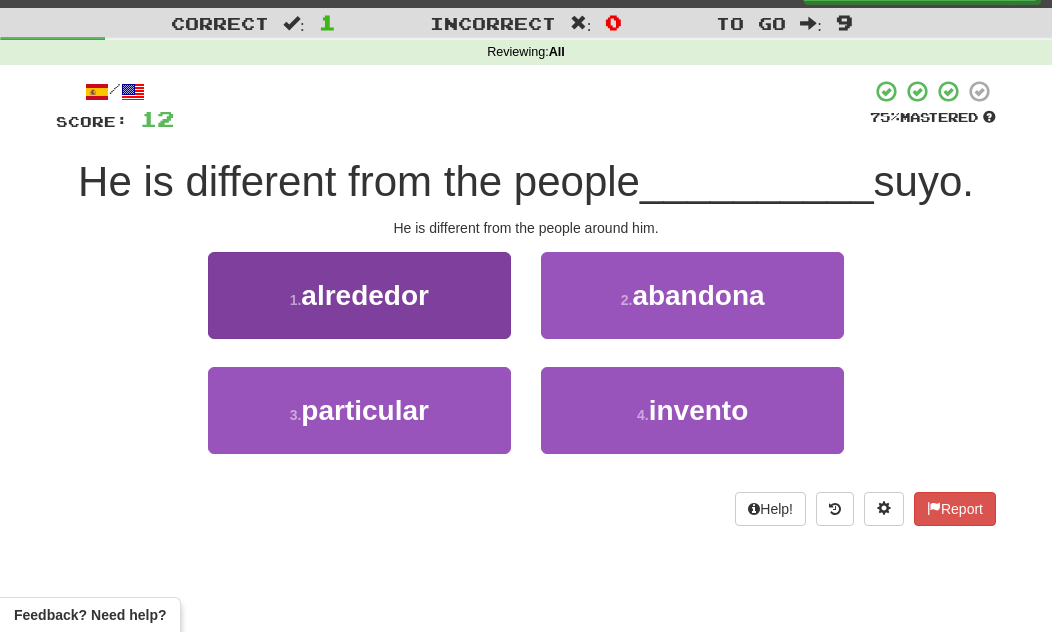 click on "1 .  alrededor" at bounding box center [359, 295] 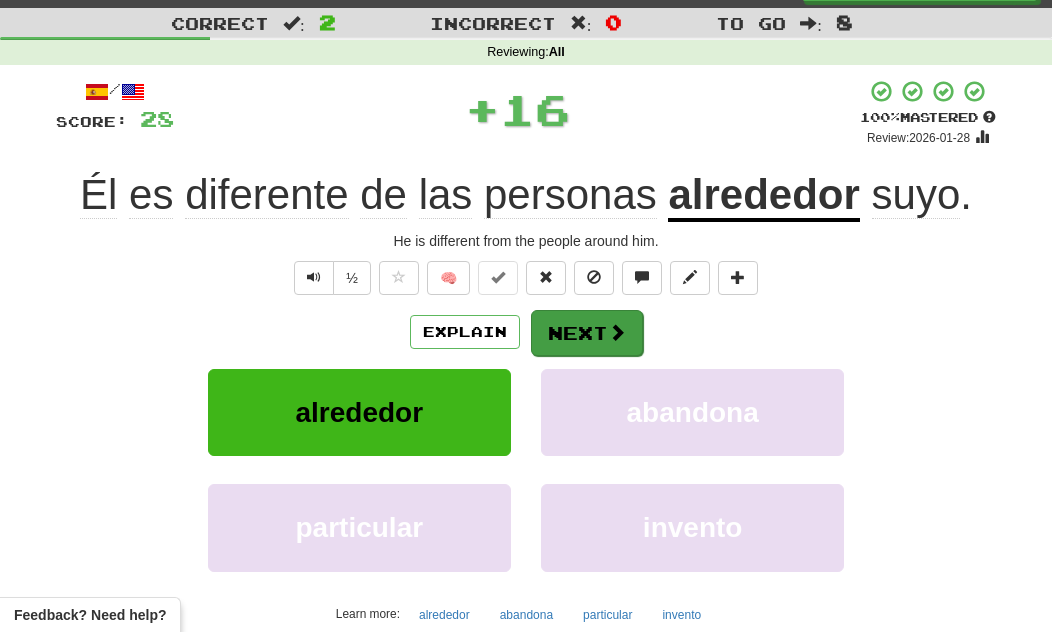 click at bounding box center (617, 332) 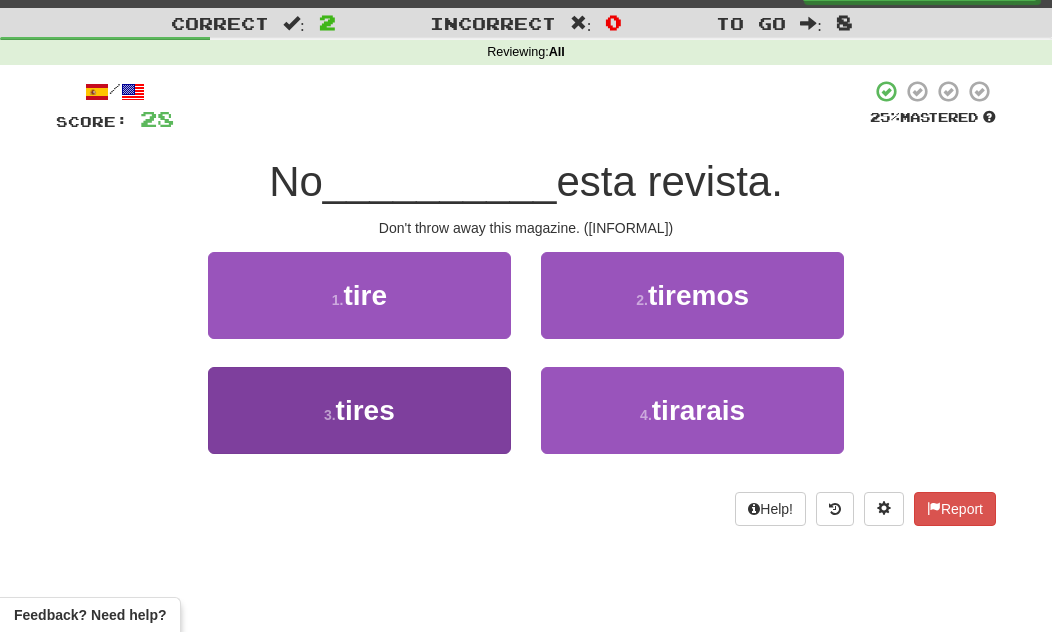 click on "3 .  tires" at bounding box center [359, 410] 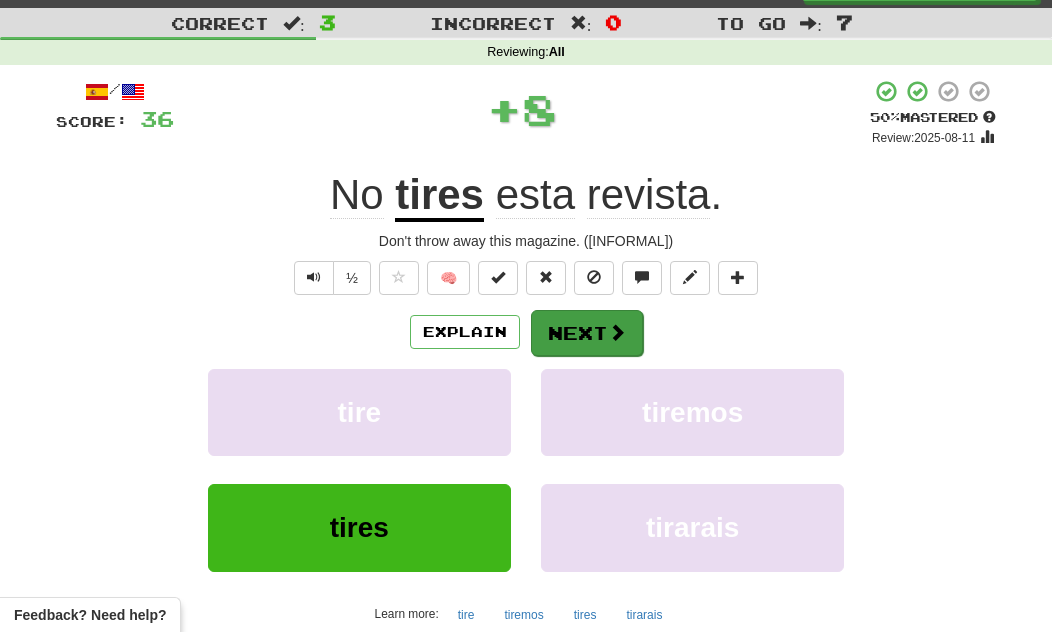 click on "Next" at bounding box center [587, 333] 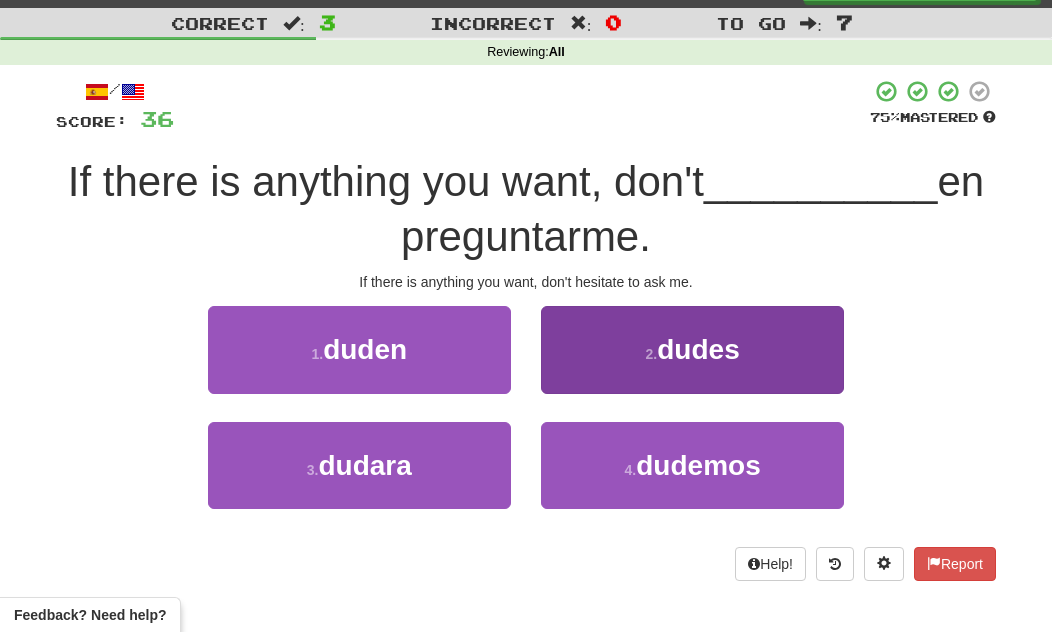 click on "2 .  dudes" at bounding box center (692, 349) 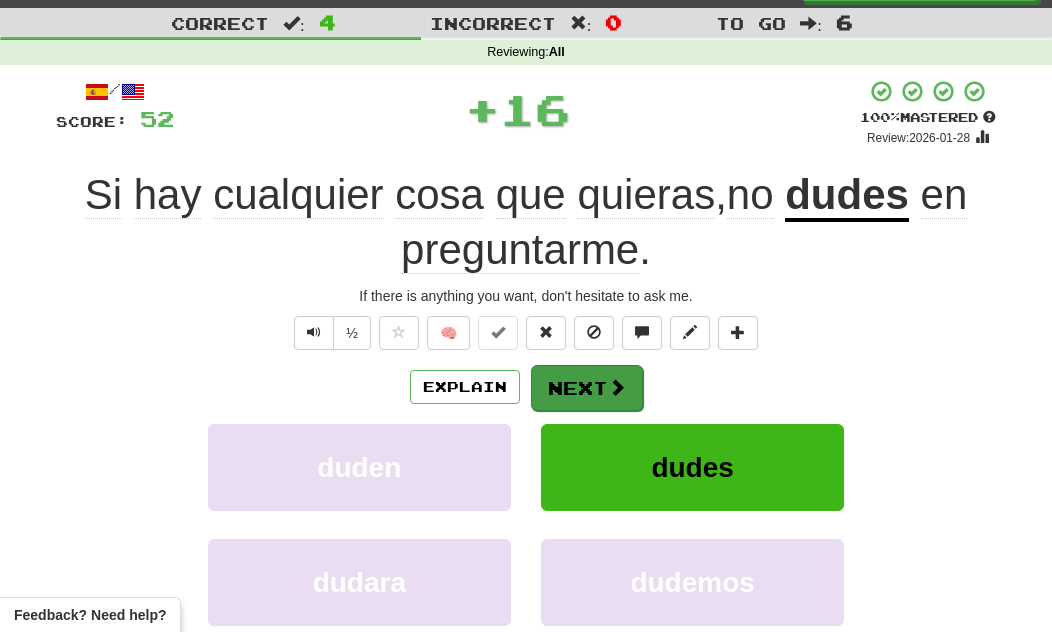 click at bounding box center (617, 387) 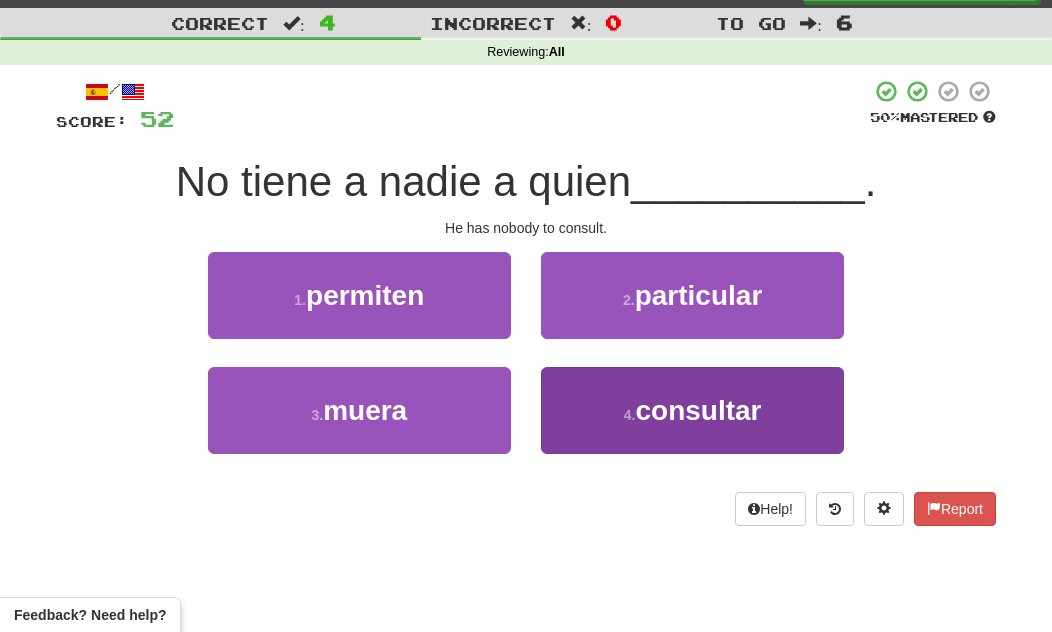 click on "4 .  consultar" at bounding box center [692, 410] 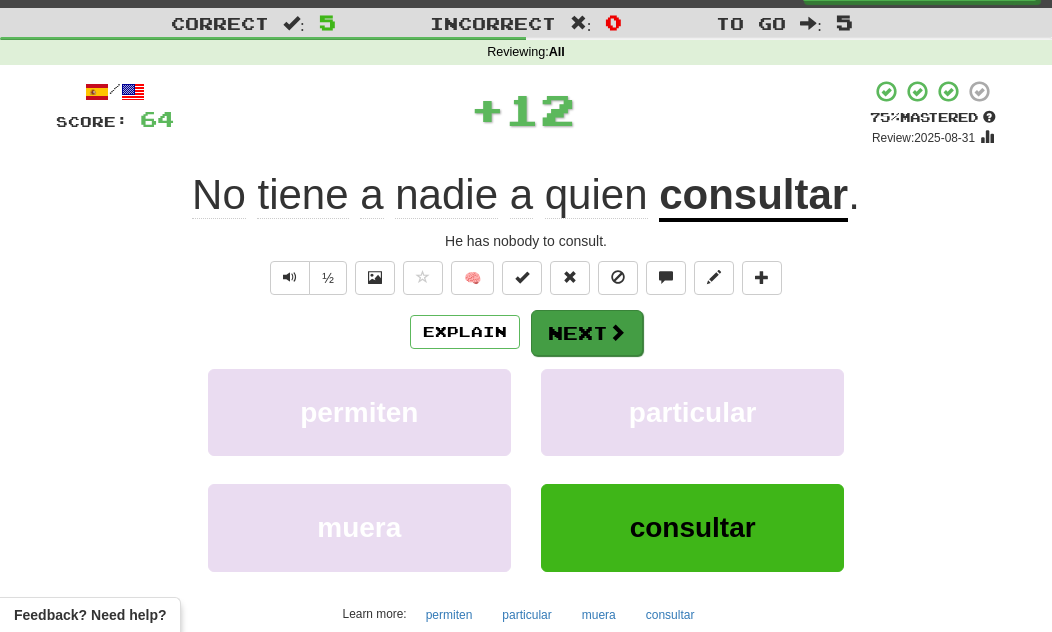 click at bounding box center [617, 332] 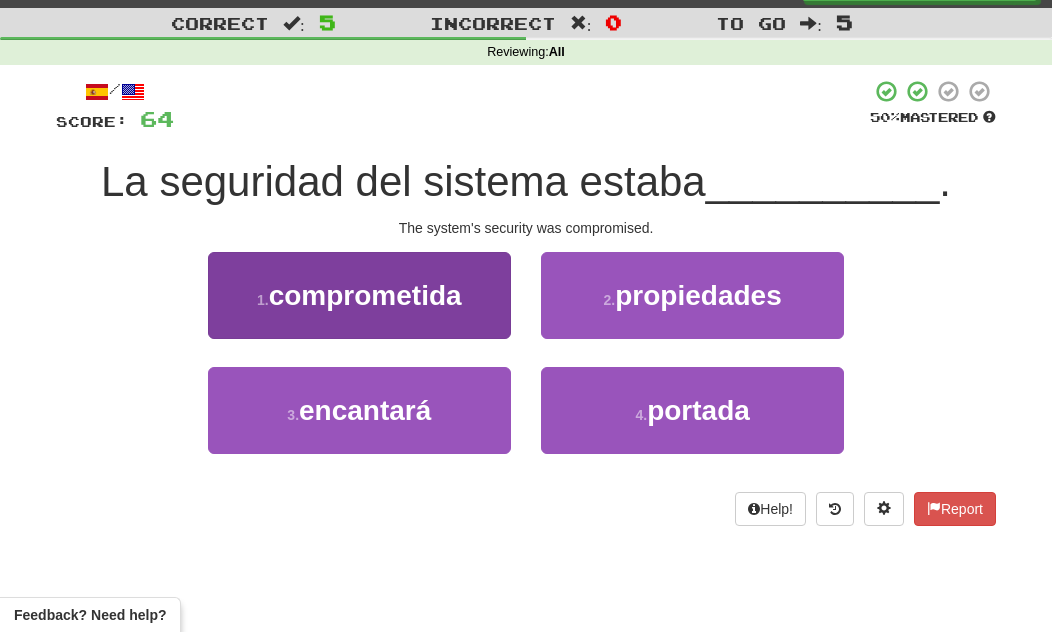 click on "comprometida" at bounding box center [365, 295] 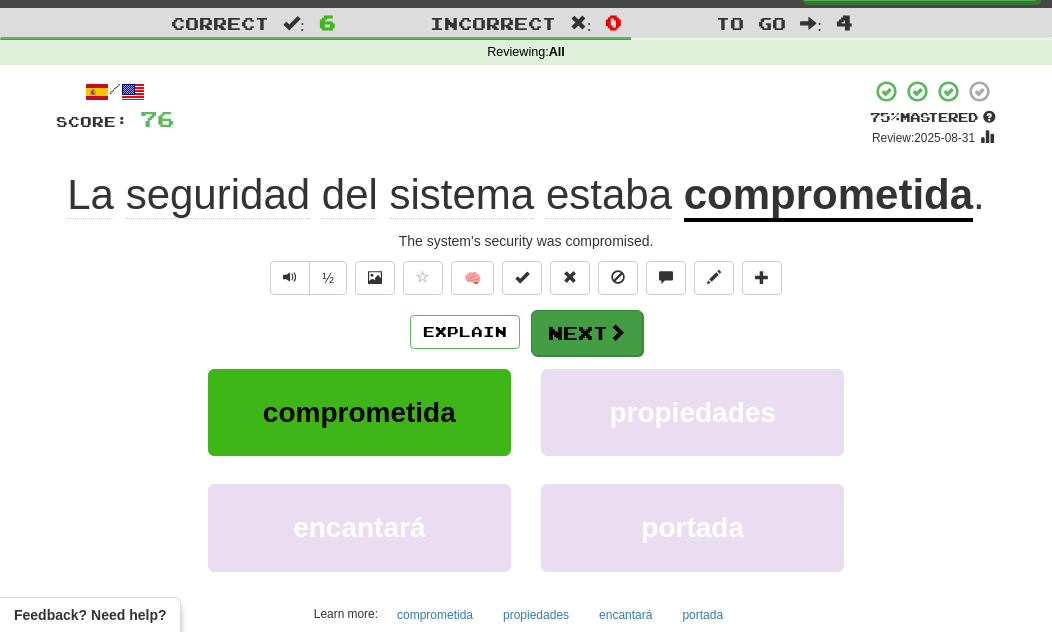 click on "Next" at bounding box center (587, 333) 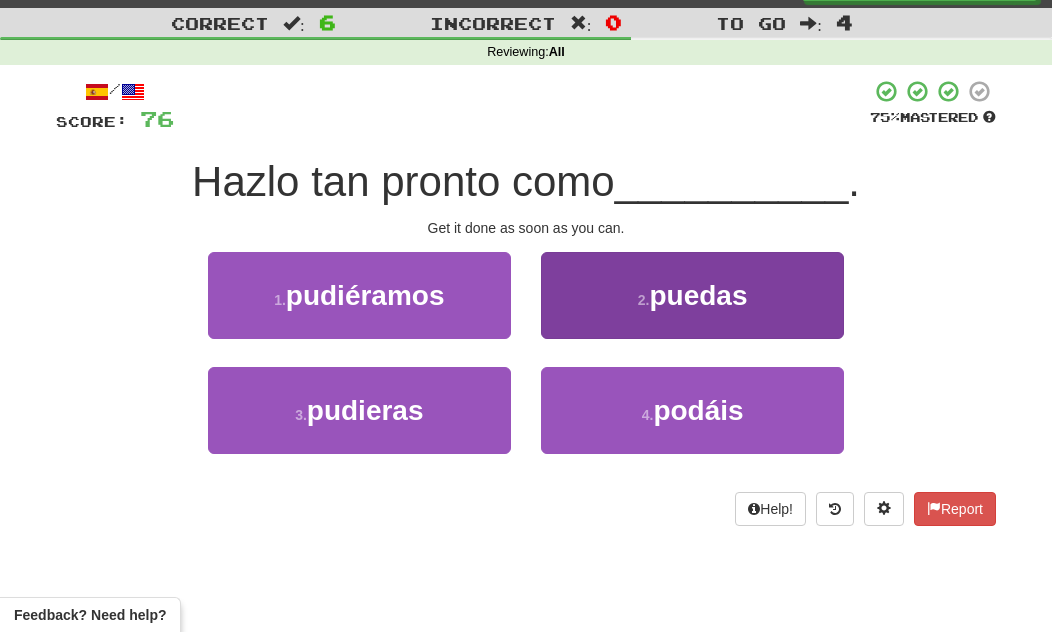 click on "2 .  puedas" at bounding box center (692, 295) 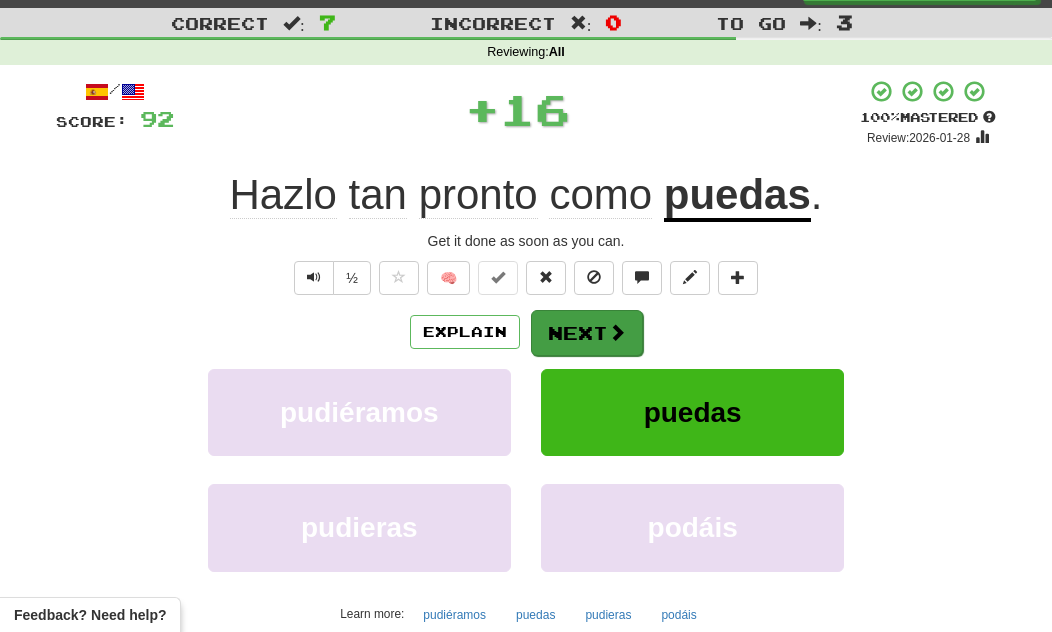 click at bounding box center (617, 332) 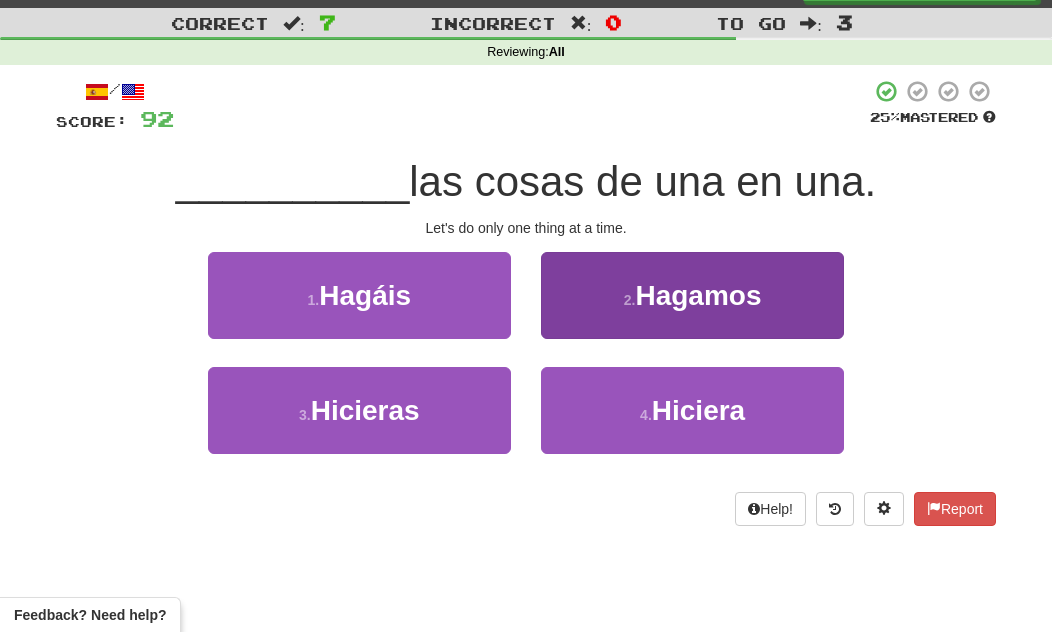 click on "Hagamos" at bounding box center [698, 295] 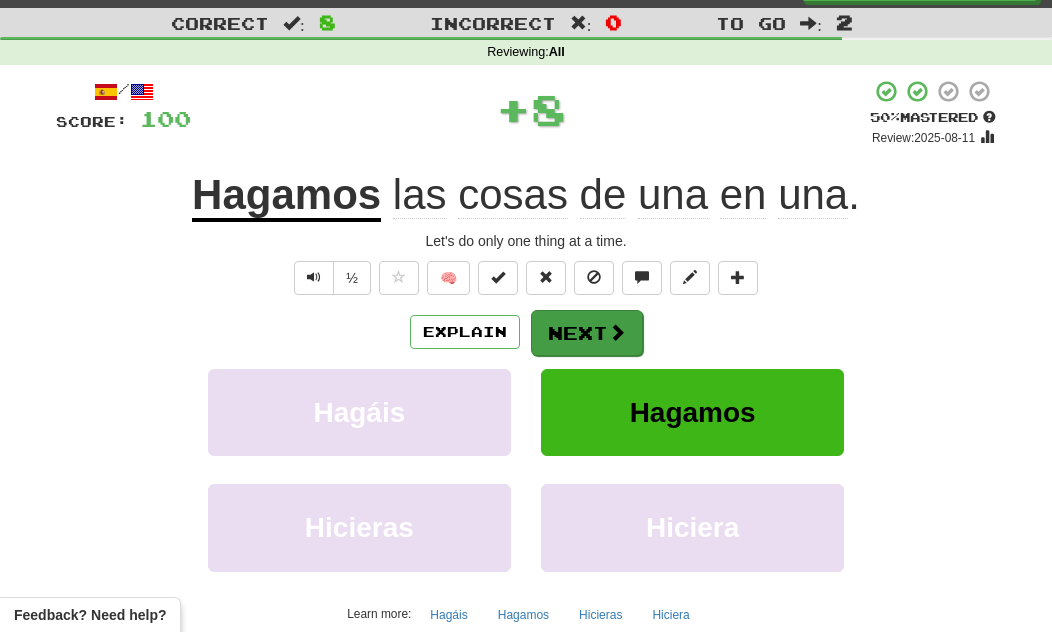 click on "Next" at bounding box center [587, 333] 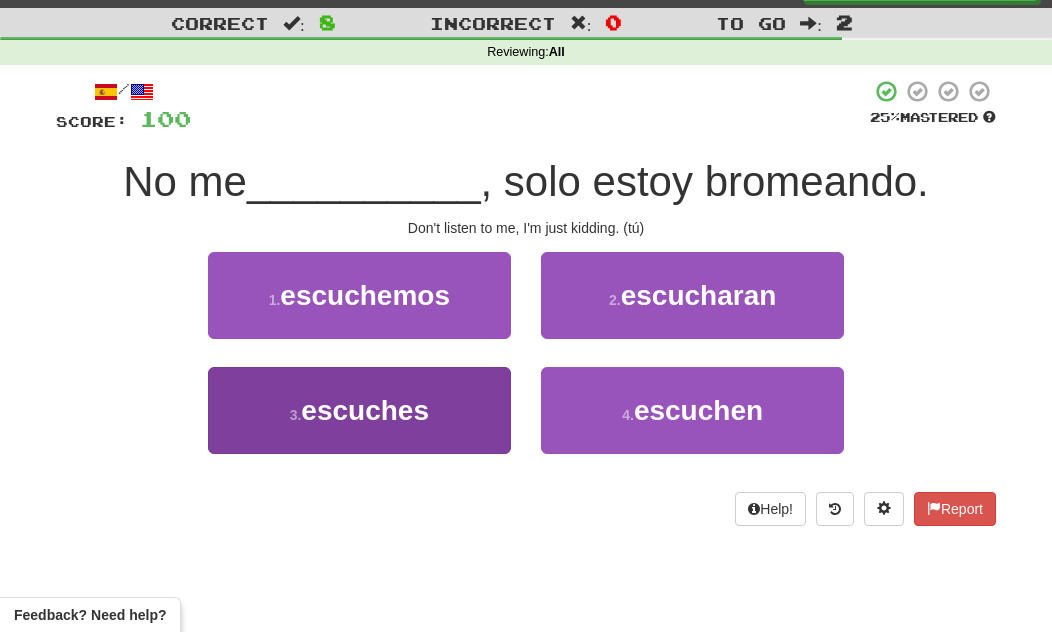 click on "3 .  escuches" at bounding box center [359, 410] 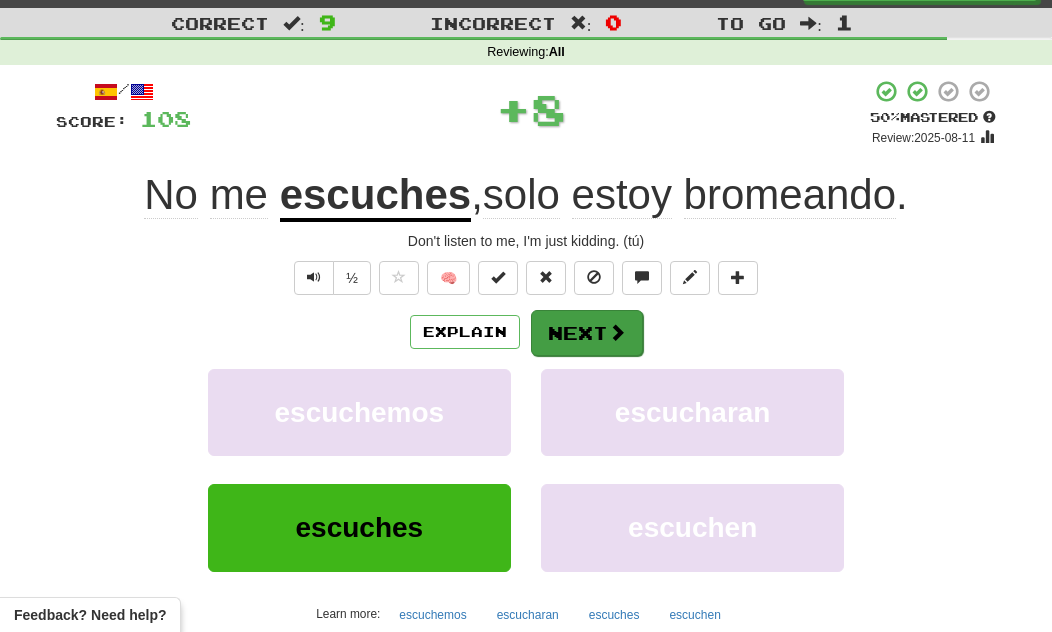 click at bounding box center [617, 332] 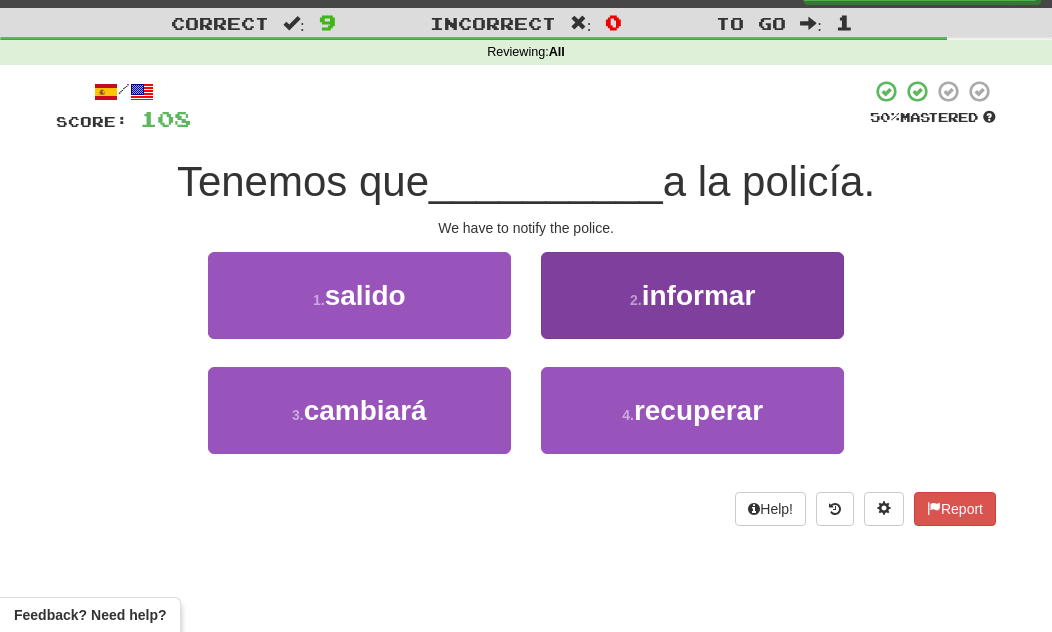 click on "informar" at bounding box center [699, 295] 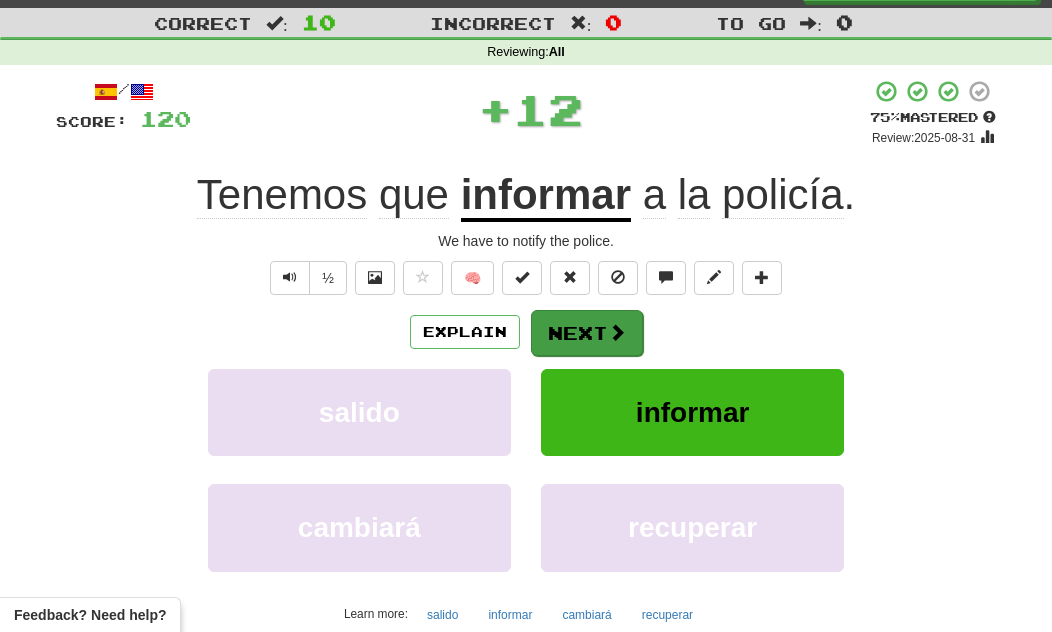 click at bounding box center [617, 332] 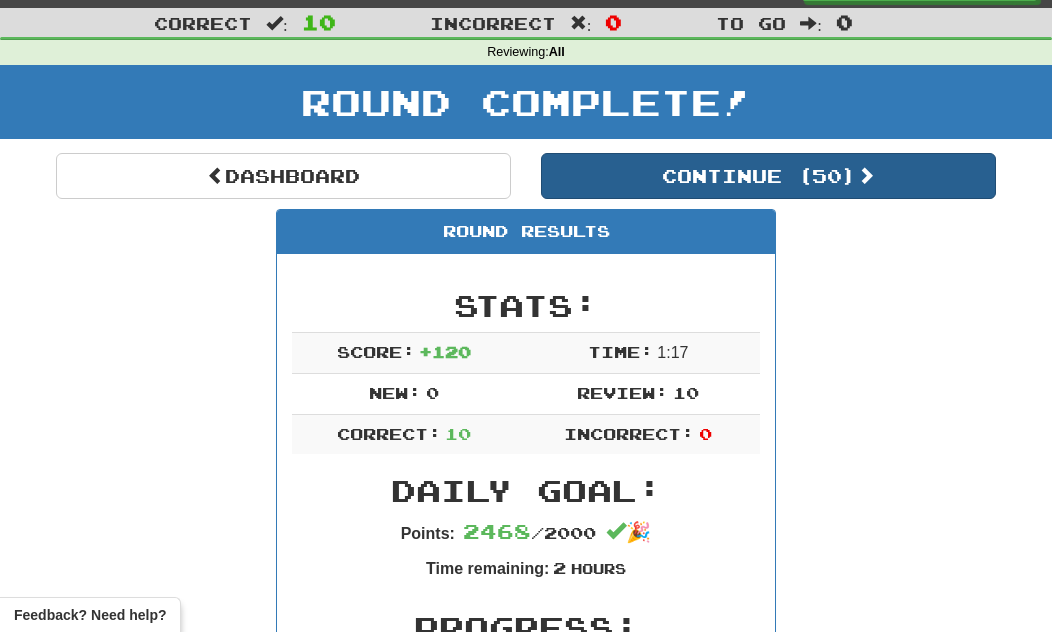 click on "Continue ( 50 )" at bounding box center (768, 176) 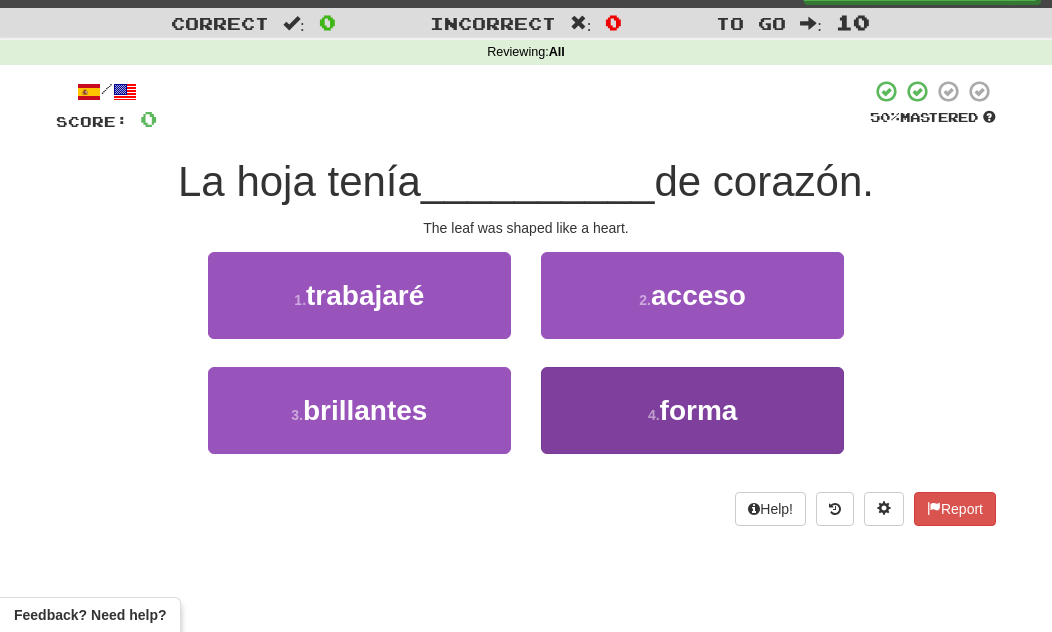 click on "4 .  forma" at bounding box center [692, 410] 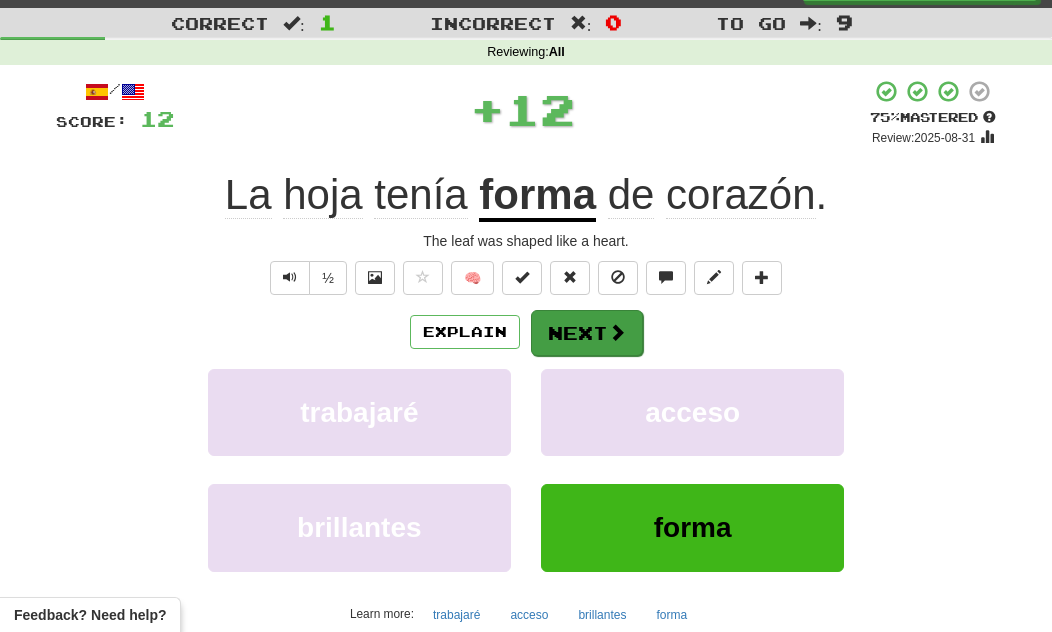 click on "Next" at bounding box center [587, 333] 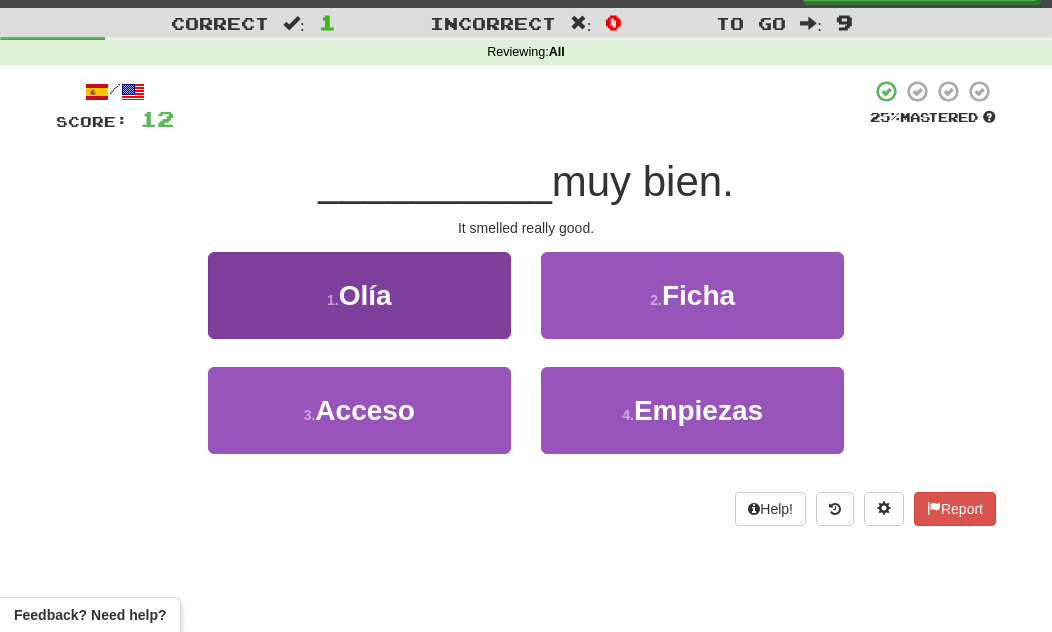 click on "1 .  Olía" at bounding box center [359, 295] 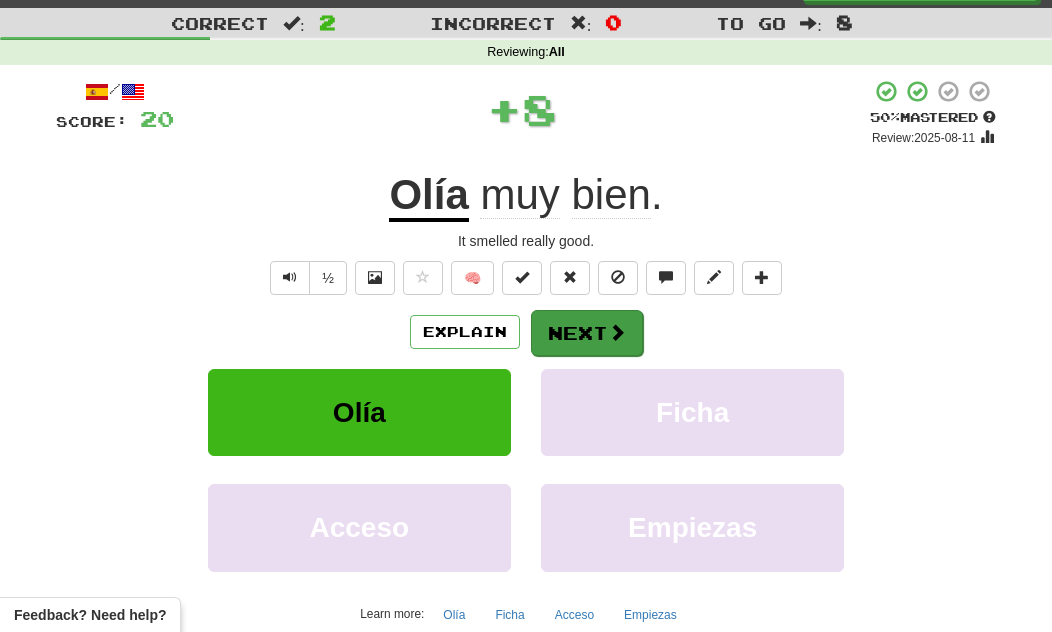 click at bounding box center (617, 332) 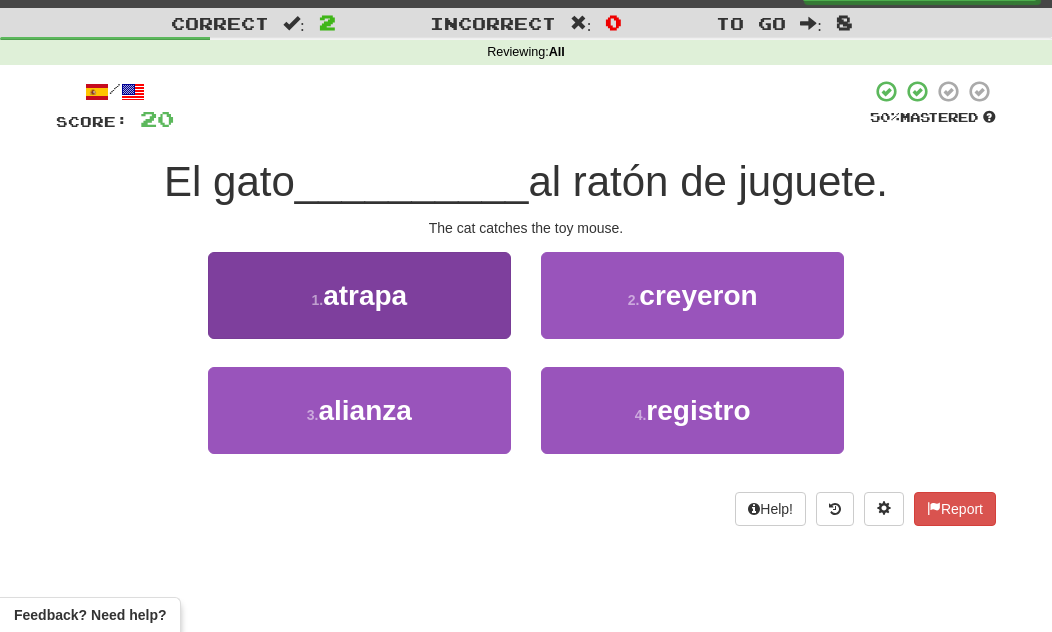 click on "1 .  atrapa" at bounding box center [359, 295] 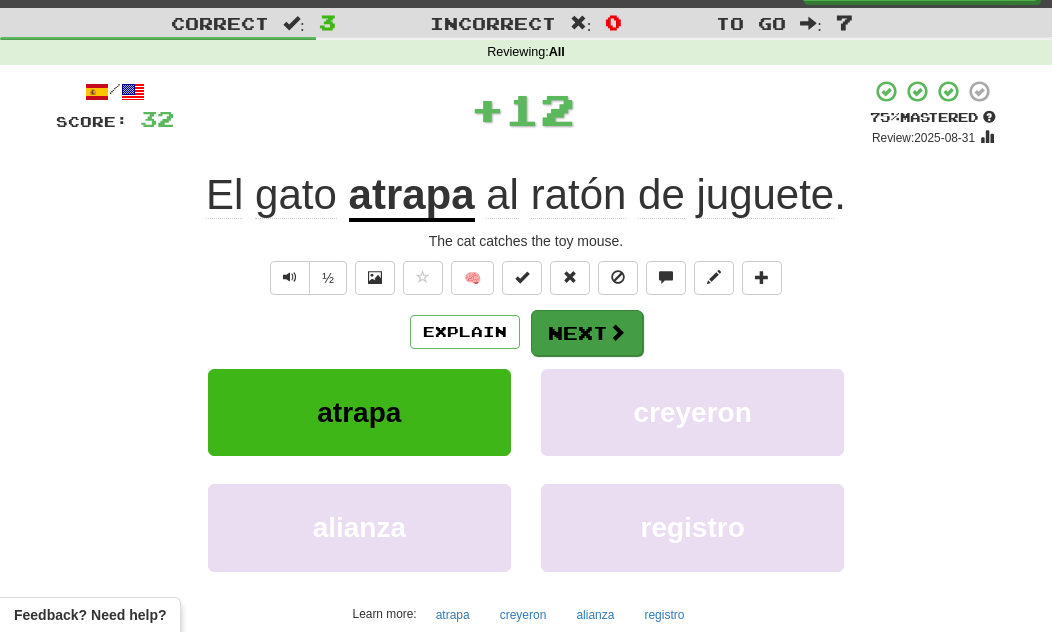 click at bounding box center [617, 332] 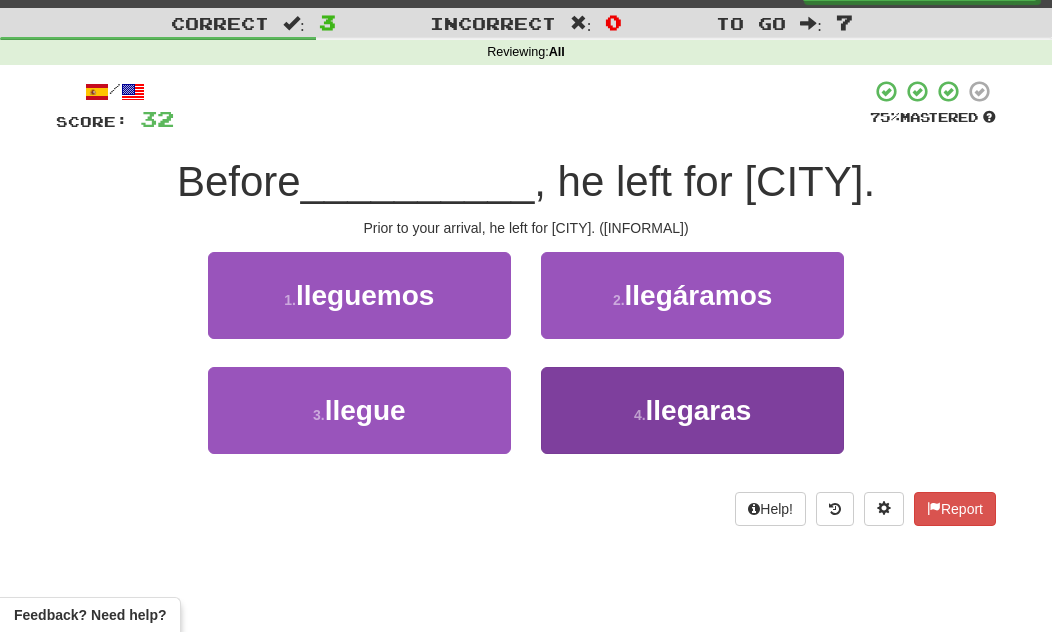 click on "llegaras" at bounding box center (699, 410) 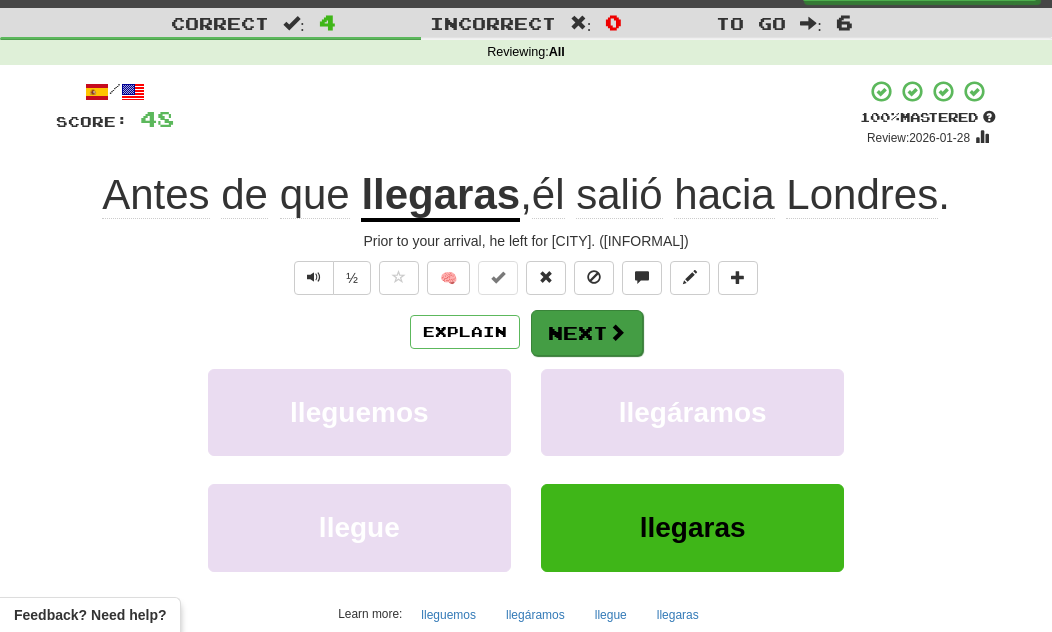 click on "Next" at bounding box center (587, 333) 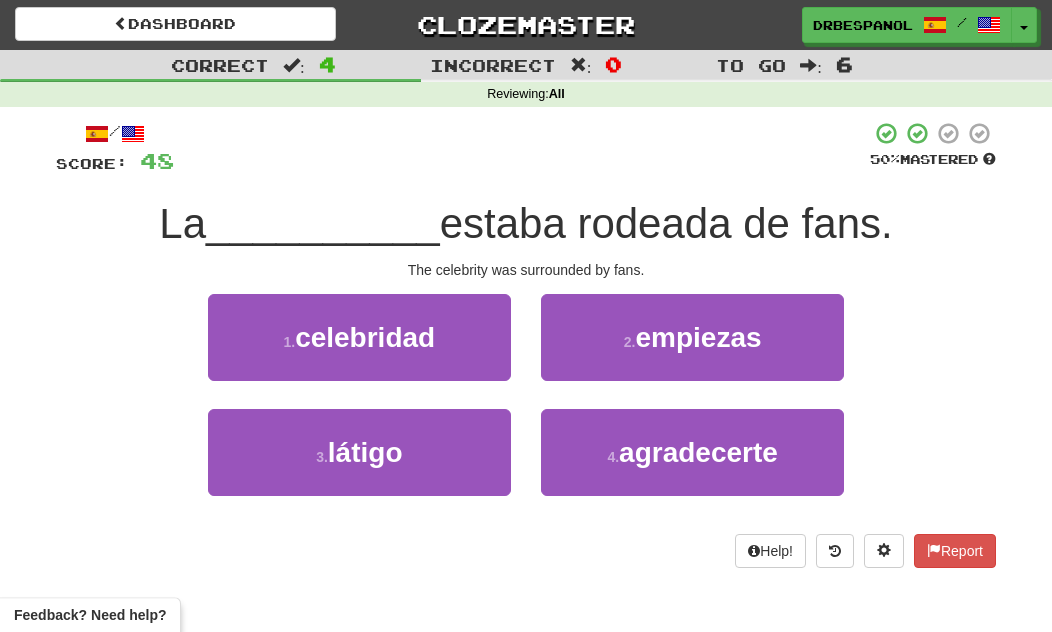 scroll, scrollTop: 0, scrollLeft: 0, axis: both 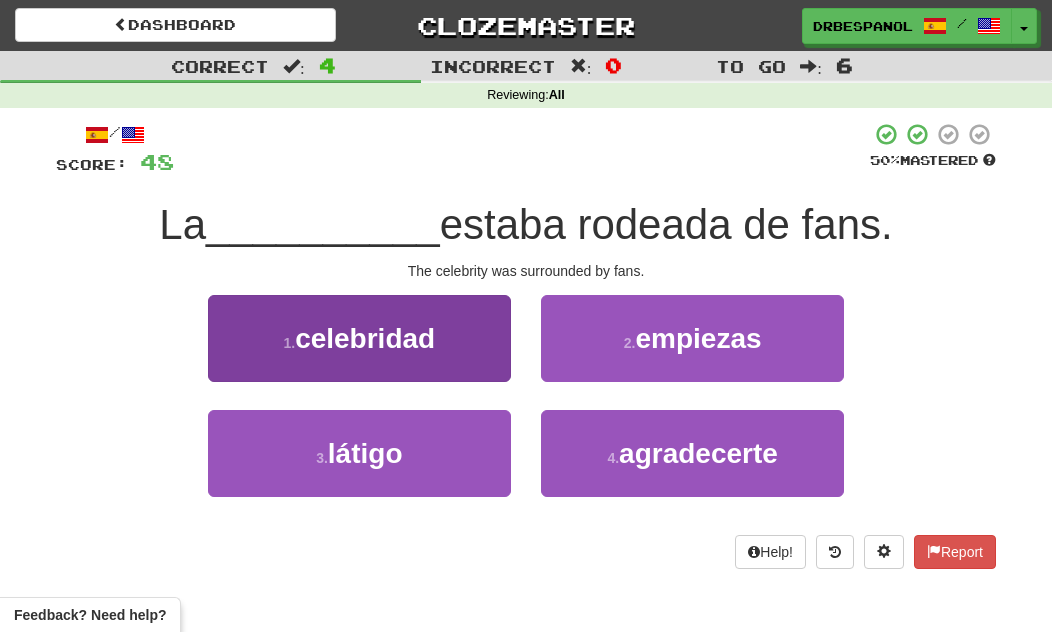 click on "celebridad" at bounding box center (365, 338) 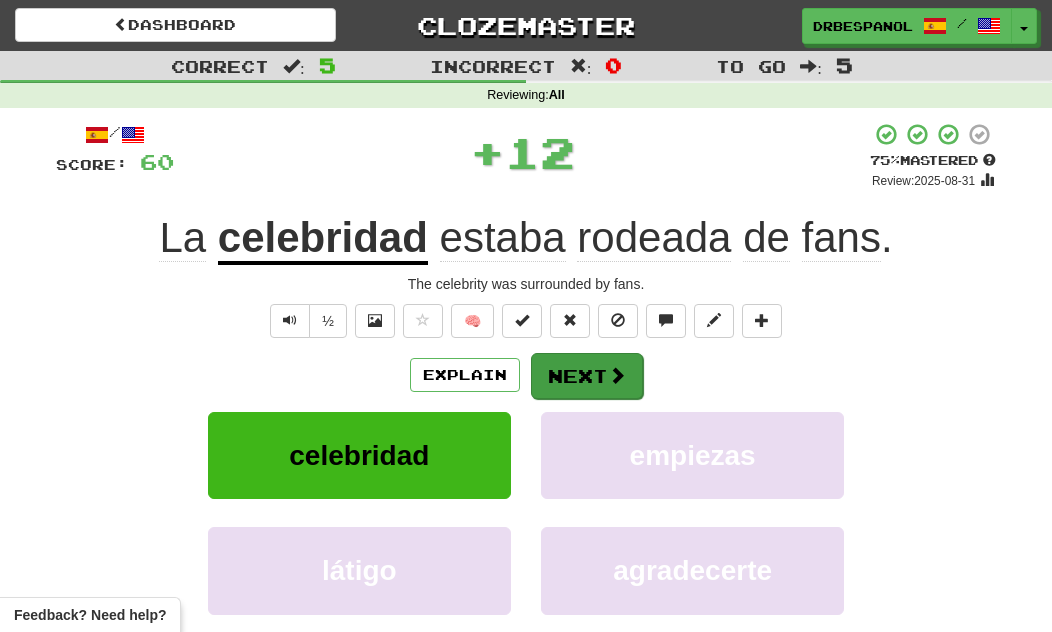 click at bounding box center [617, 375] 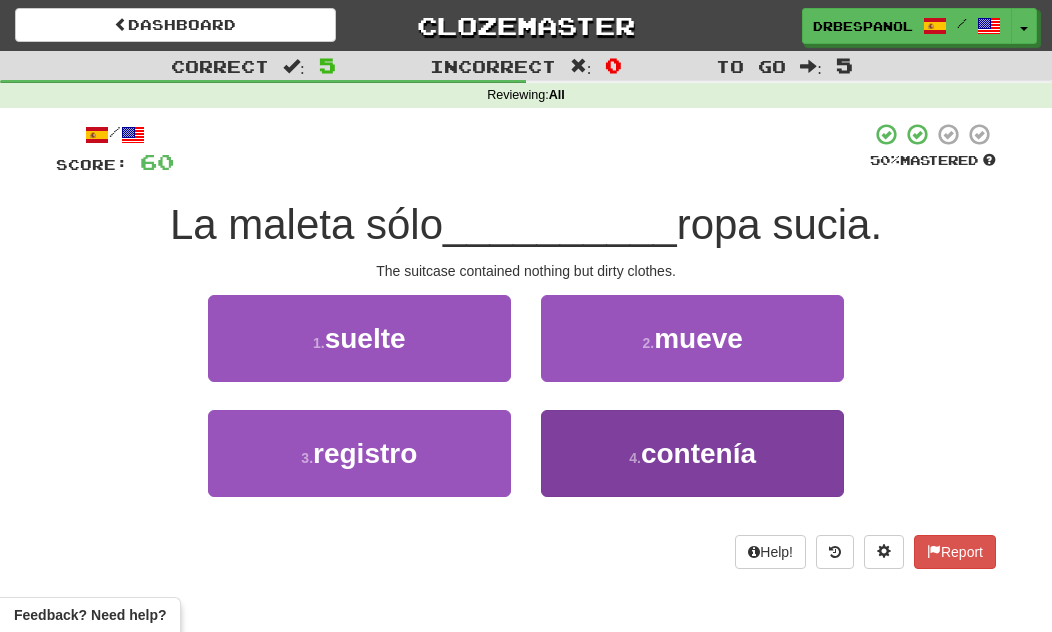 click on "4 .  contenía" at bounding box center [692, 453] 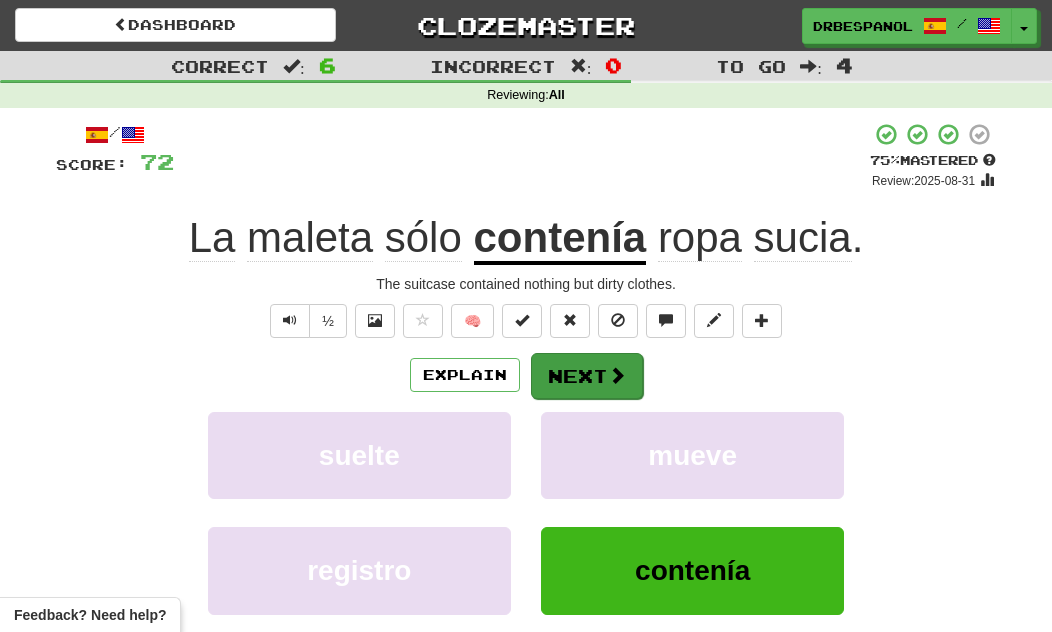 click on "Next" at bounding box center (587, 376) 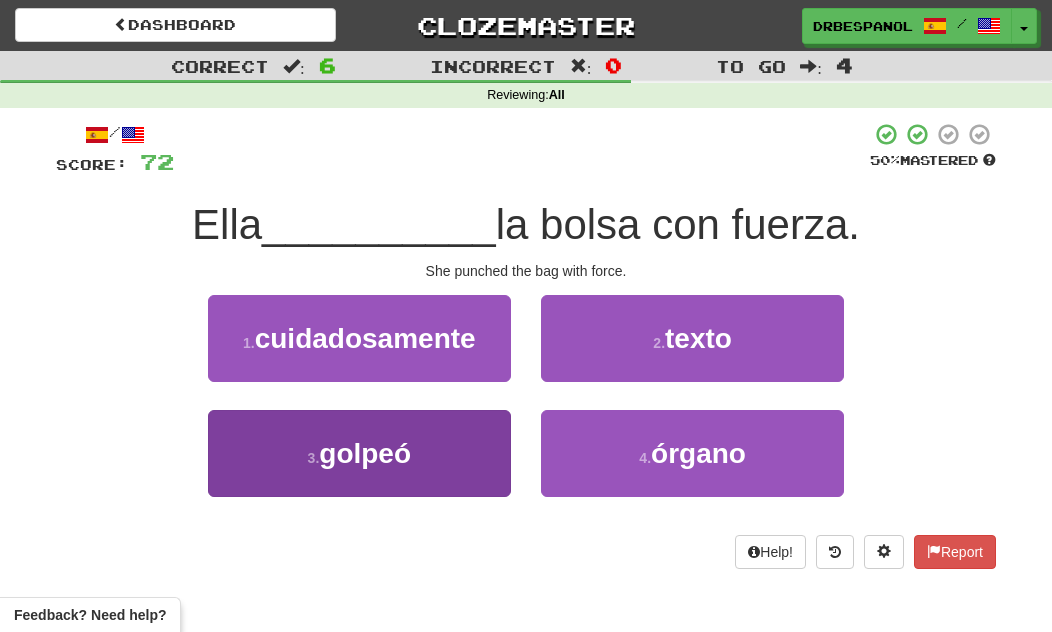 click on "3 .  golpeó" at bounding box center [359, 453] 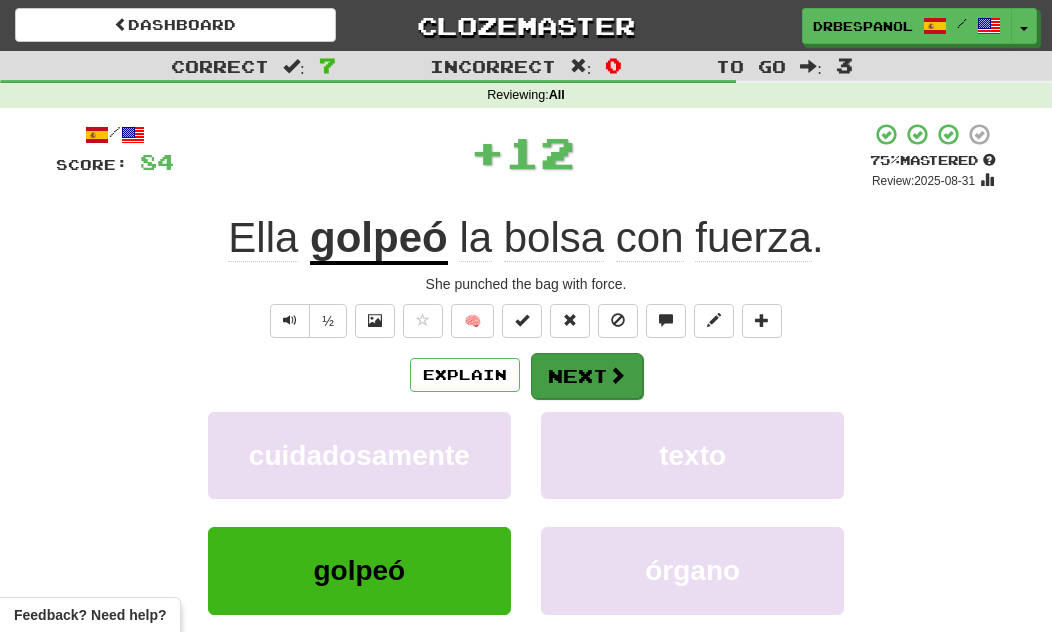 click at bounding box center [617, 375] 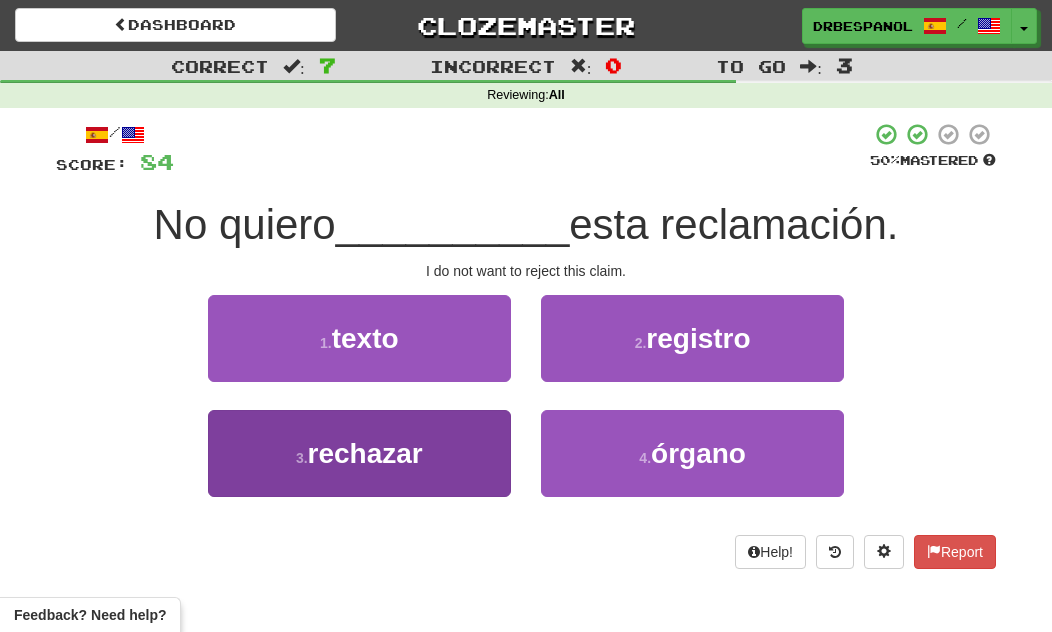 click on "rechazar" at bounding box center [365, 453] 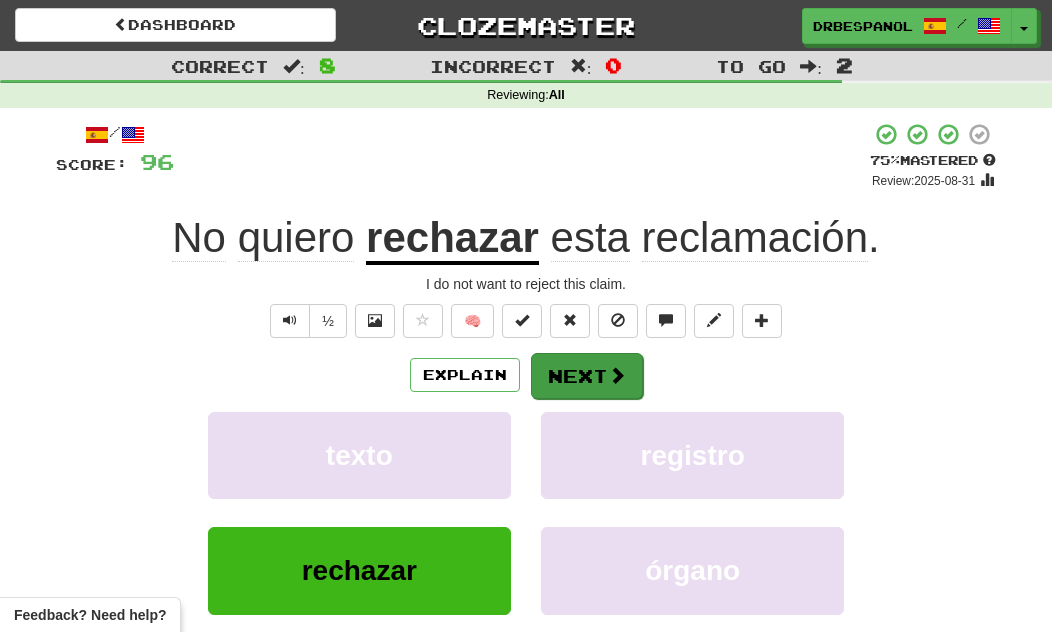 click on "Next" at bounding box center [587, 376] 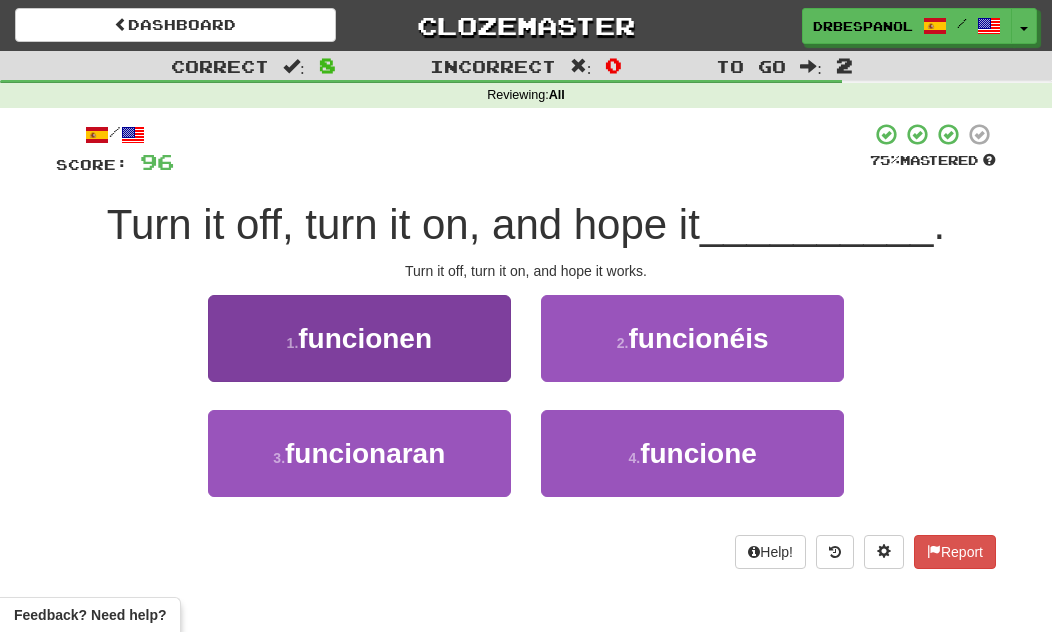 click on "1 .  funcionen" at bounding box center (359, 338) 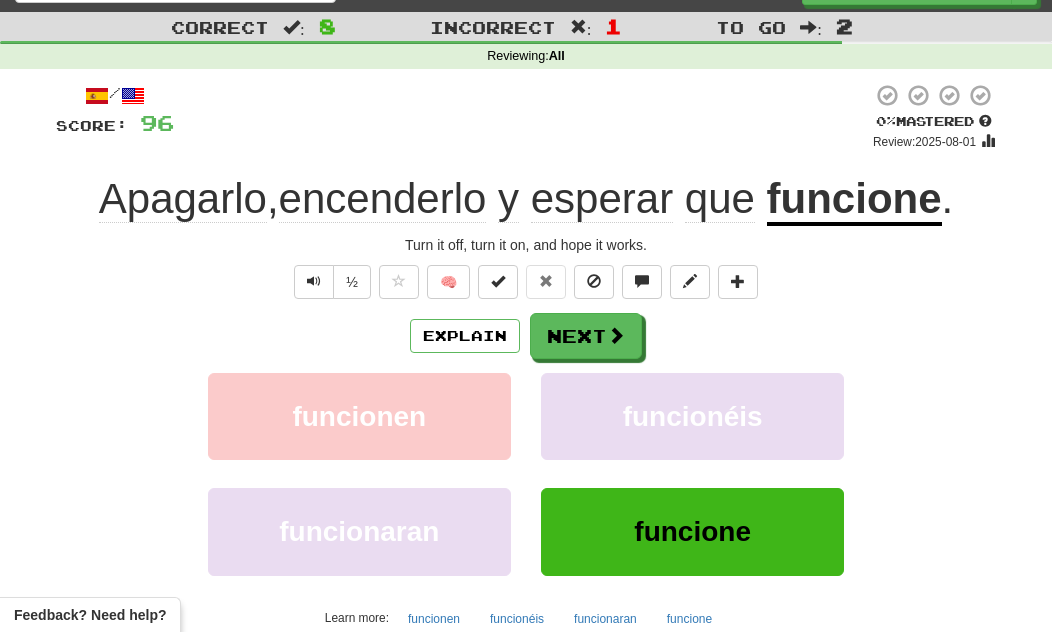 scroll, scrollTop: 49, scrollLeft: 0, axis: vertical 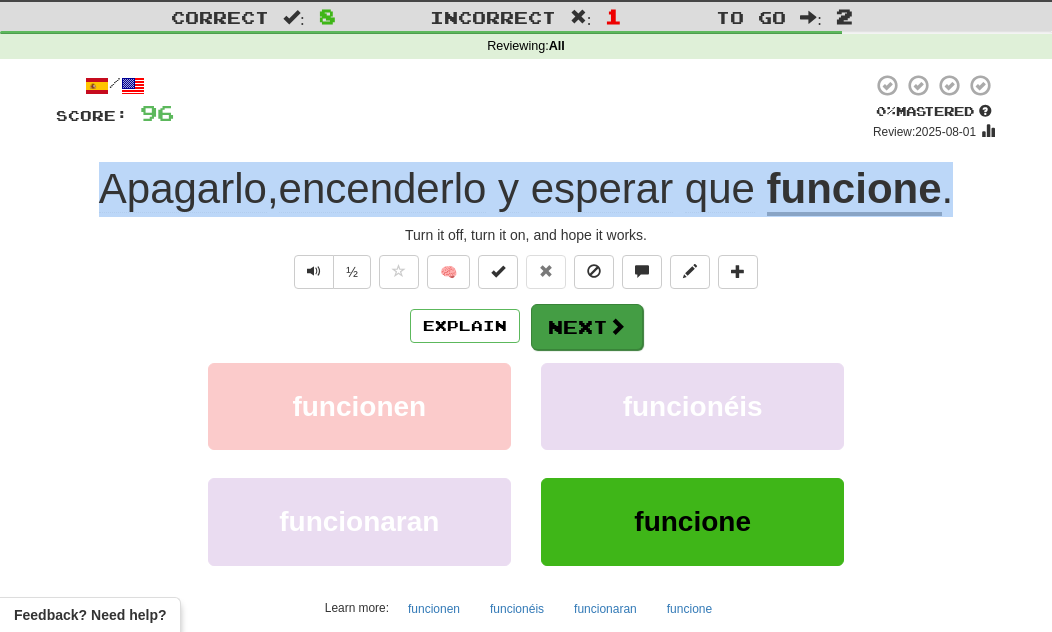 click on "Next" at bounding box center (587, 327) 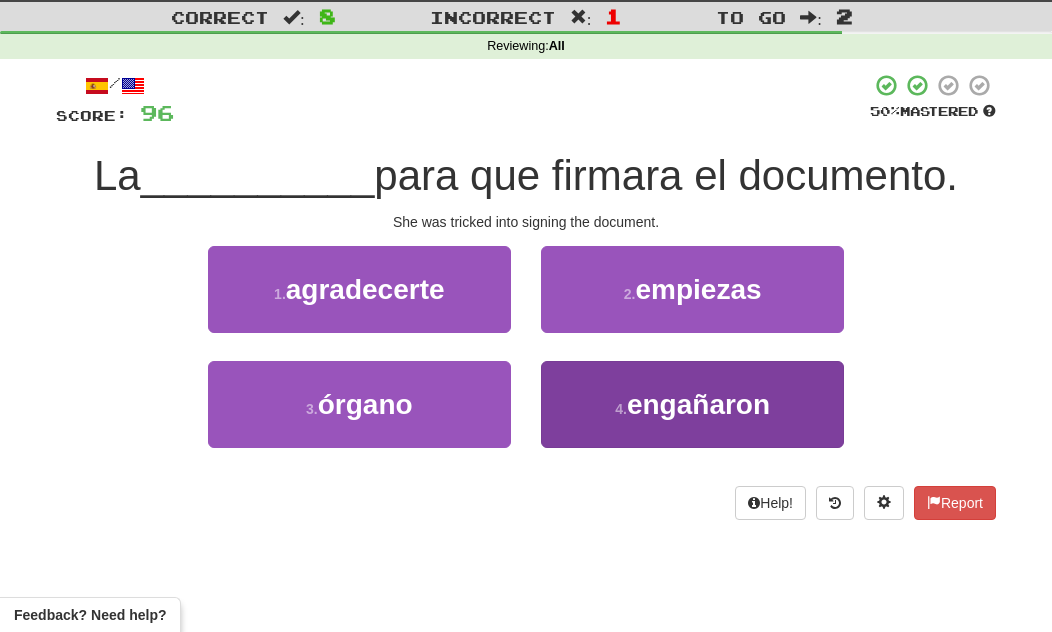 click on "engañaron" at bounding box center (698, 404) 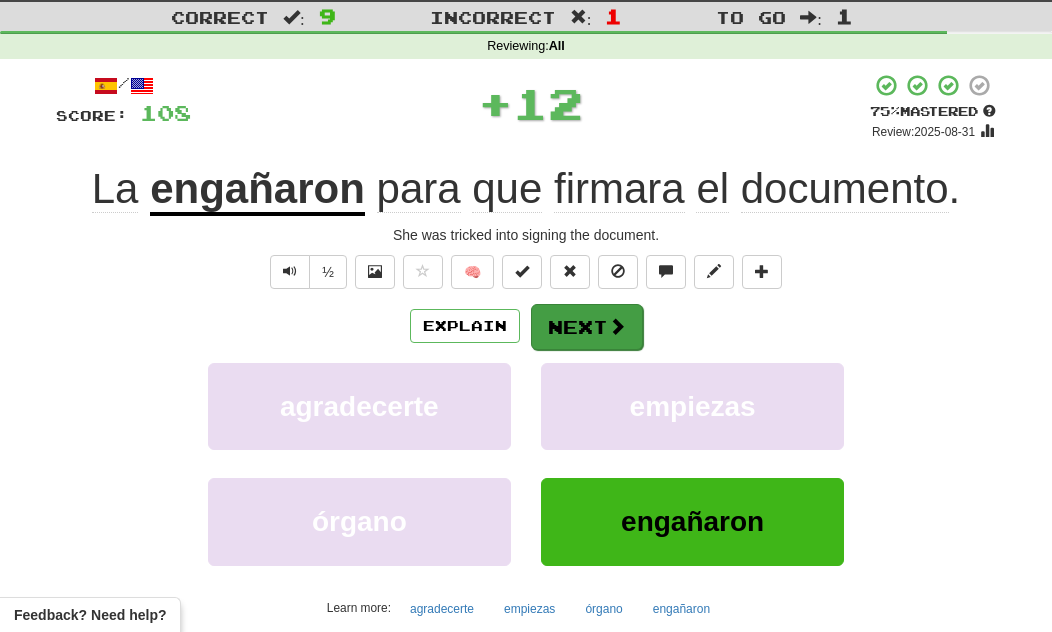 click on "Next" at bounding box center [587, 327] 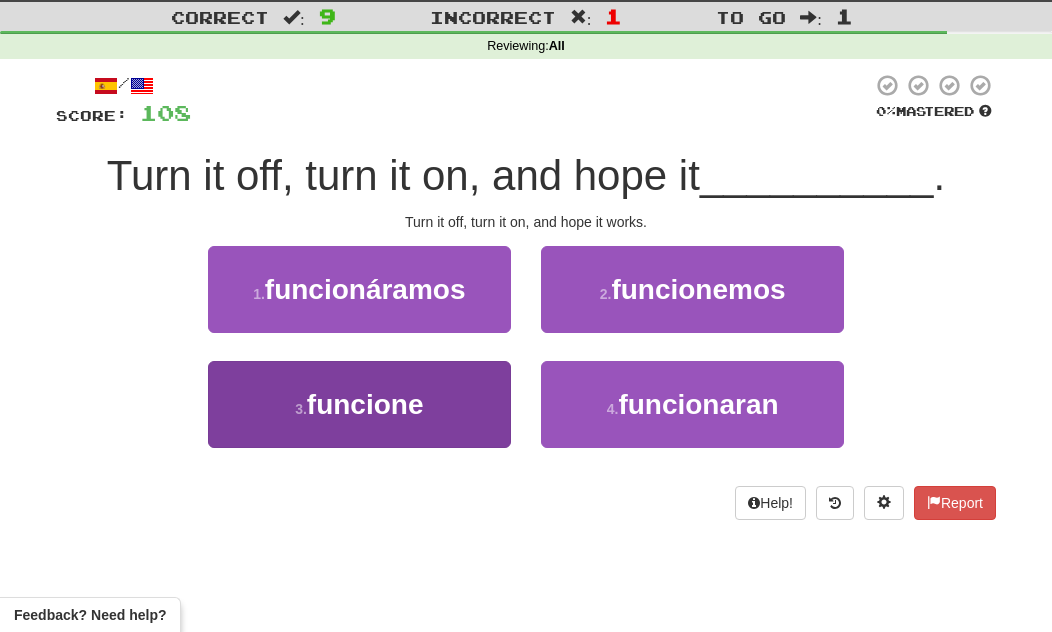 click on "3 .  funcione" at bounding box center [359, 404] 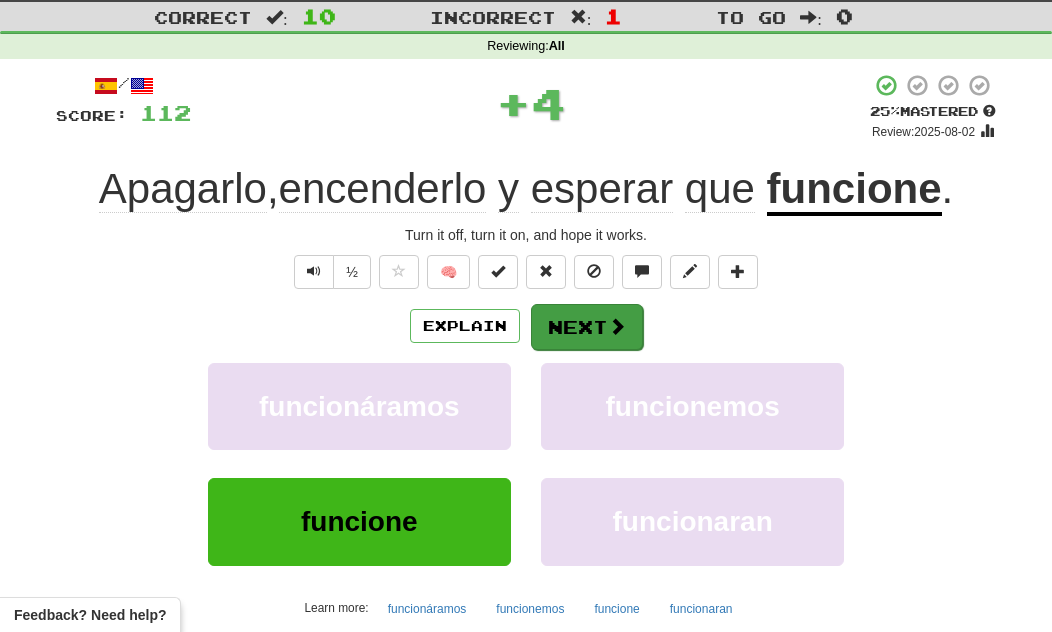 click on "Next" at bounding box center [587, 327] 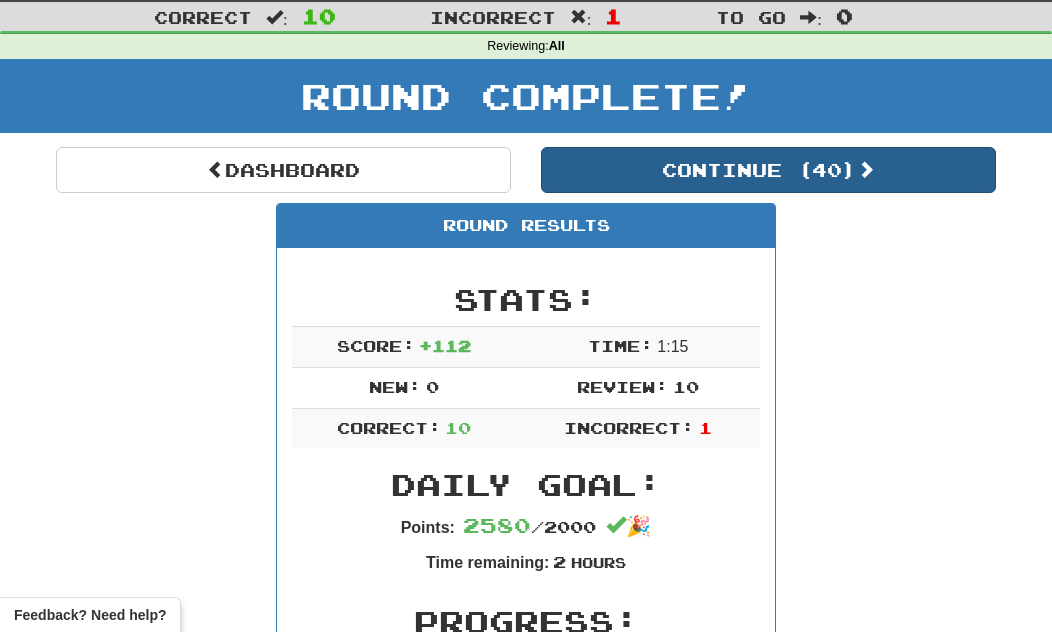 click on "Continue ( 40 )" at bounding box center [768, 170] 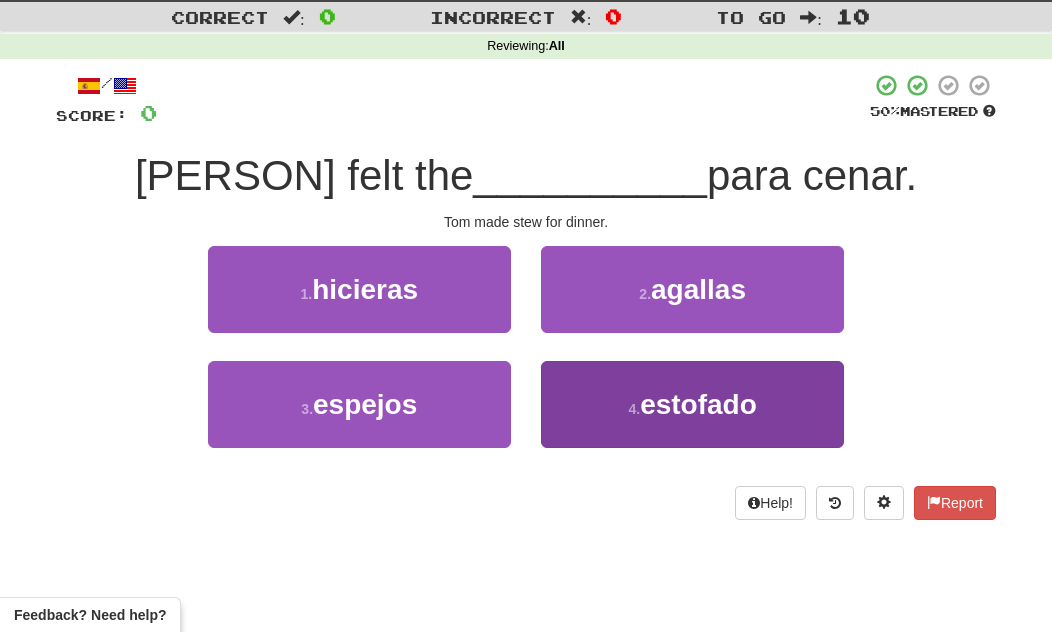 click on "4 .  estofado" at bounding box center (692, 404) 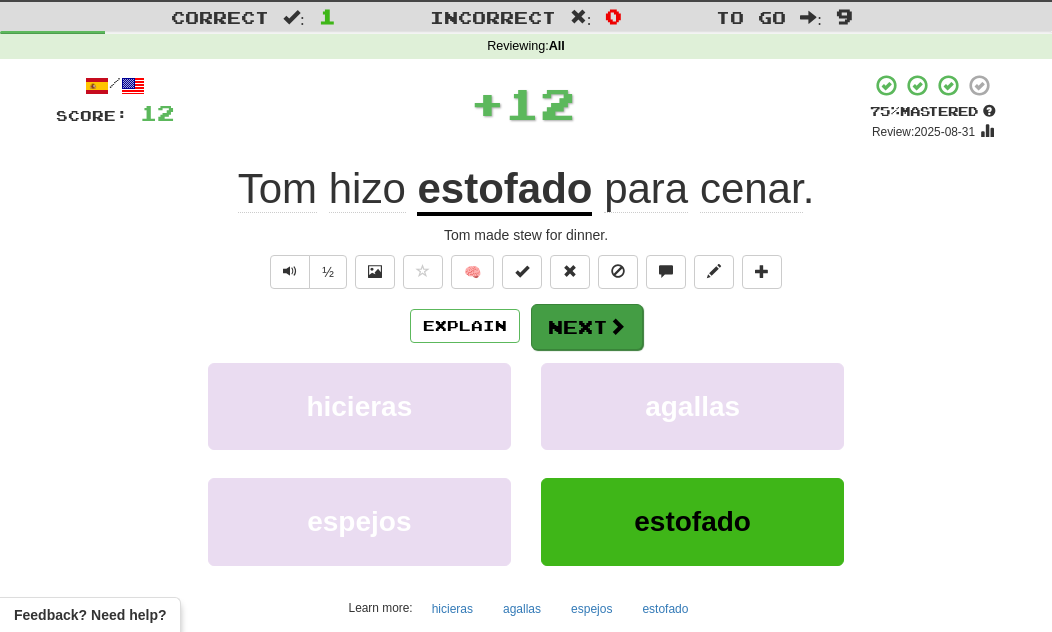 click on "Next" at bounding box center (587, 327) 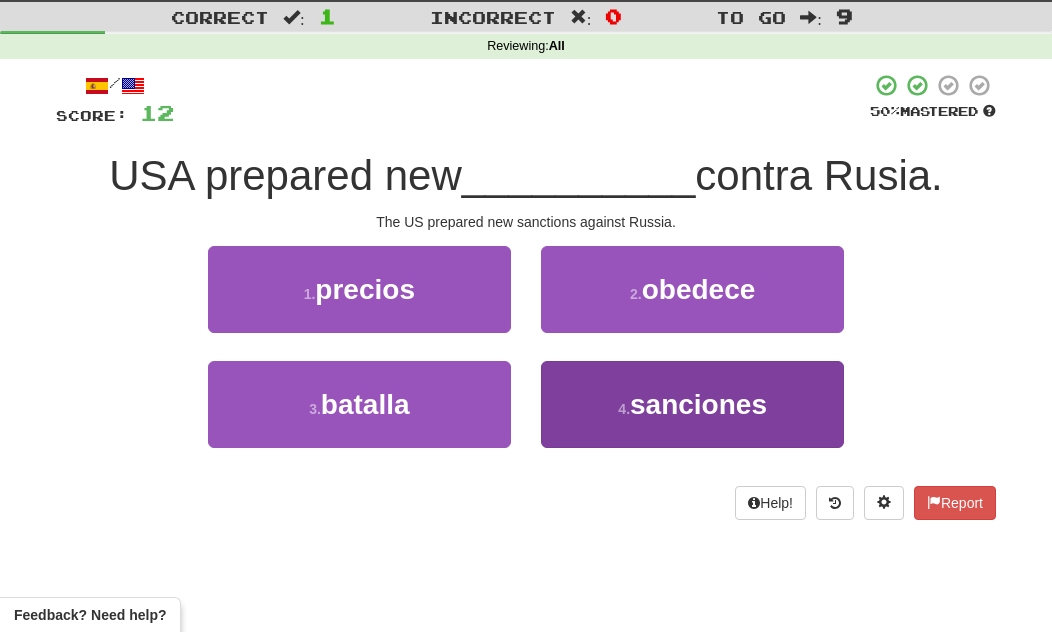 click on "sanciones" at bounding box center [698, 404] 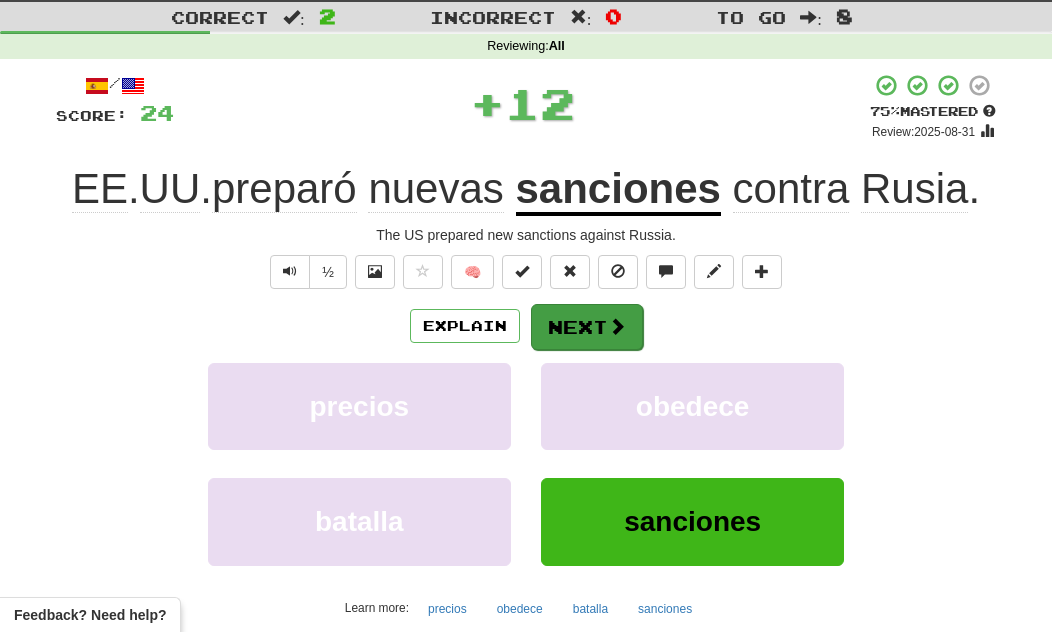 click on "Next" at bounding box center [587, 327] 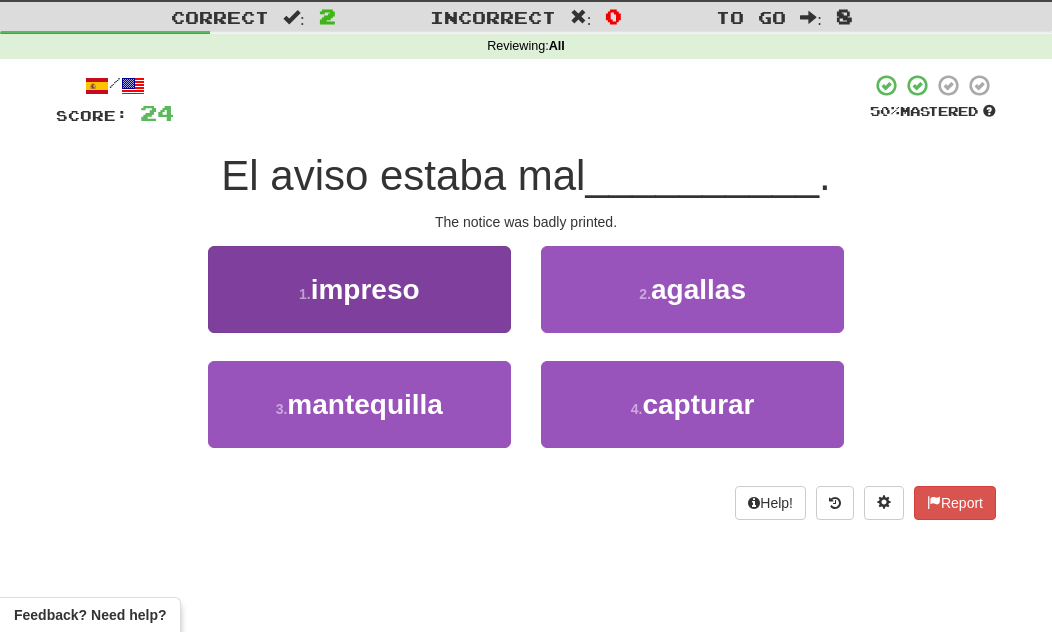 click on "1 .  impreso" at bounding box center [359, 289] 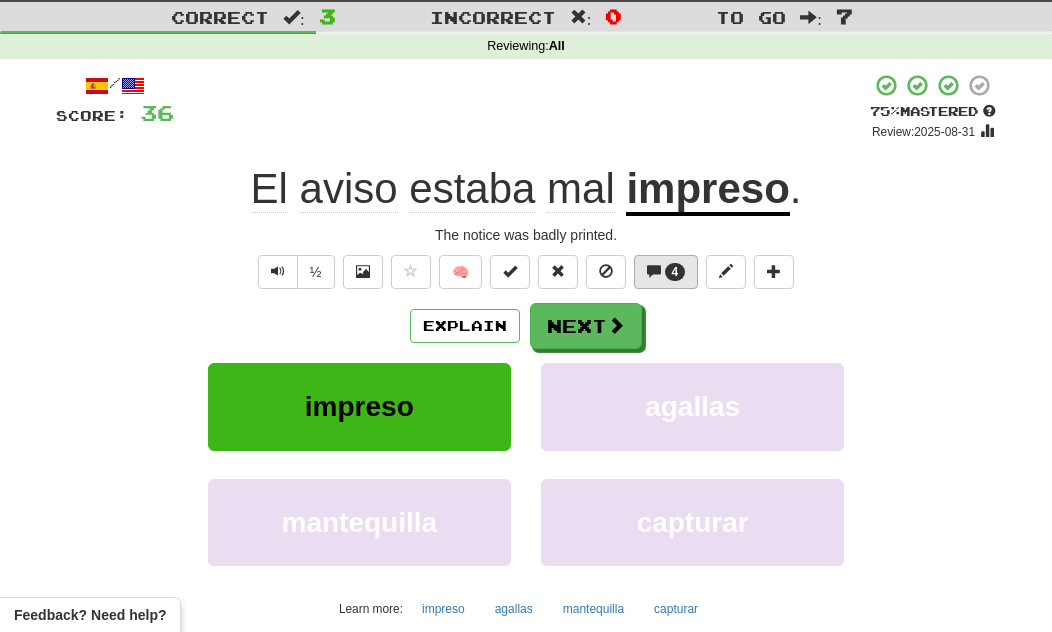 click on "4" at bounding box center [675, 272] 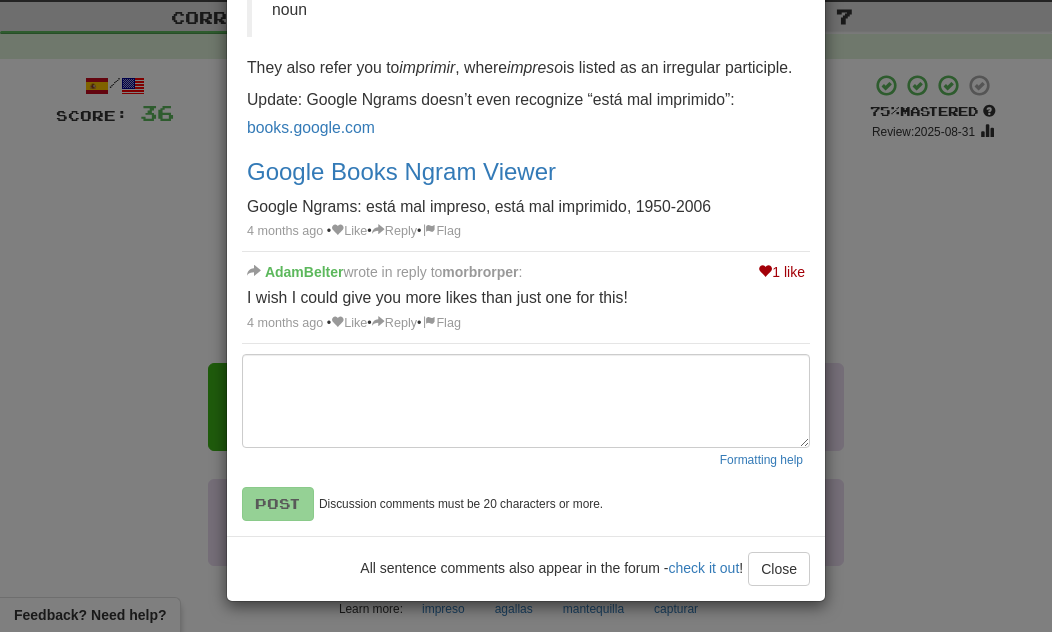 scroll, scrollTop: 745, scrollLeft: 0, axis: vertical 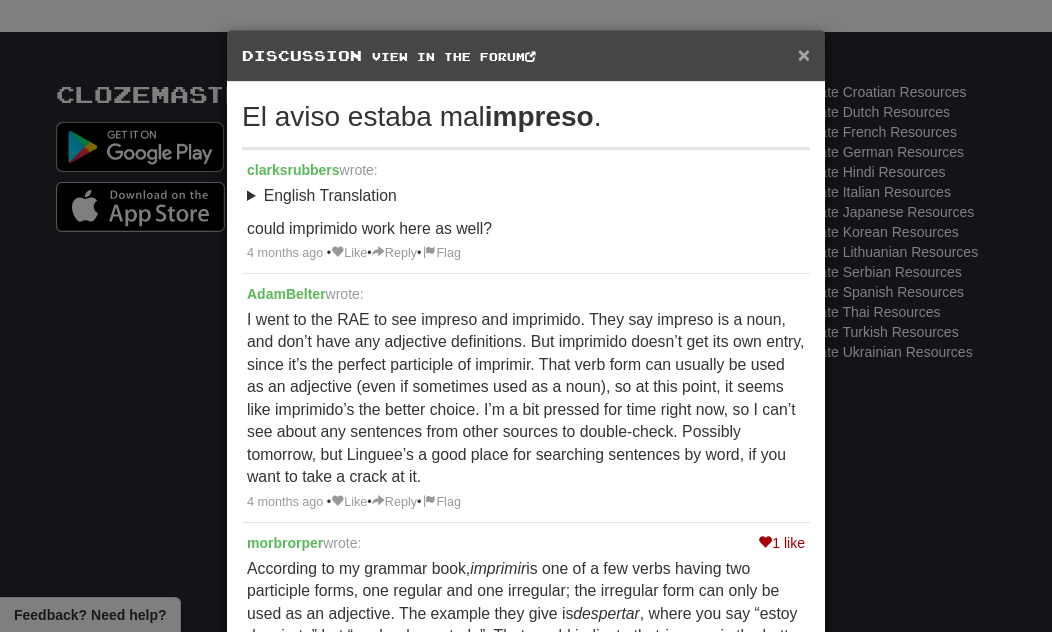 click on "×" at bounding box center [804, 54] 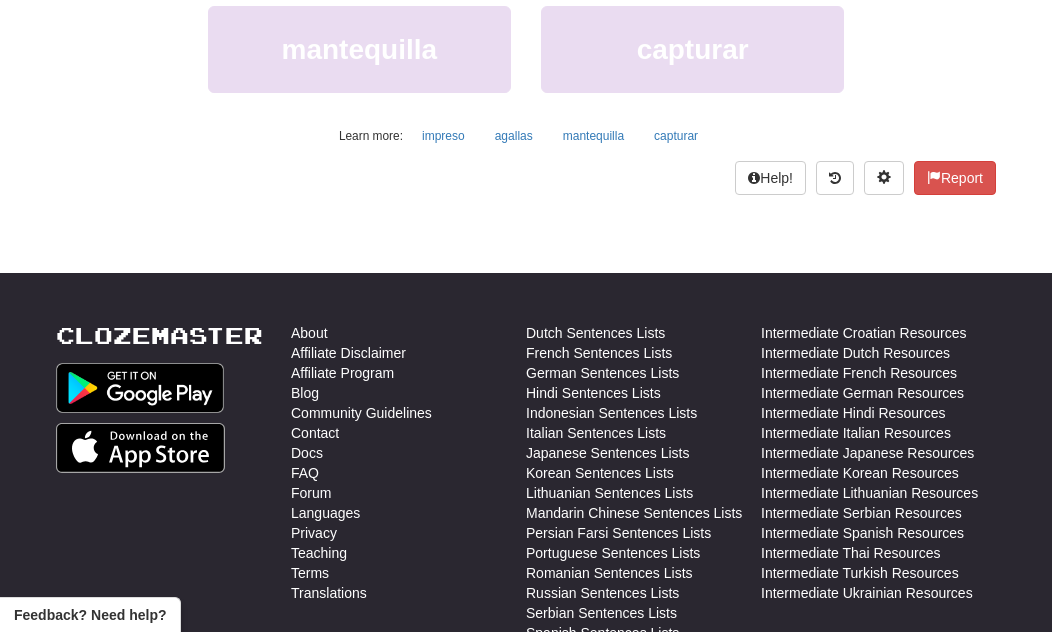 scroll, scrollTop: 0, scrollLeft: 0, axis: both 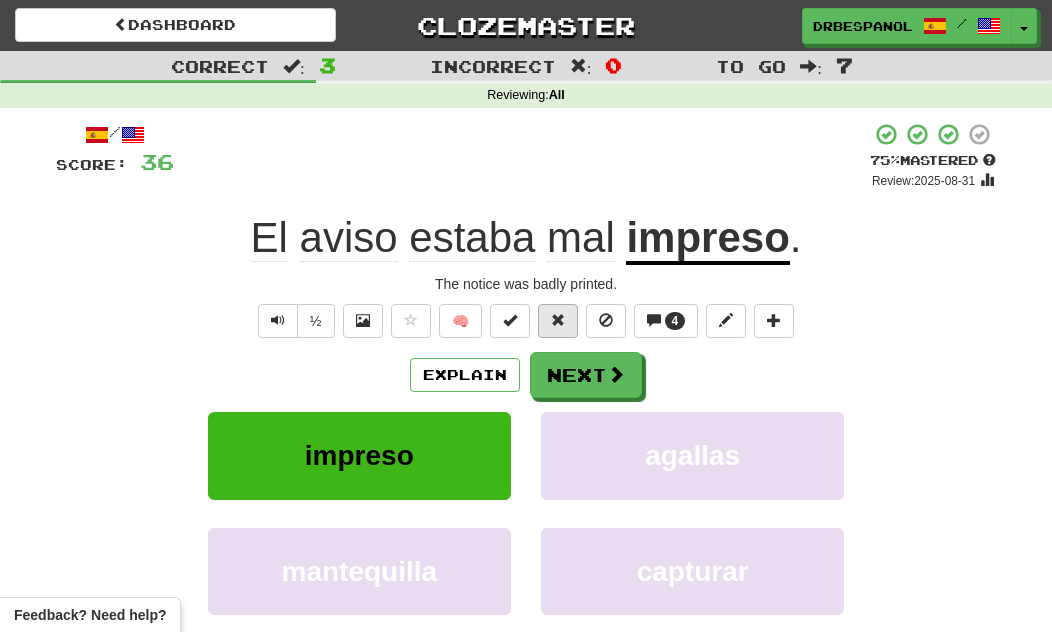 click at bounding box center (558, 321) 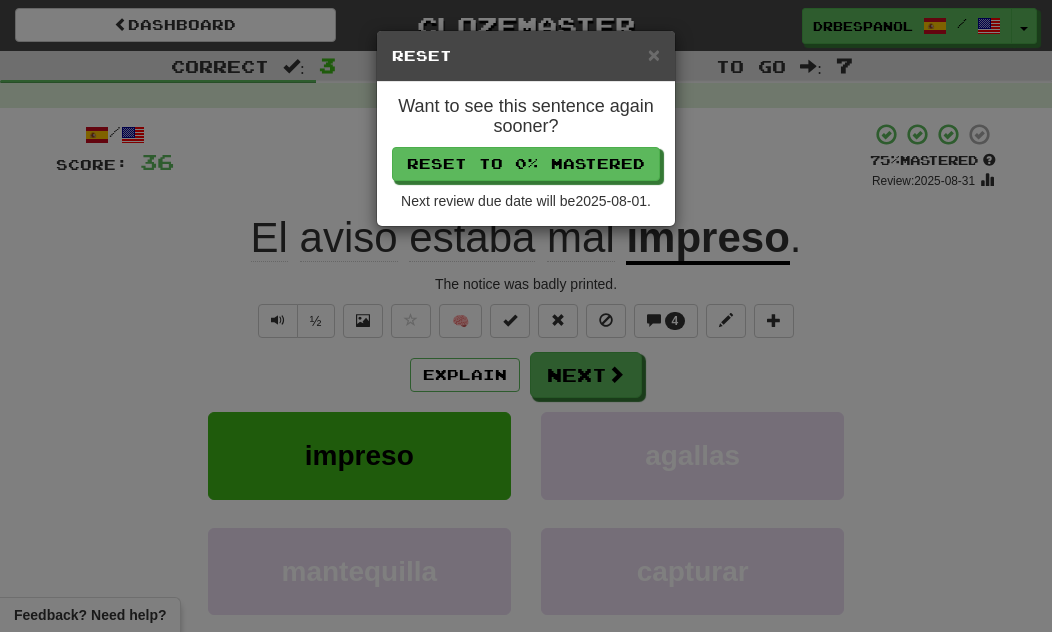 click on "× Reset Want to see this sentence again sooner? Reset to 0% Mastered Next review due date will be 2025-08-01." at bounding box center (526, 316) 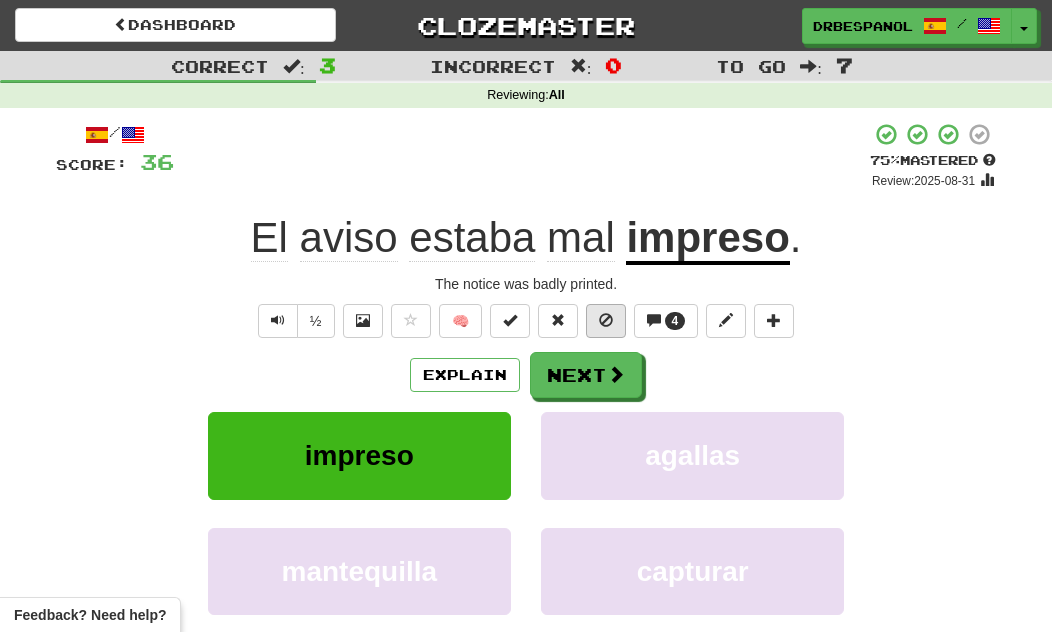 click at bounding box center [606, 320] 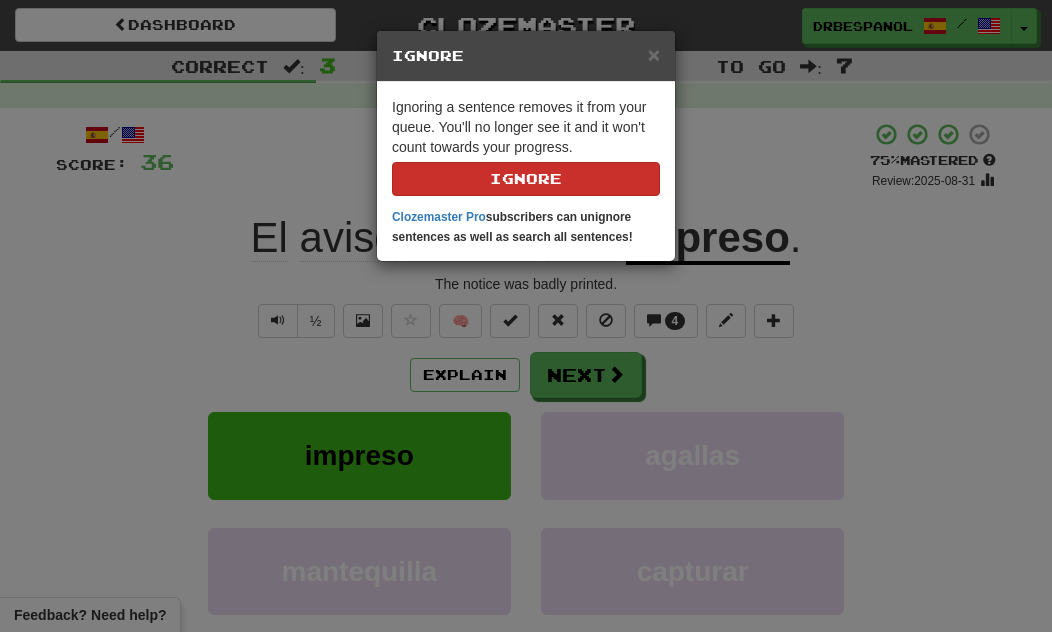 click on "Ignore" at bounding box center (526, 179) 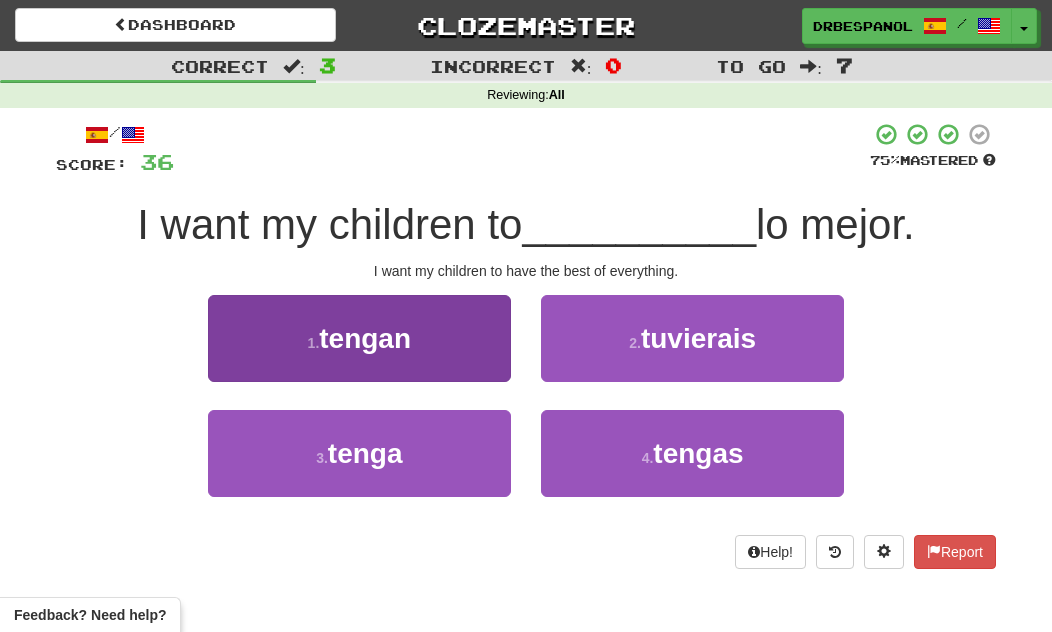 click on "tengan" at bounding box center [365, 338] 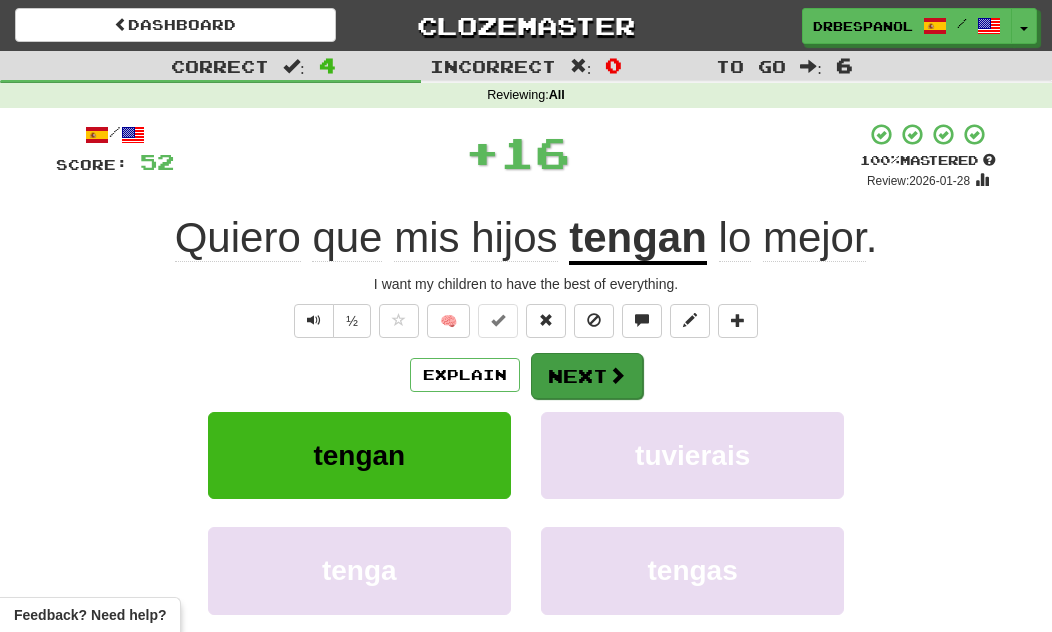 click on "Next" at bounding box center [587, 376] 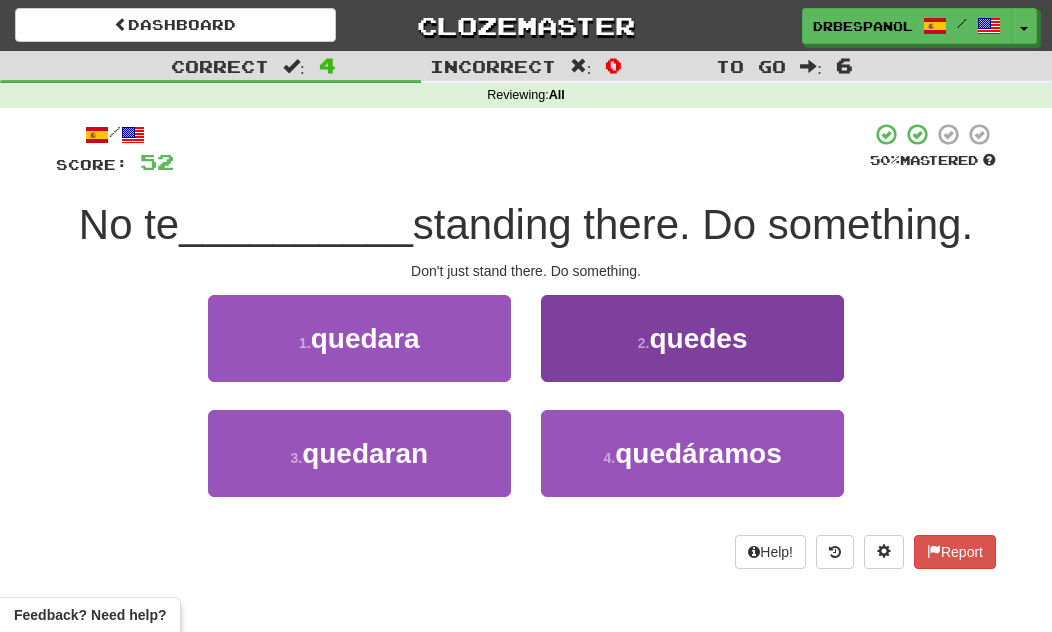 click on "quedes" at bounding box center [698, 338] 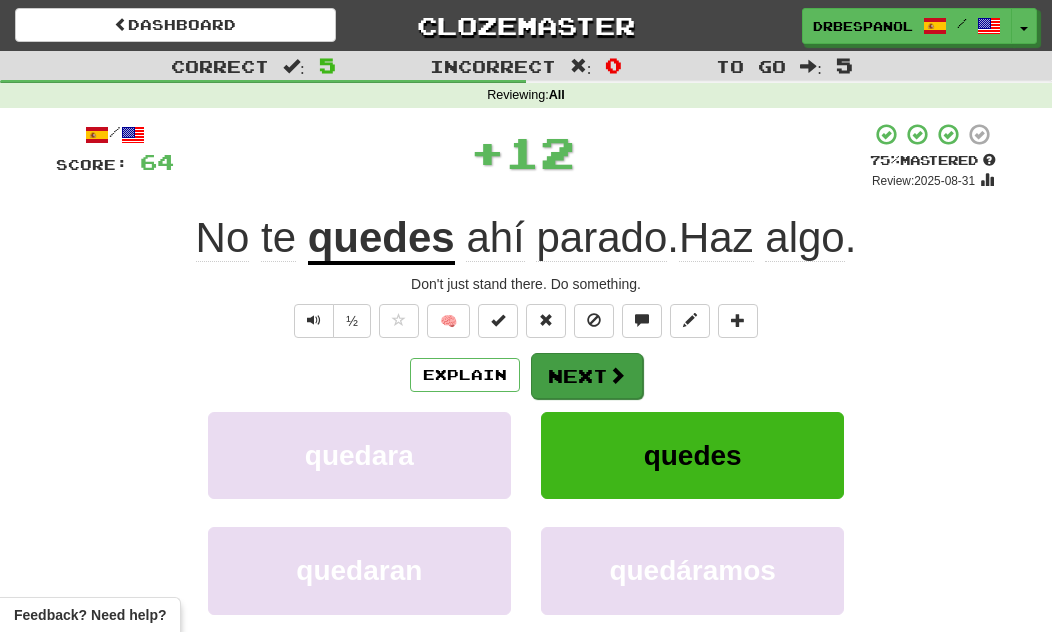 click at bounding box center (617, 375) 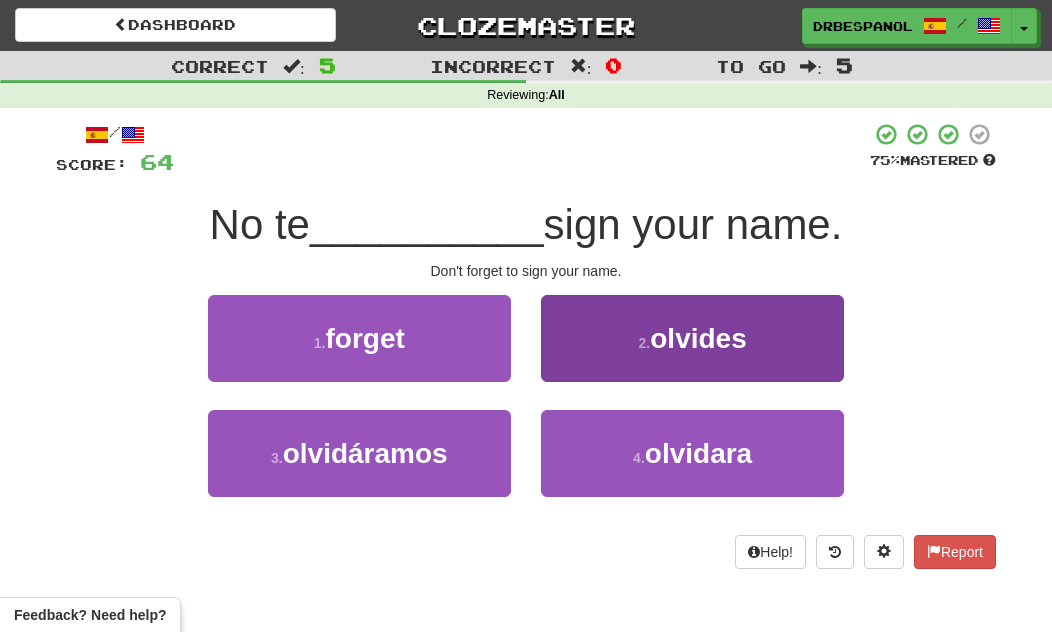 click on "olvides" at bounding box center (698, 338) 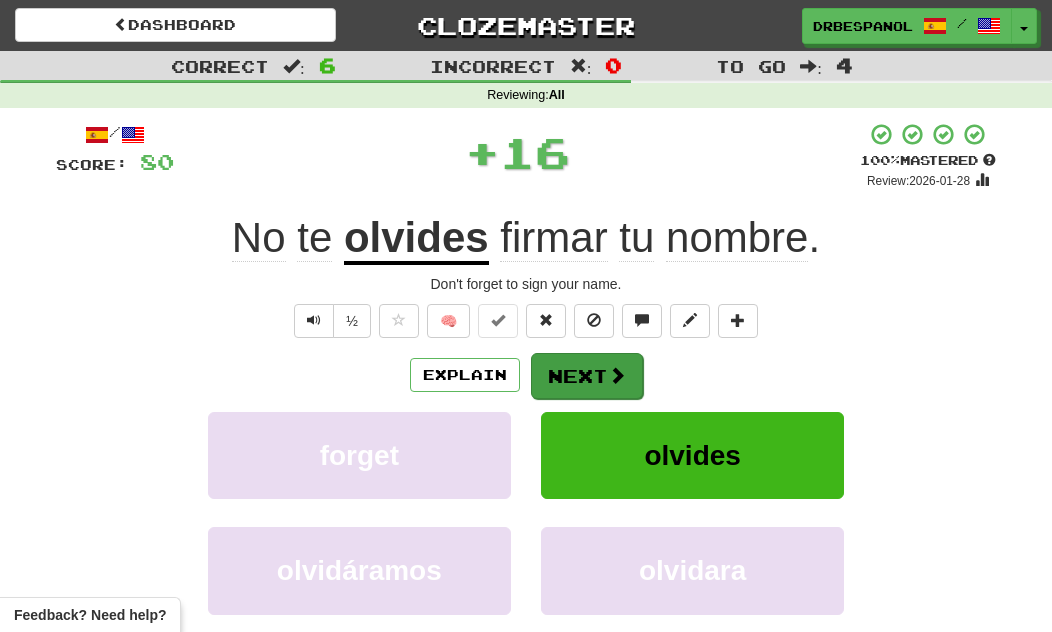 click on "Next" at bounding box center (587, 376) 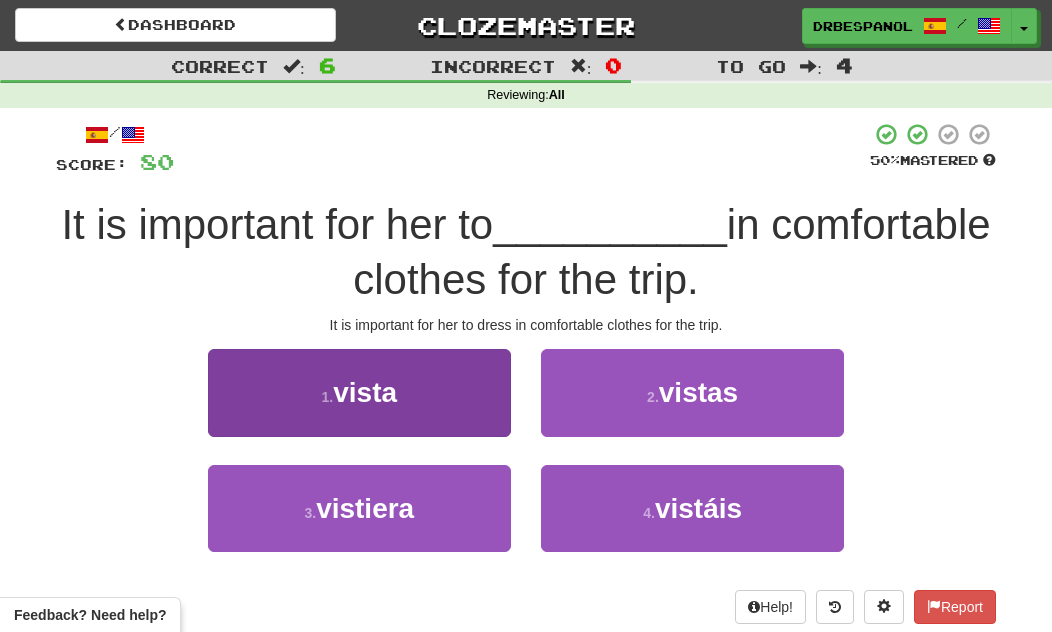 click on "1 .  vista" at bounding box center (359, 392) 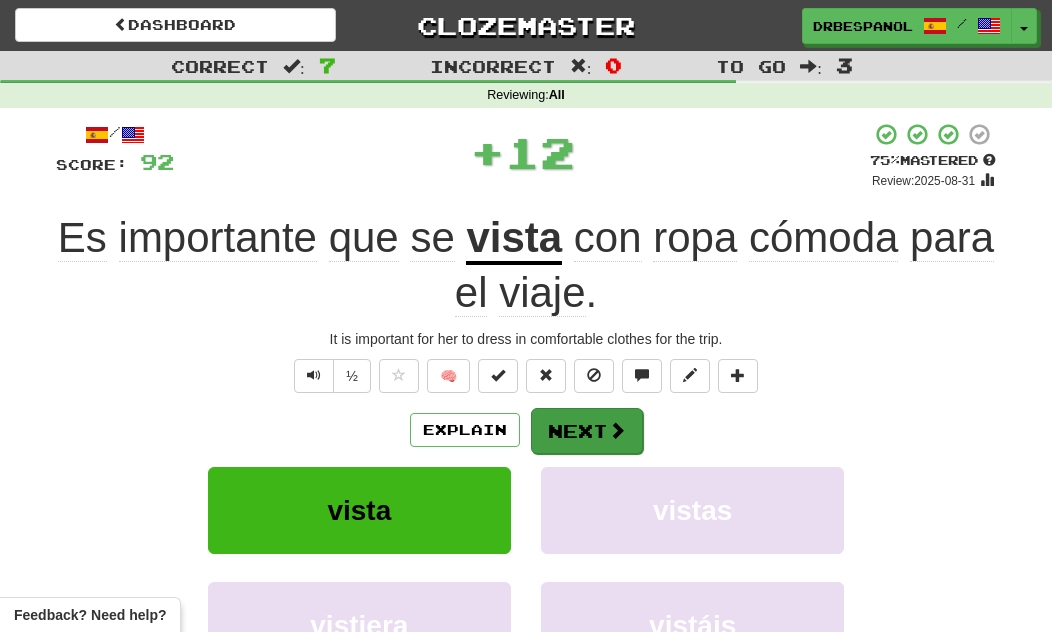 click on "Next" at bounding box center [587, 431] 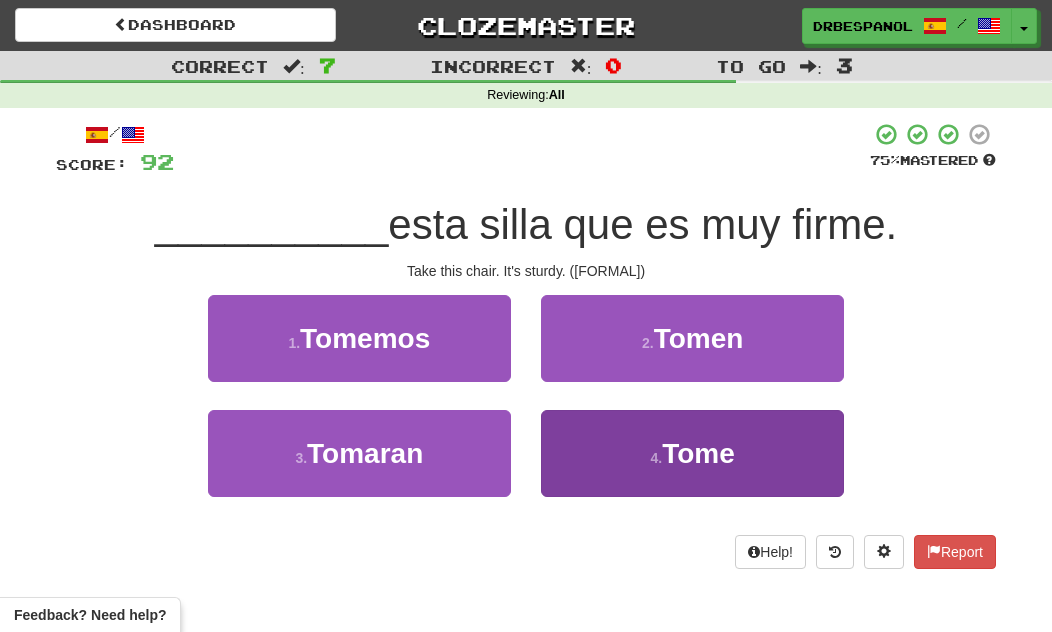 click on "4 ." at bounding box center [657, 458] 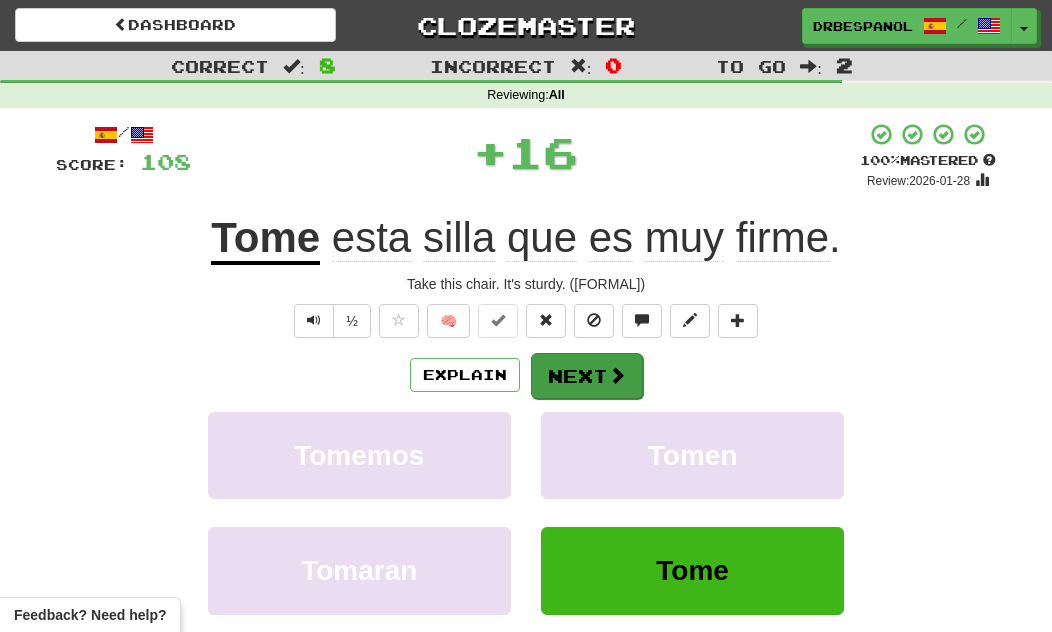click on "Next" at bounding box center [587, 376] 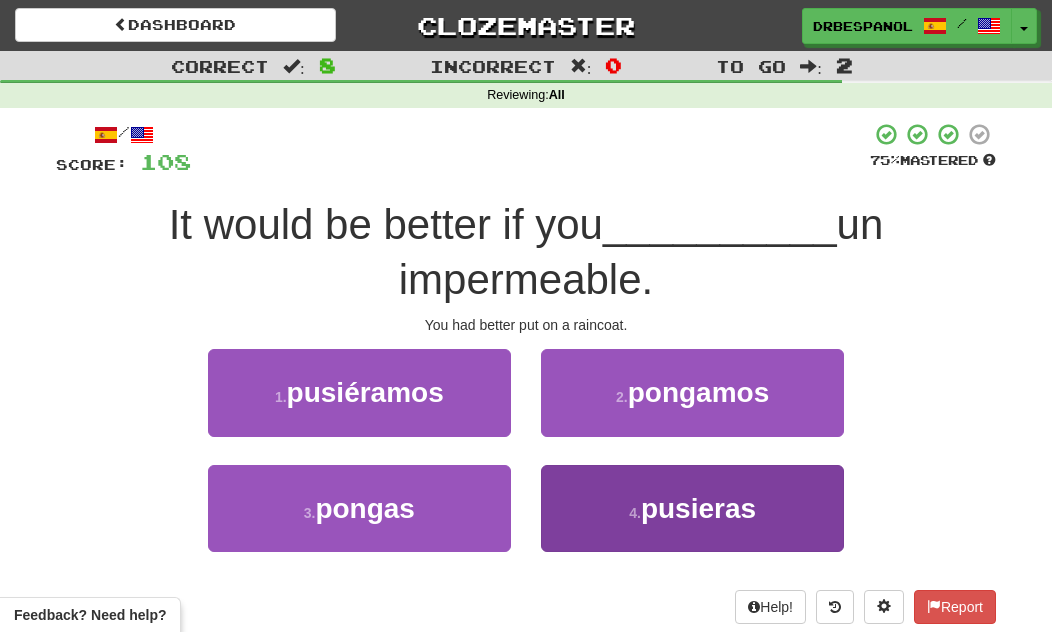 click on "pusieras" at bounding box center [698, 508] 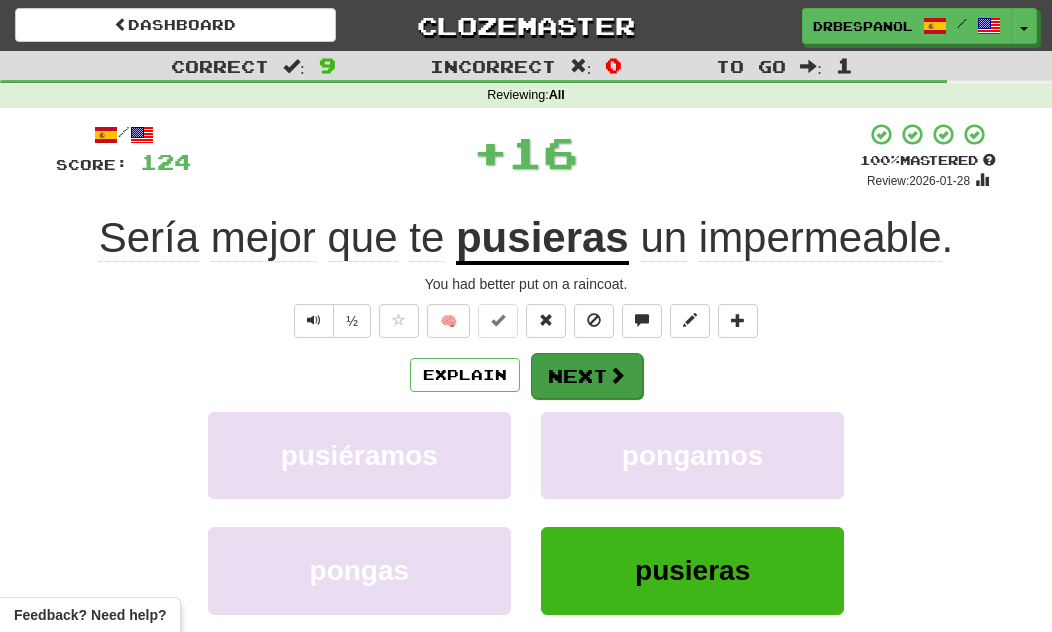 click on "Next" at bounding box center [587, 376] 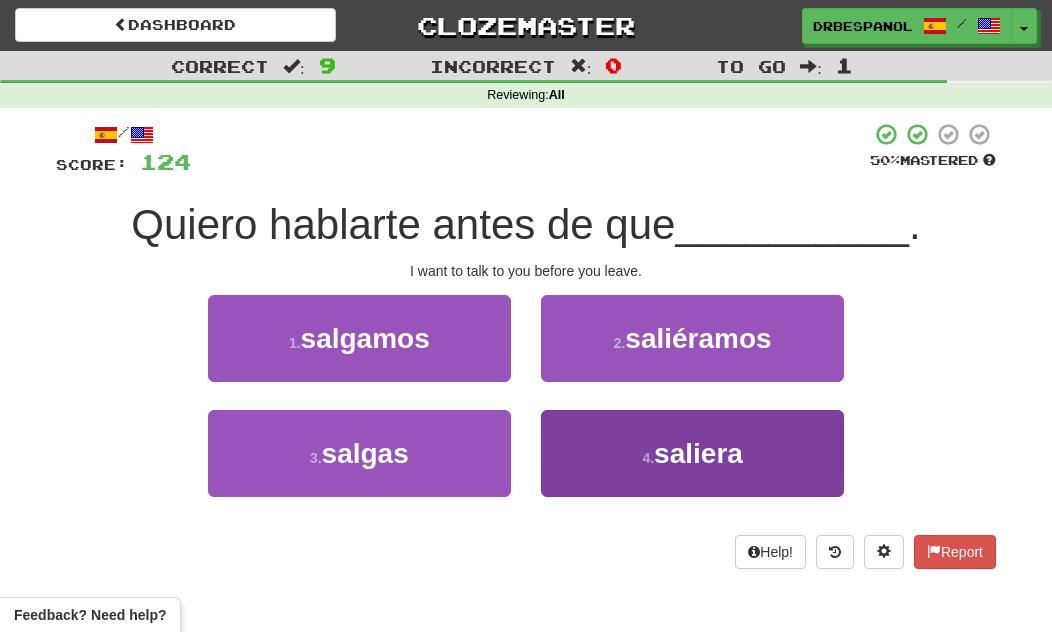 click on "4 .  saliera" at bounding box center (692, 453) 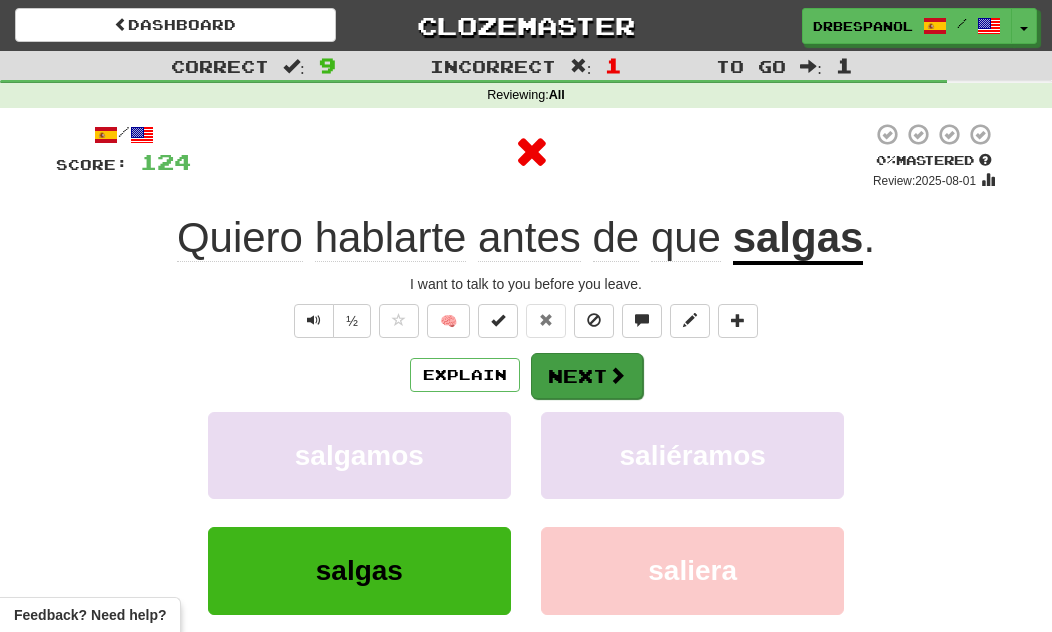 click at bounding box center [617, 375] 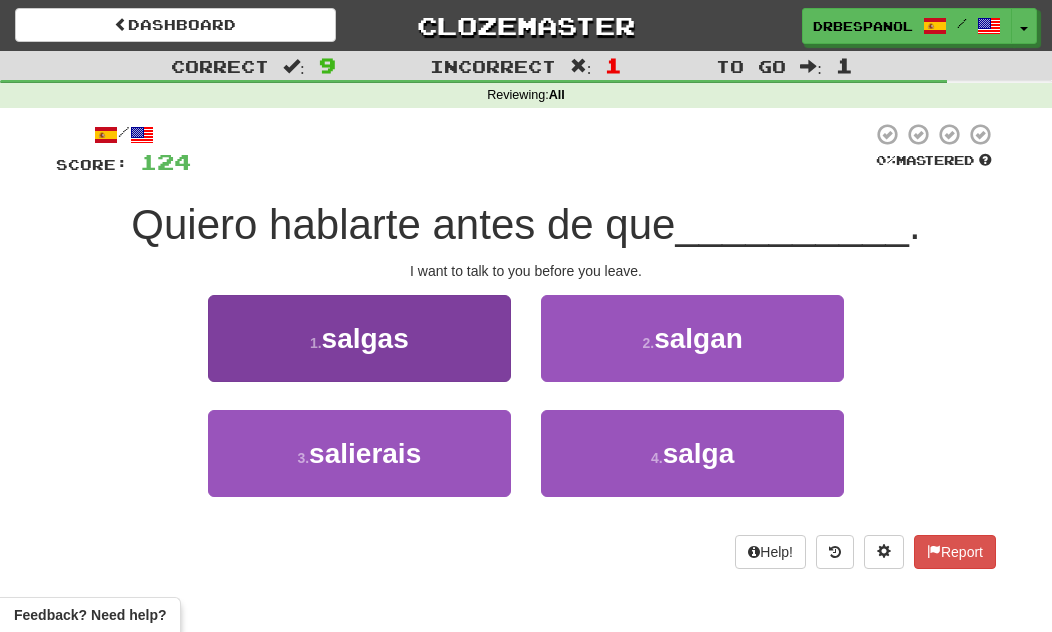 click on "1 .  salgas" at bounding box center [359, 338] 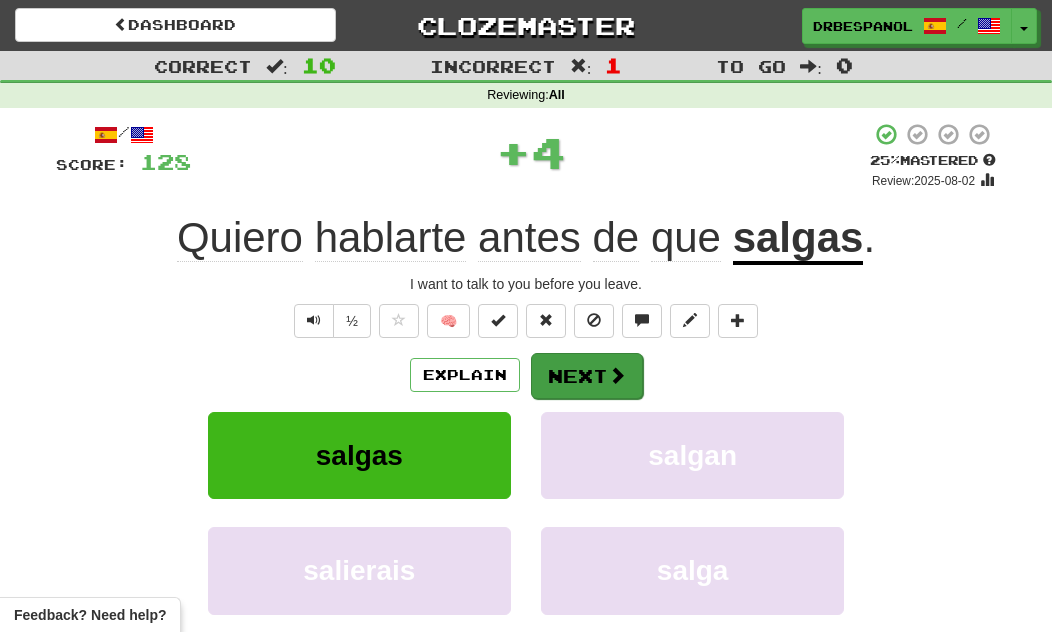 click on "Next" at bounding box center [587, 376] 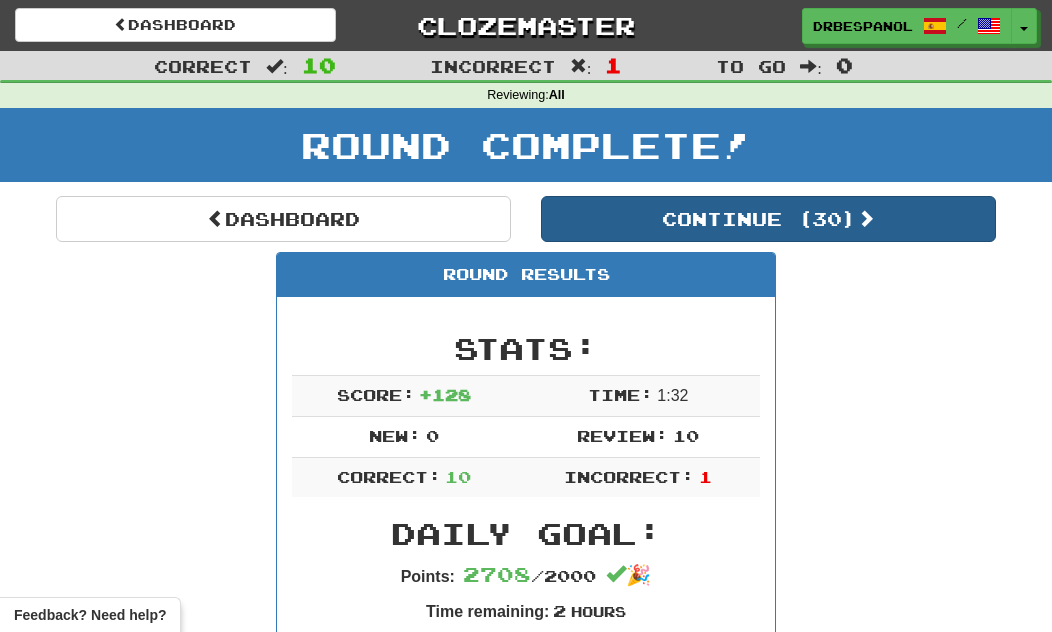 click on "Continue ( 30 )" at bounding box center [768, 219] 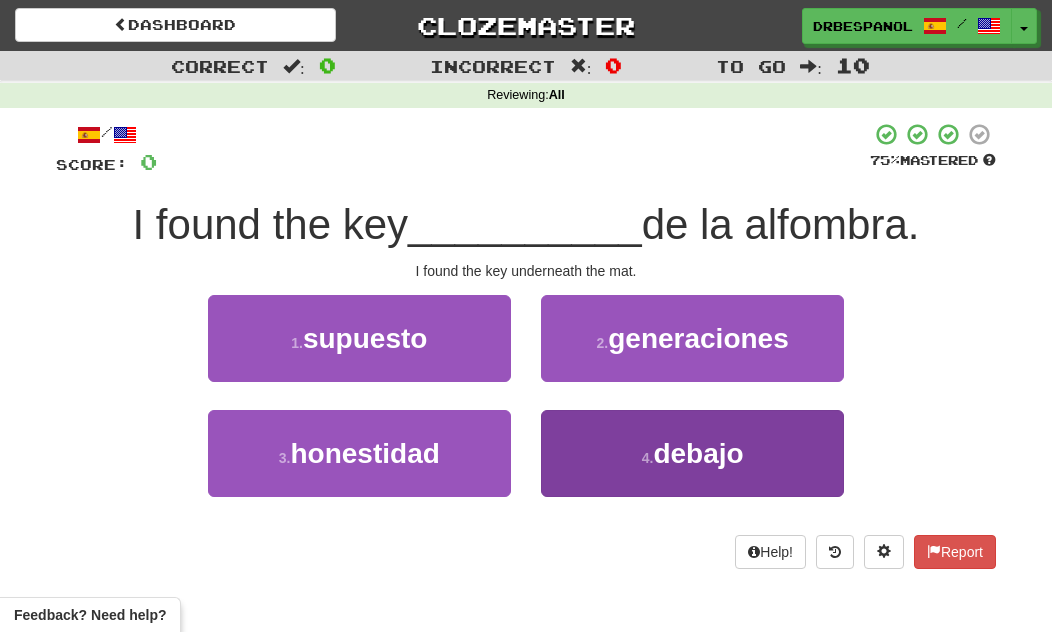 click on "debajo" at bounding box center [698, 453] 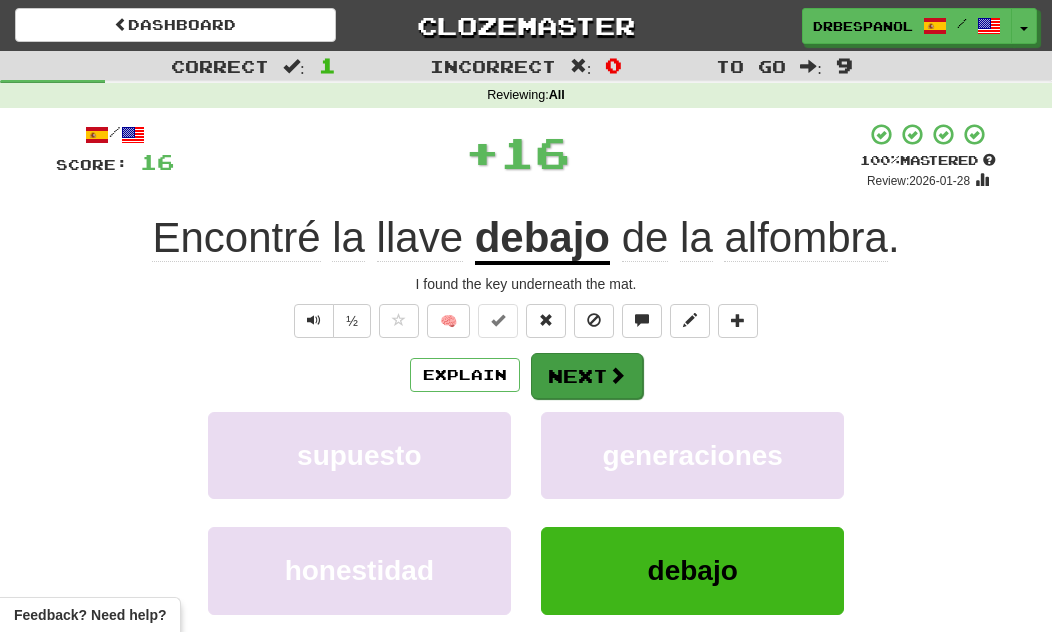 click at bounding box center [617, 375] 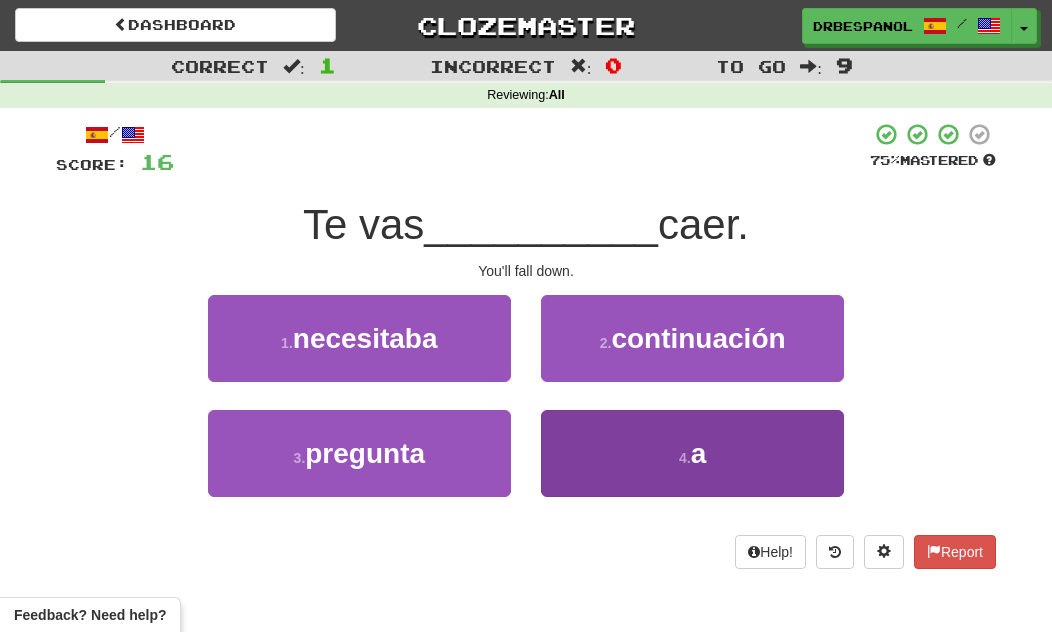 click on "4 .  a" at bounding box center (692, 453) 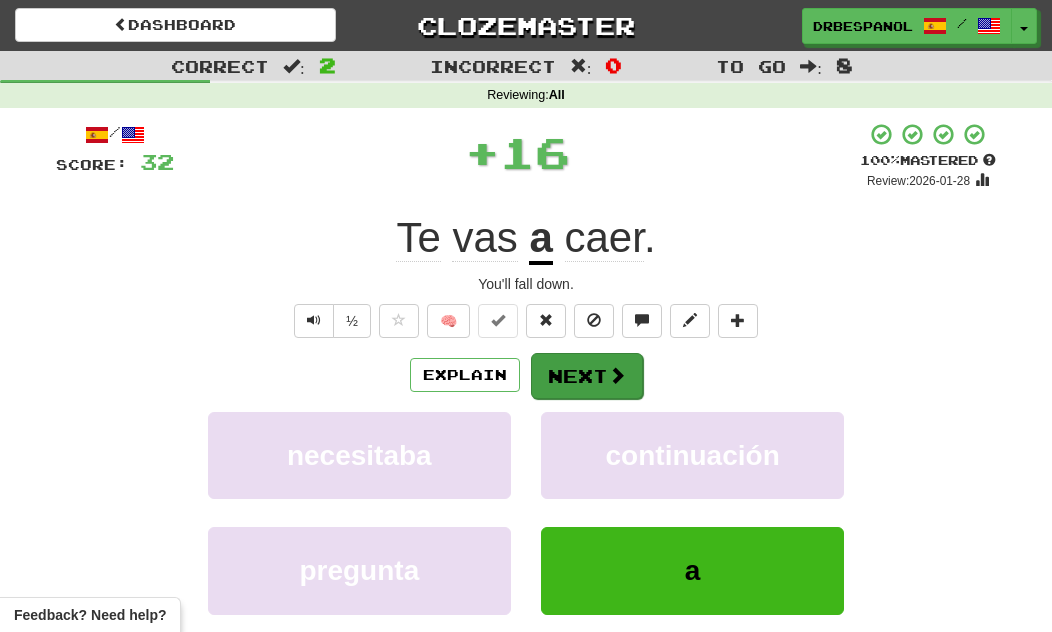 click at bounding box center [617, 375] 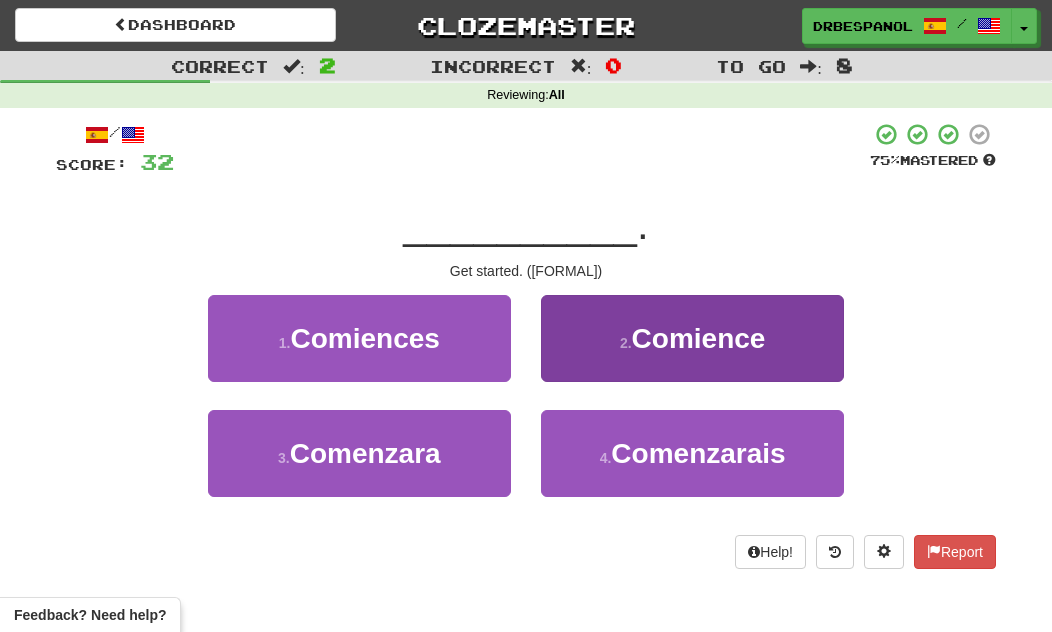 click on "Comience" at bounding box center (699, 338) 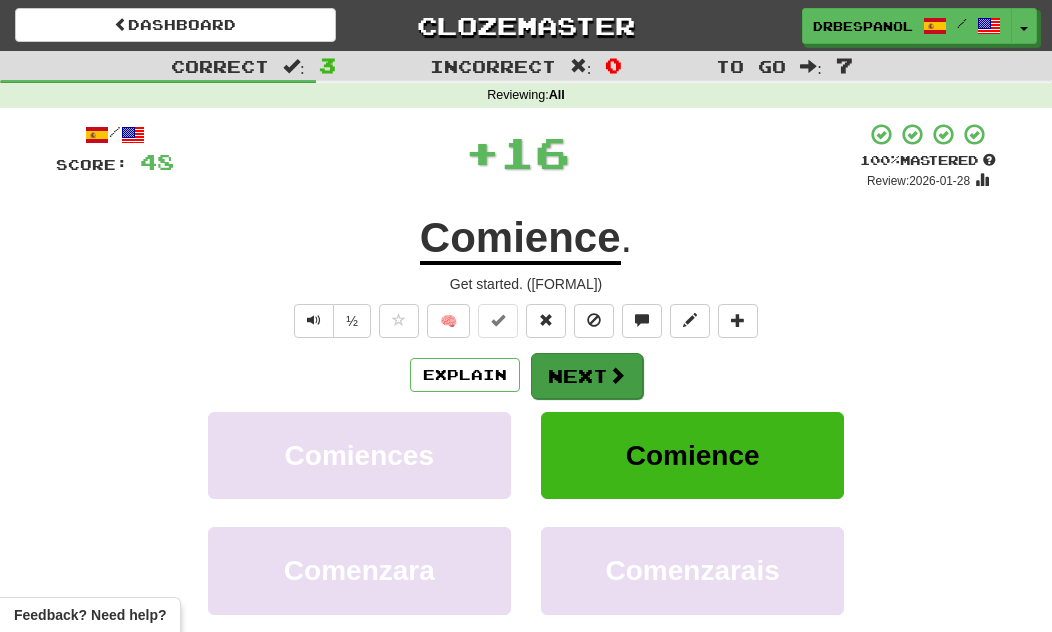 click on "Next" at bounding box center [587, 376] 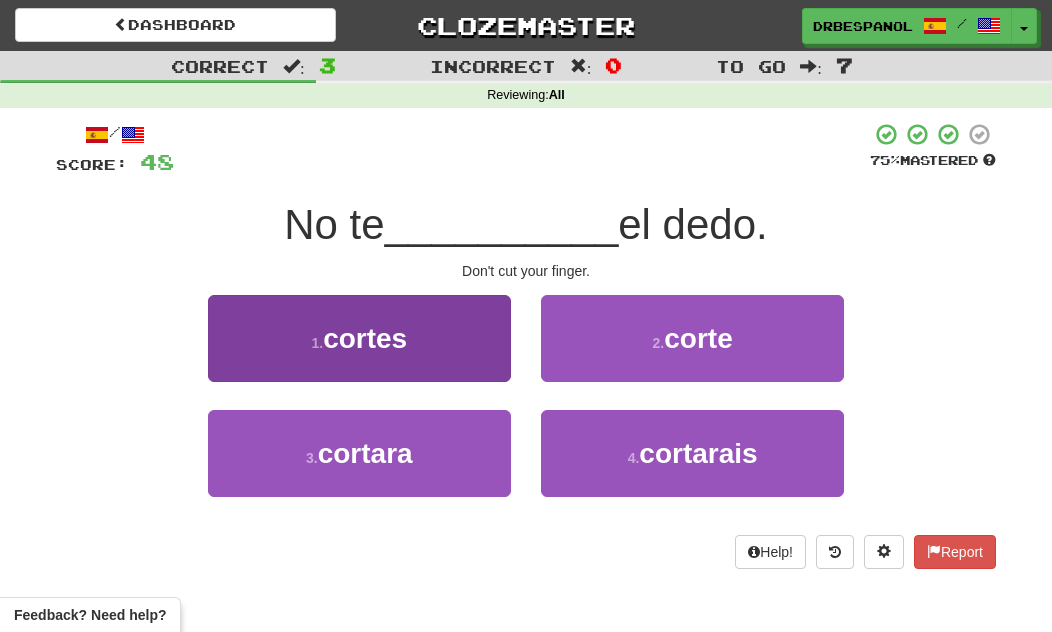 click on "1 .  cortes" at bounding box center [359, 338] 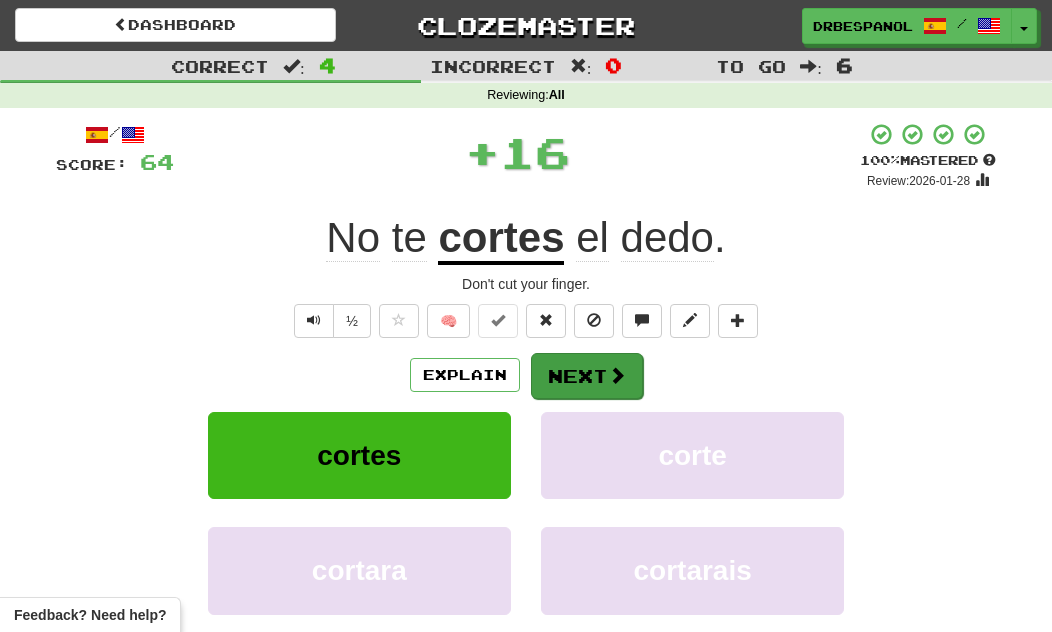 click on "Next" at bounding box center (587, 376) 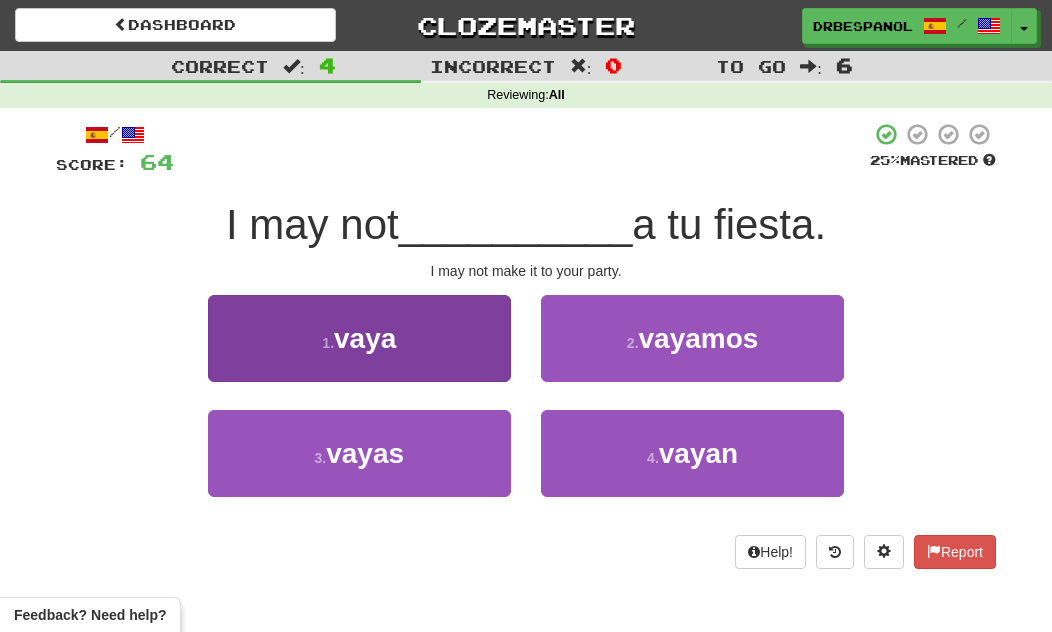 click on "1 .  vaya" at bounding box center (359, 338) 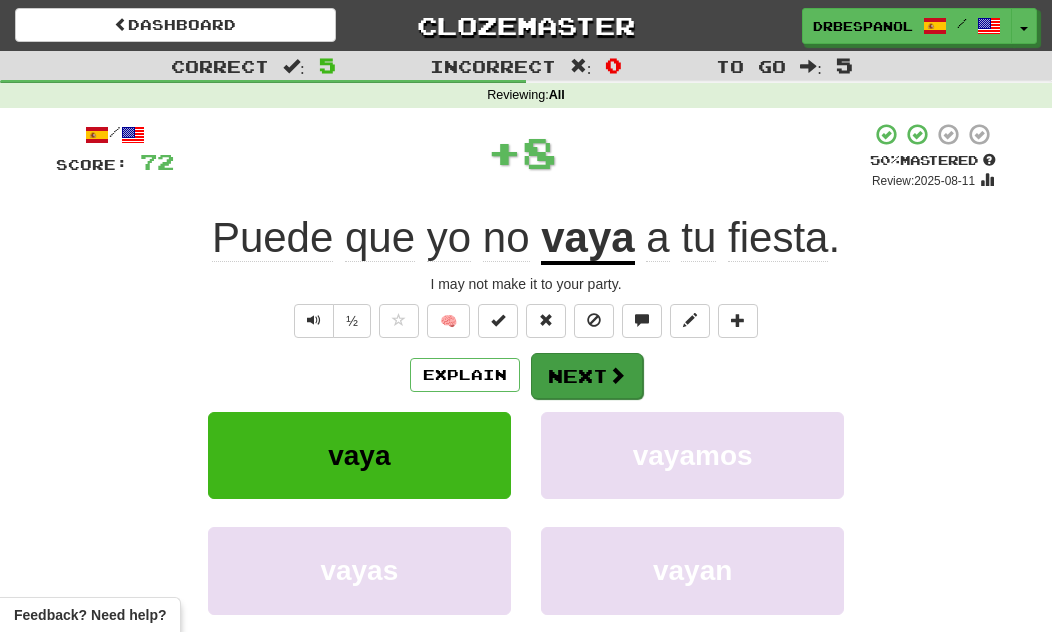 click on "Next" at bounding box center [587, 376] 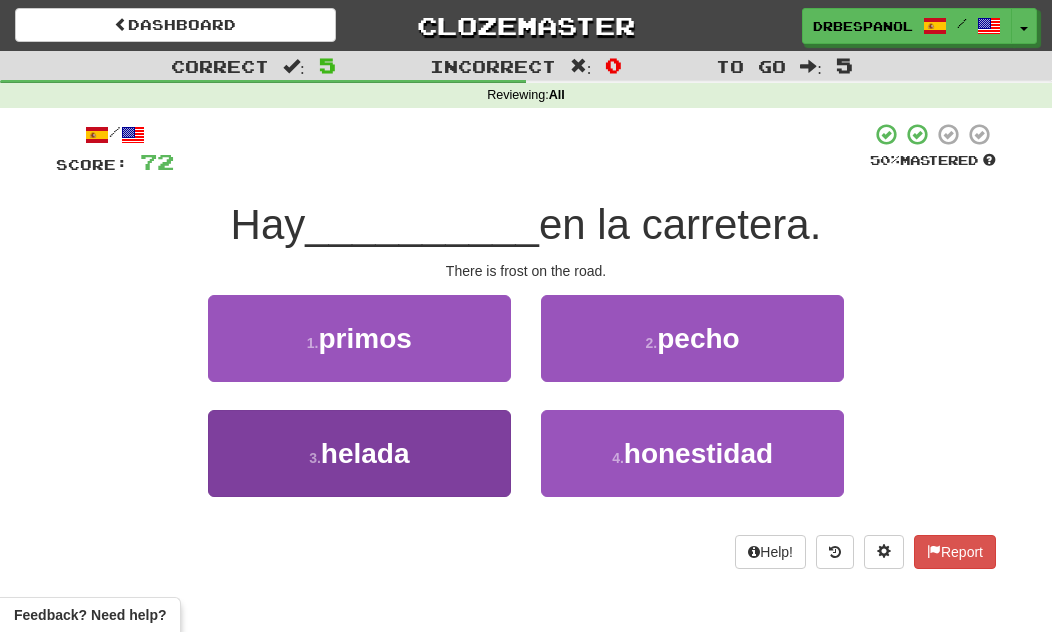 click on "3 .  helada" at bounding box center (359, 453) 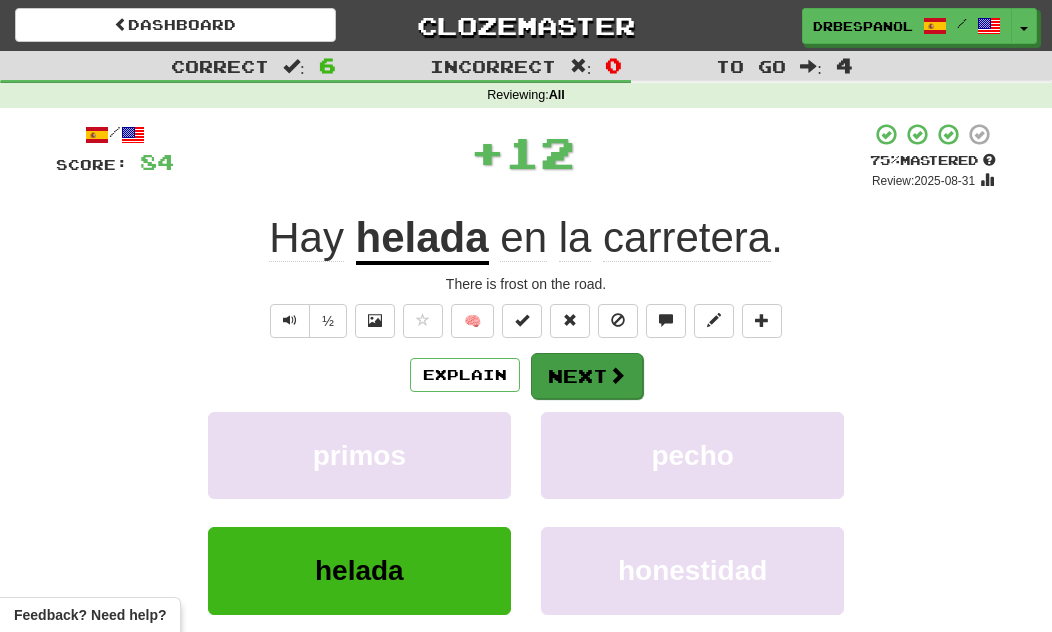 click at bounding box center [617, 375] 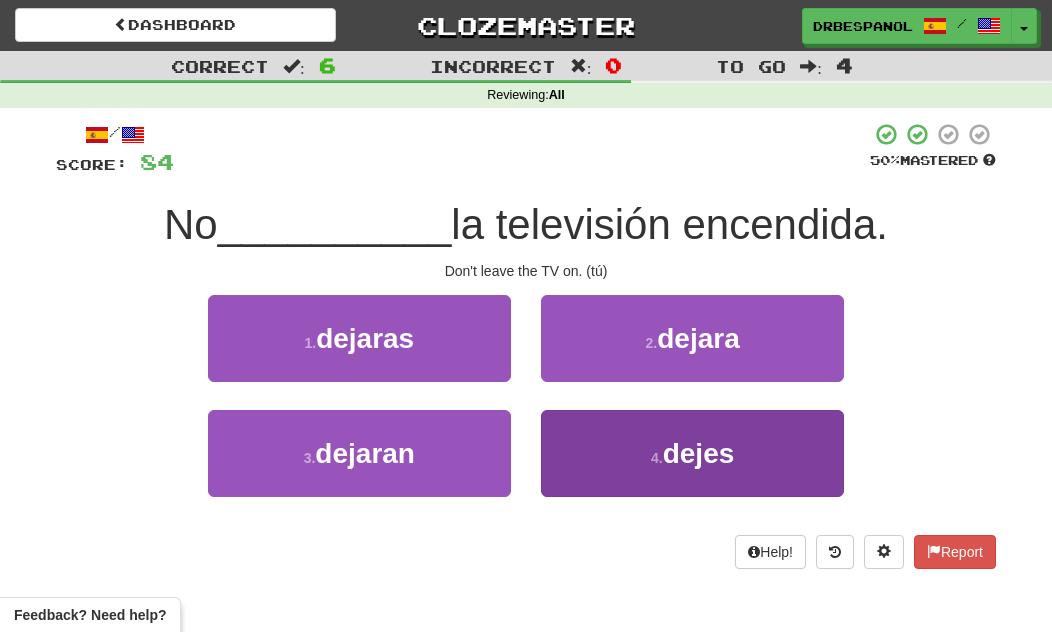 click on "4 .  dejes" at bounding box center (692, 453) 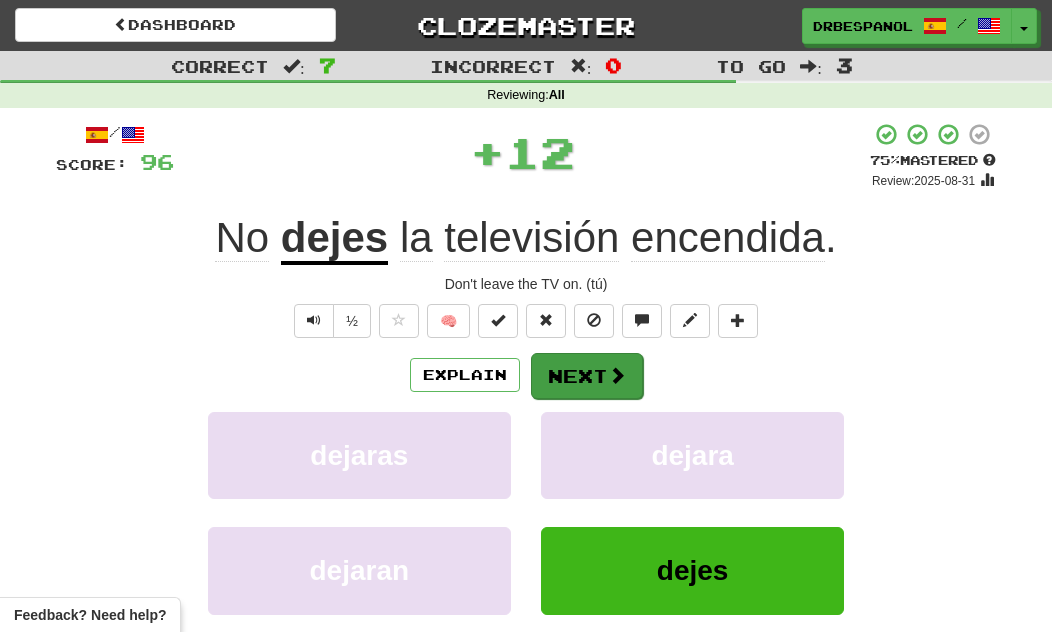 click on "Next" at bounding box center [587, 376] 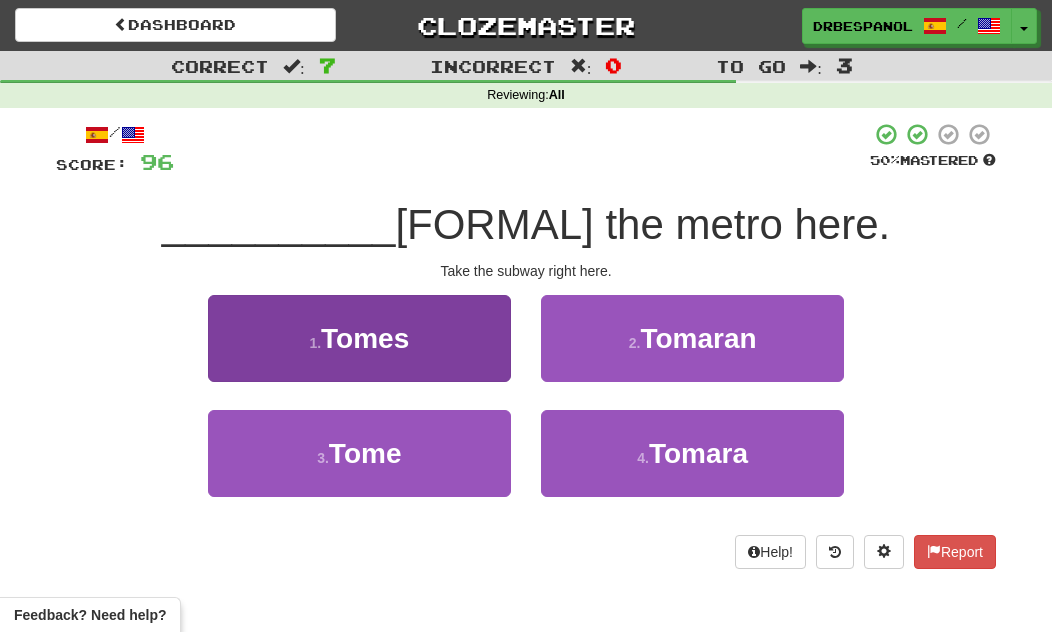 click on "1 .  Tomes" at bounding box center [359, 338] 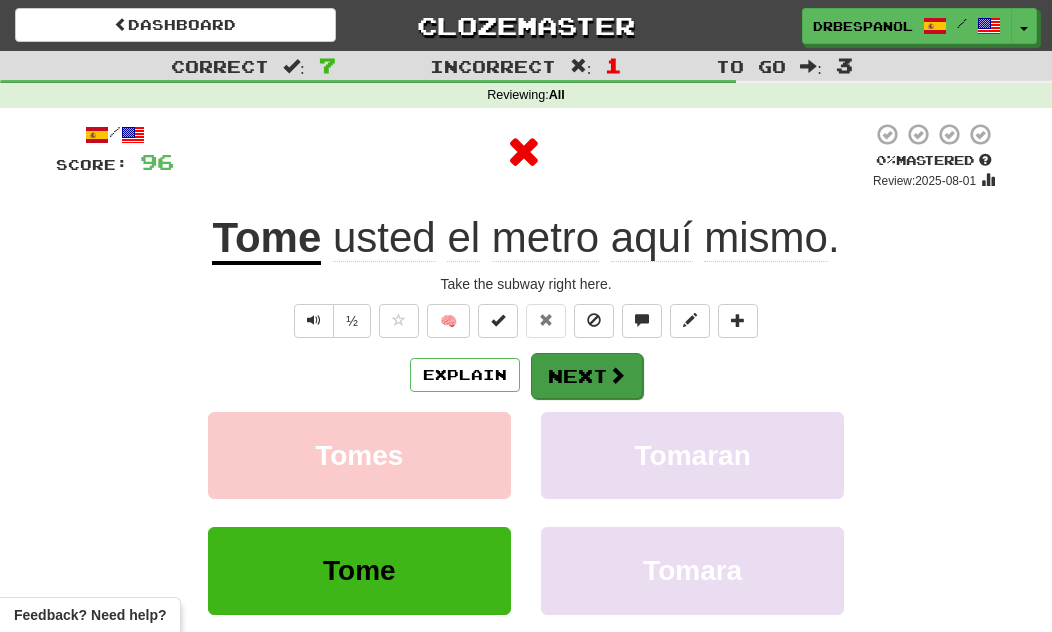 click at bounding box center [617, 375] 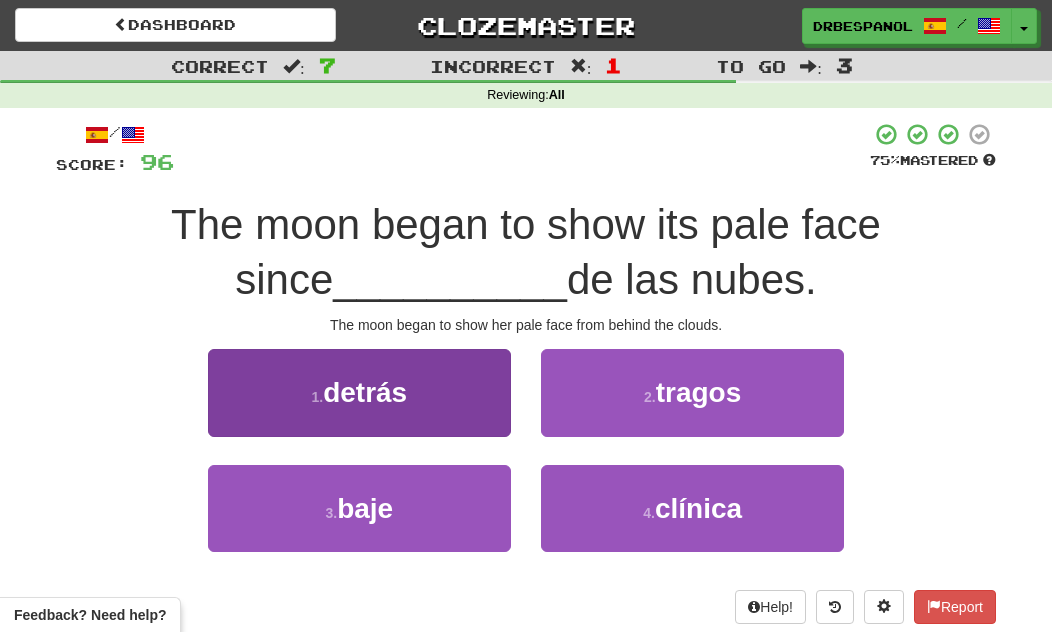 click on "1 .  detrás" at bounding box center (359, 392) 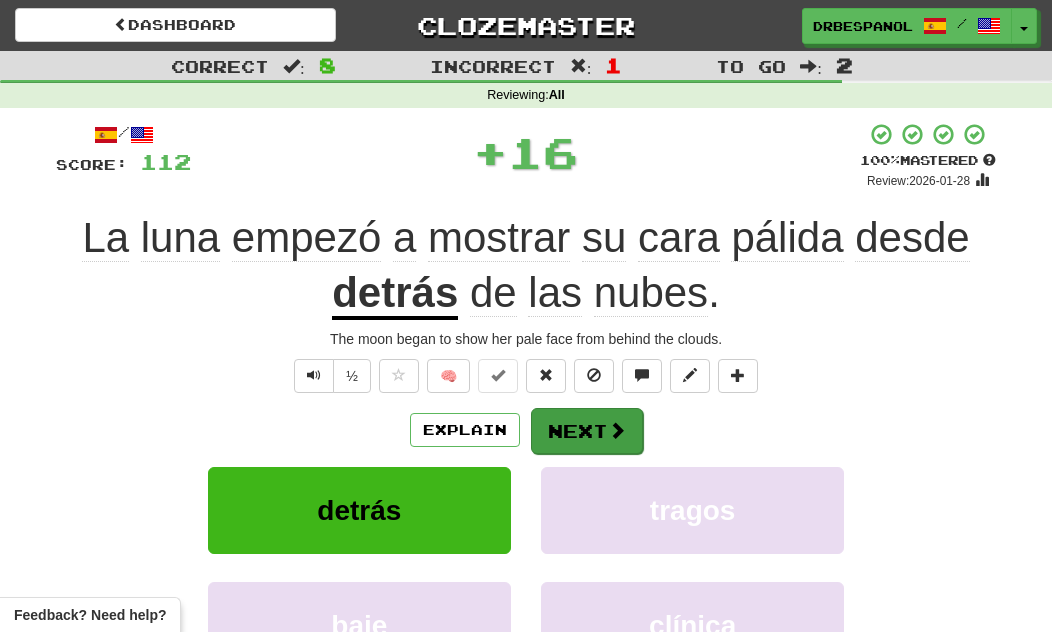 click on "Next" at bounding box center [587, 431] 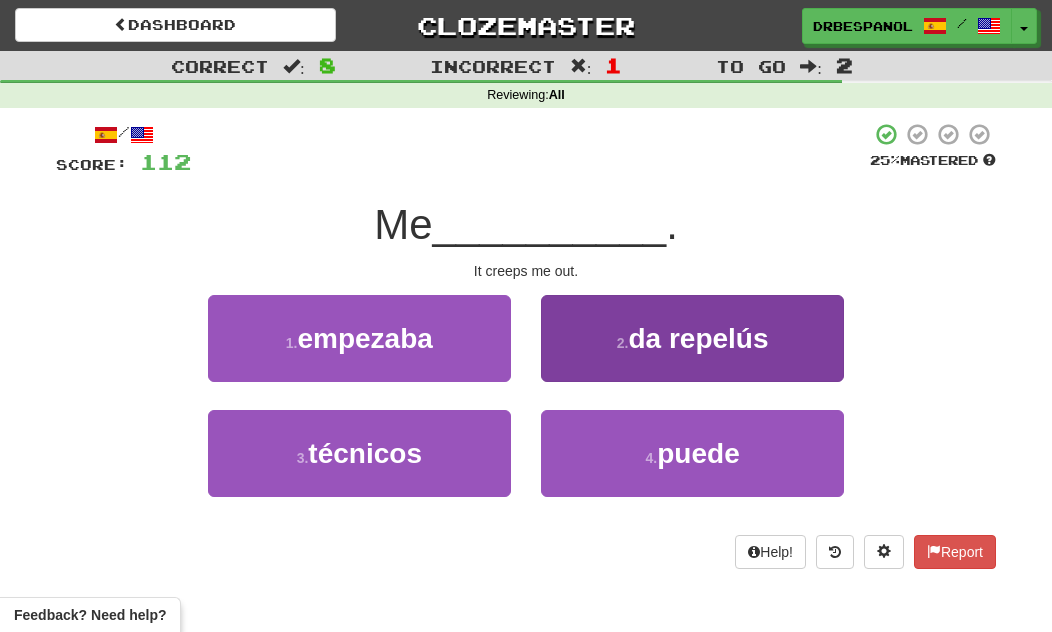 click on "da repelús" at bounding box center [698, 338] 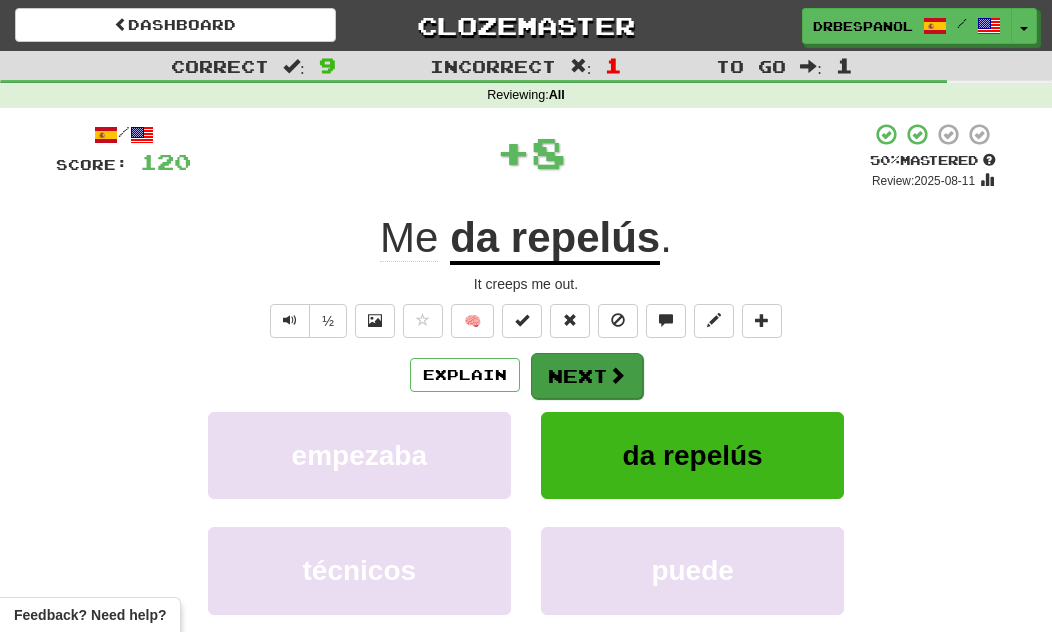 click on "Next" at bounding box center (587, 376) 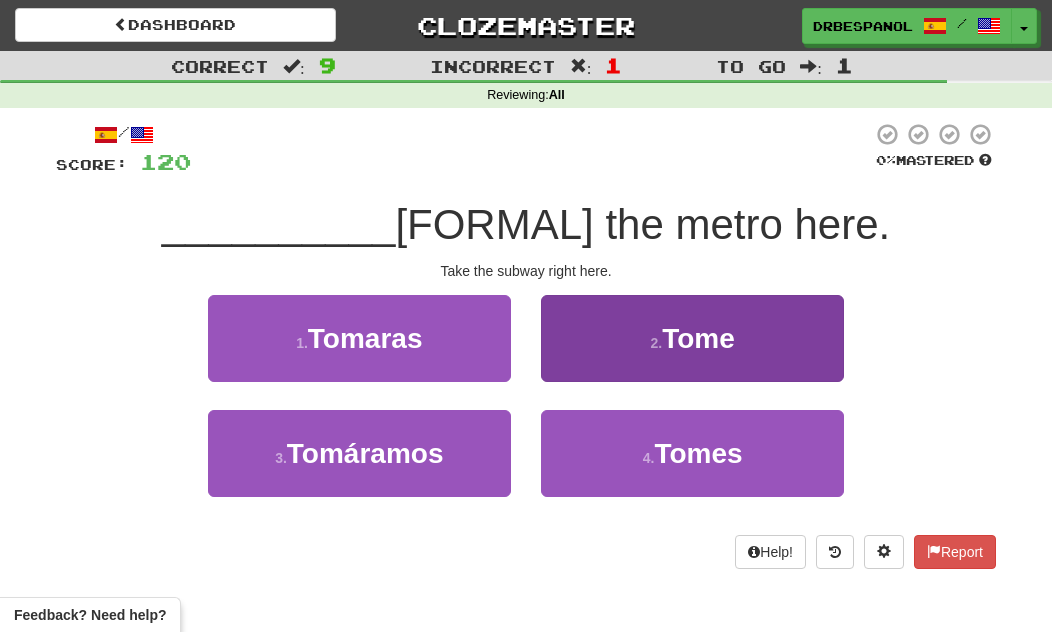 click on "2 .  Tome" at bounding box center (692, 338) 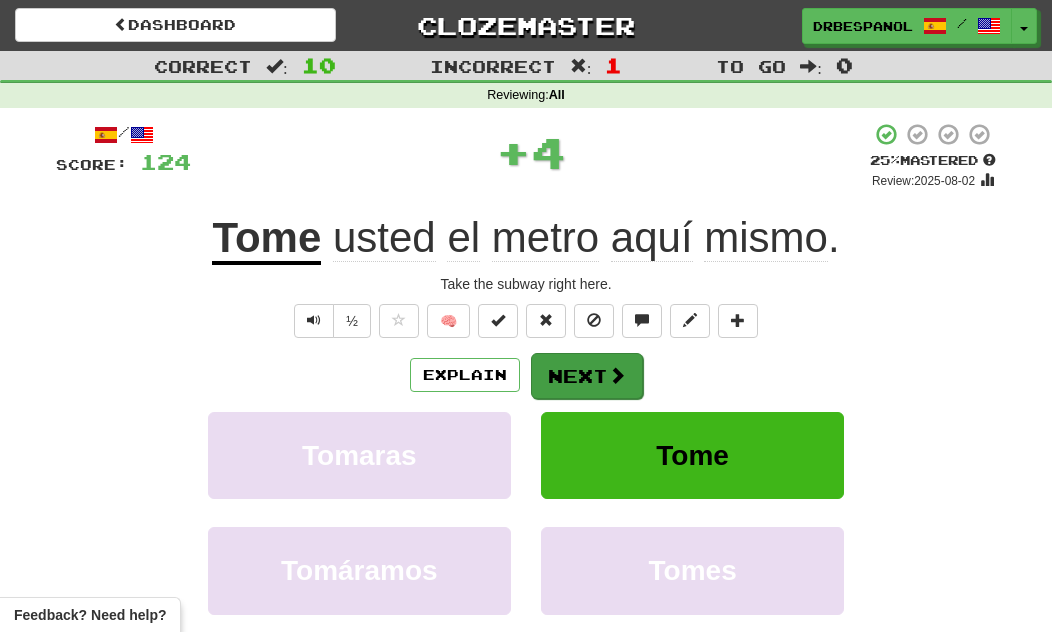 click at bounding box center [617, 375] 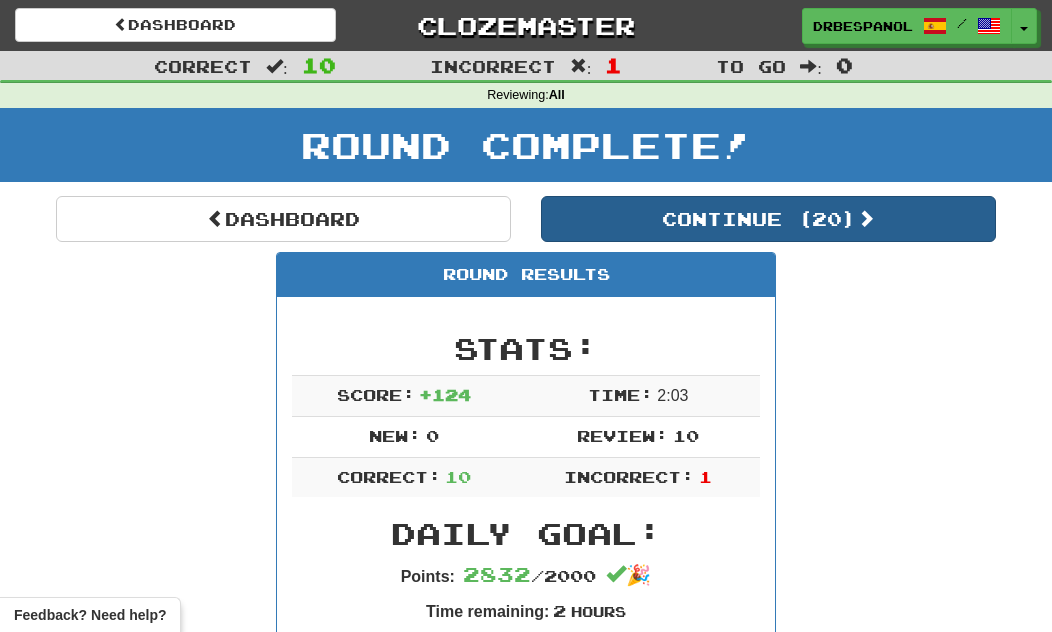 click at bounding box center (866, 218) 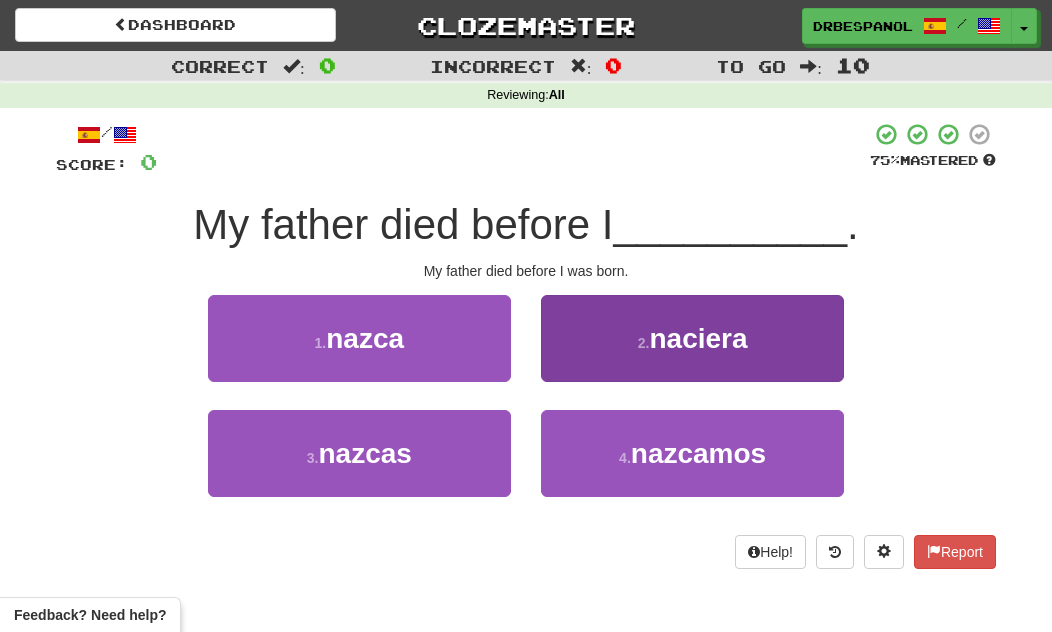 click on "2 .  naciera" at bounding box center [692, 338] 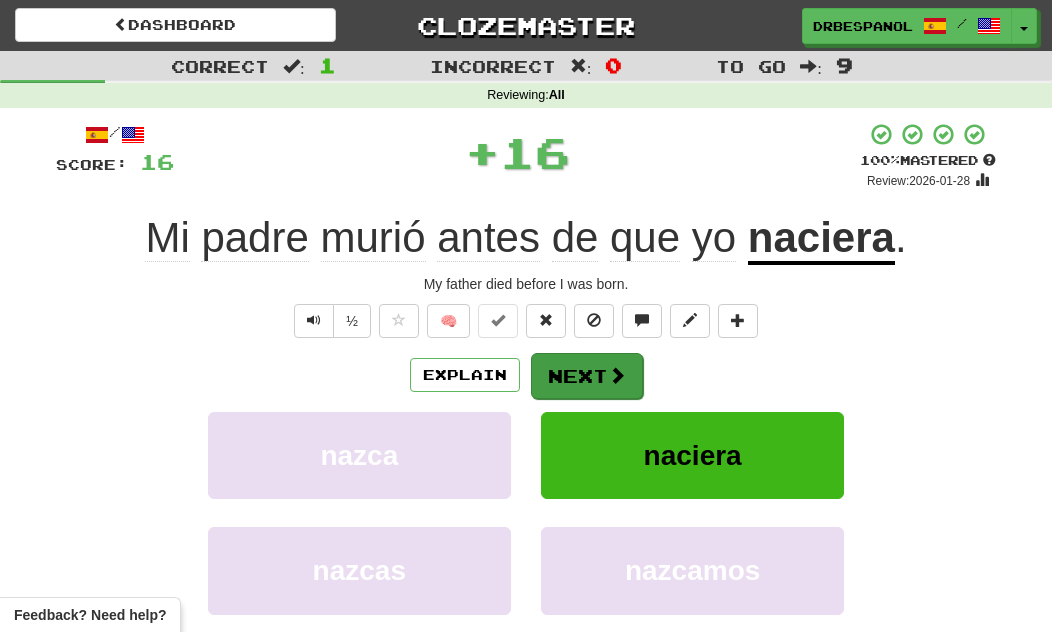 click at bounding box center (617, 375) 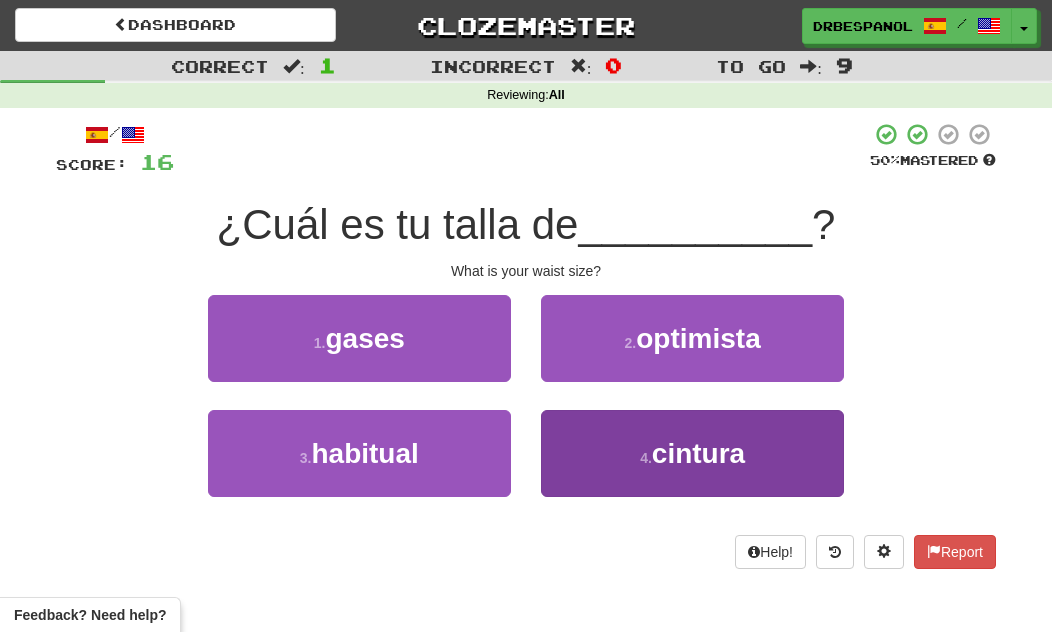 click on "cintura" at bounding box center [698, 453] 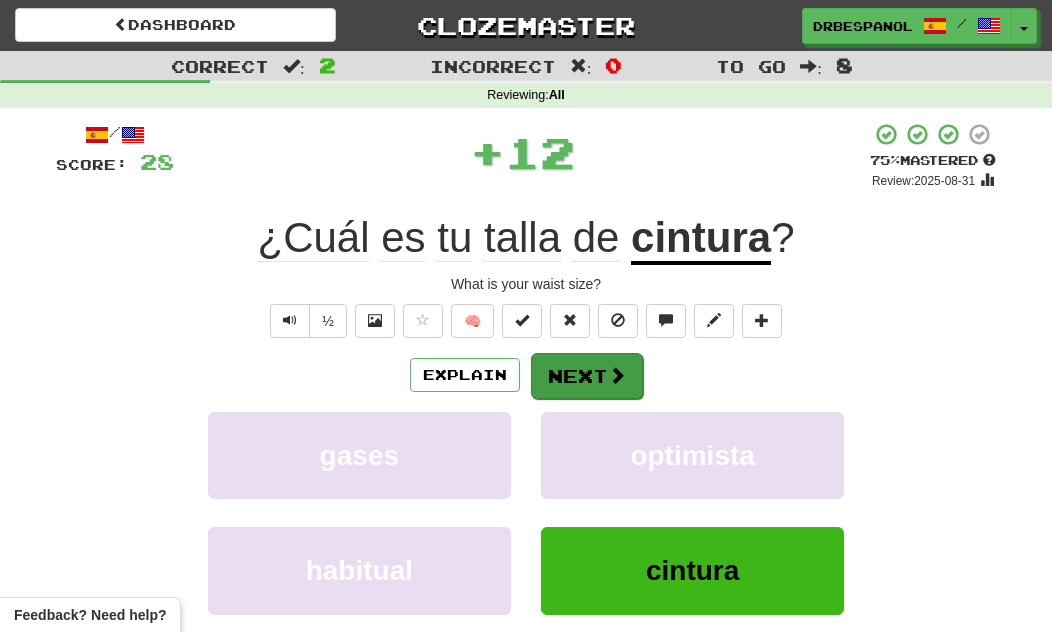click on "Next" at bounding box center (587, 376) 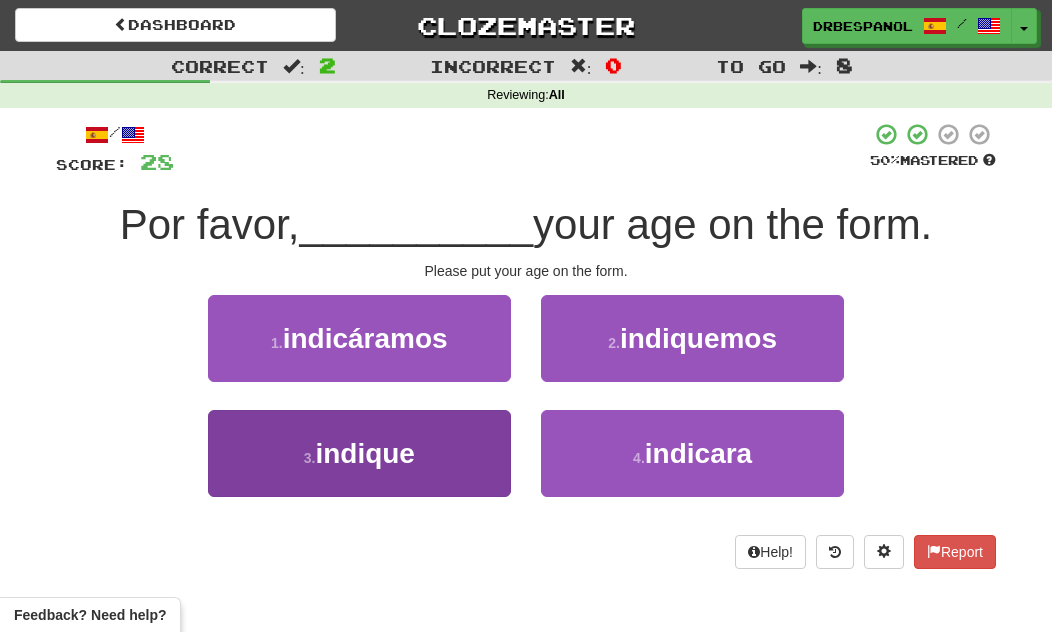 click on "3 .  indique" at bounding box center (359, 453) 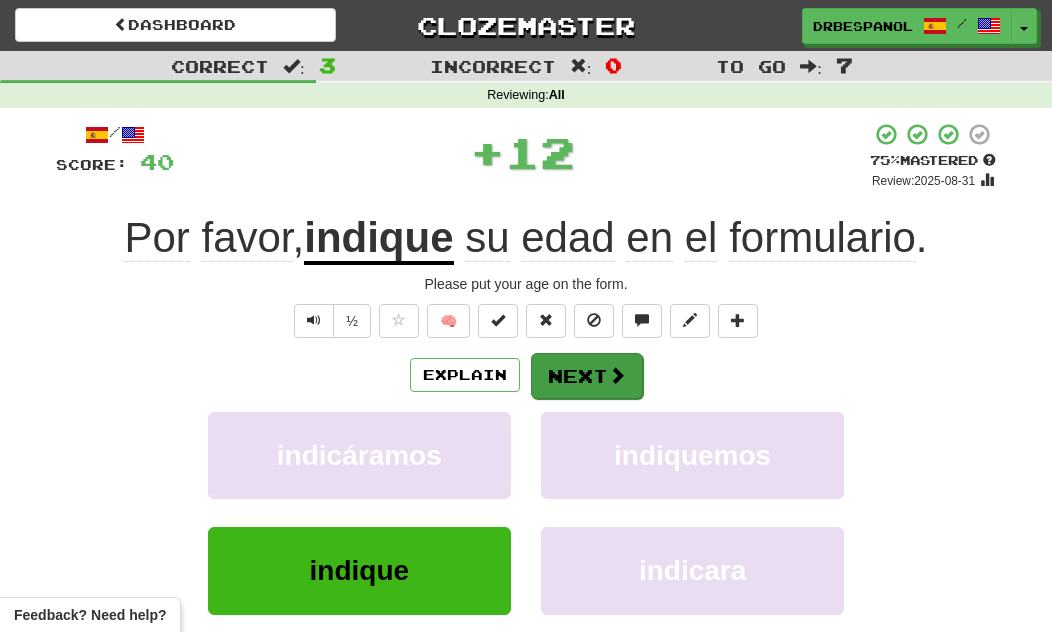 click on "Next" at bounding box center [587, 376] 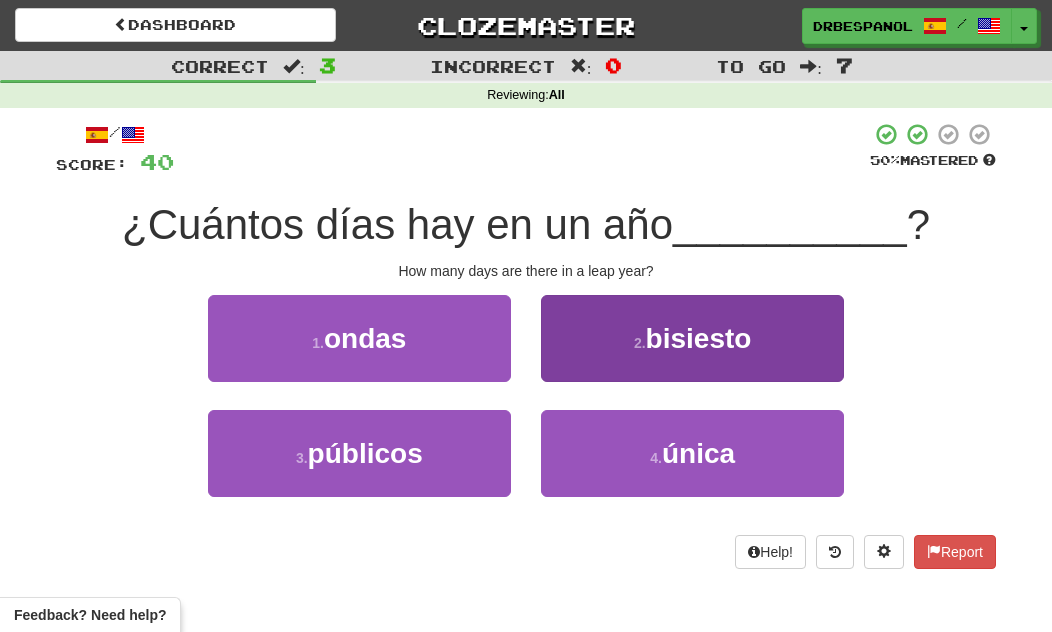 click on "2 .  bisiesto" at bounding box center (692, 338) 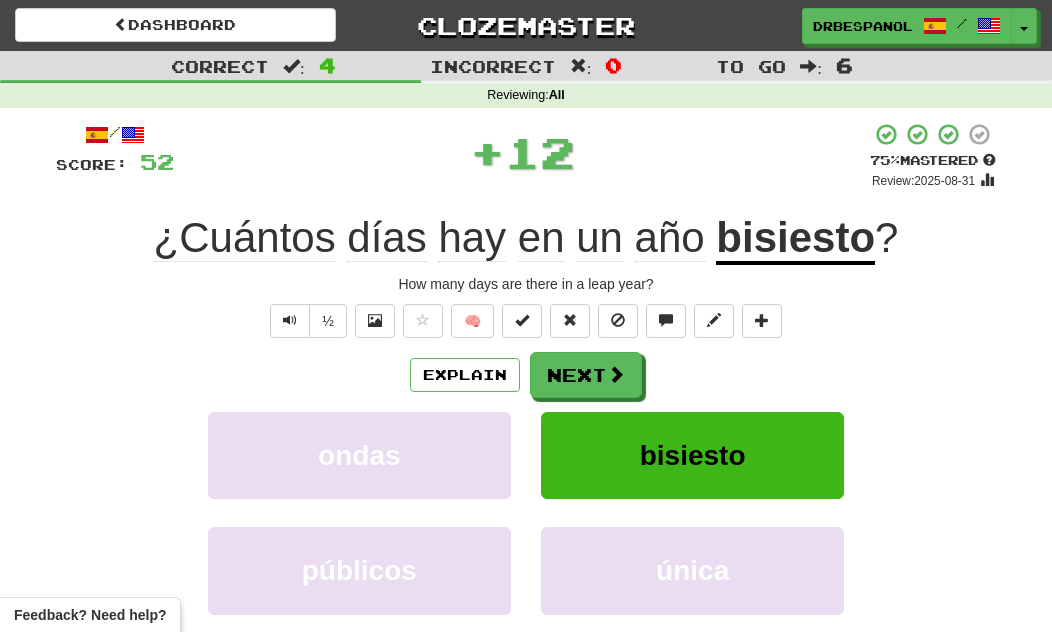 click on "bisiesto" at bounding box center (693, 455) 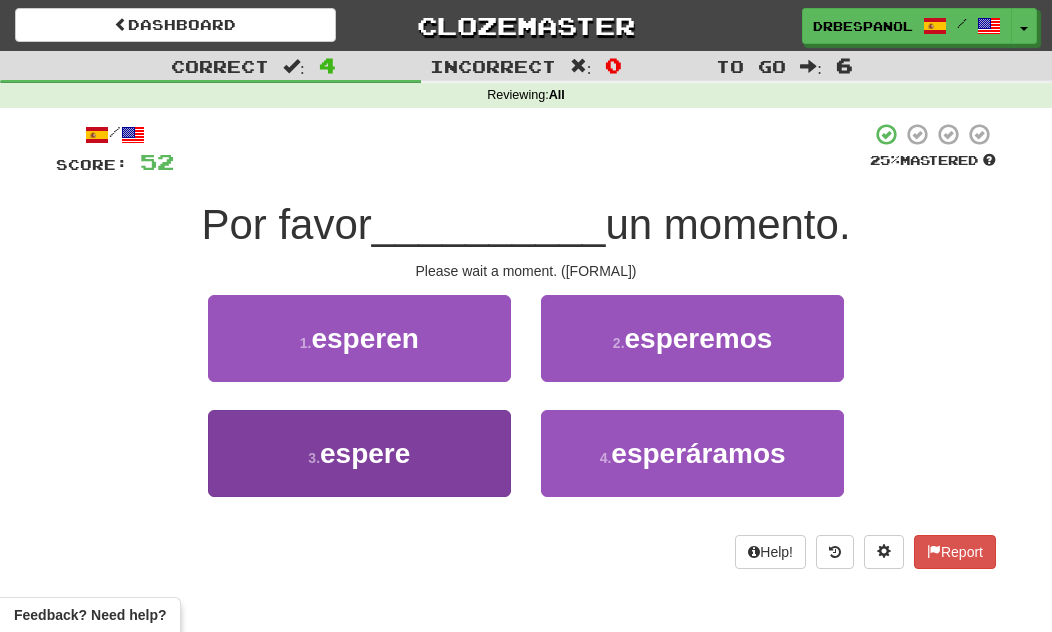 click on "3 .  espere" at bounding box center (359, 453) 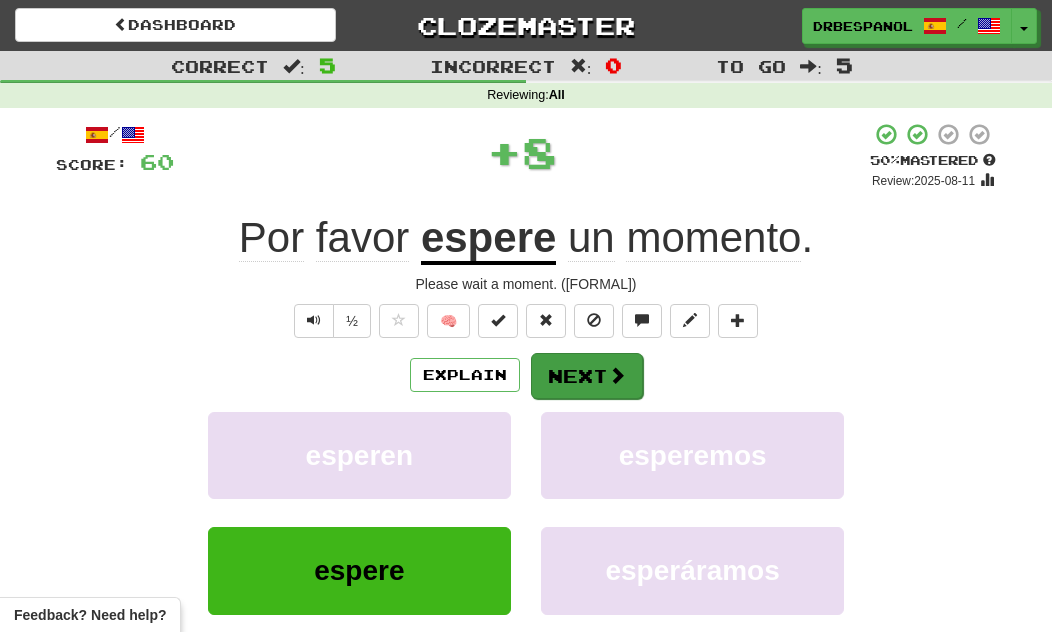click on "Next" at bounding box center (587, 376) 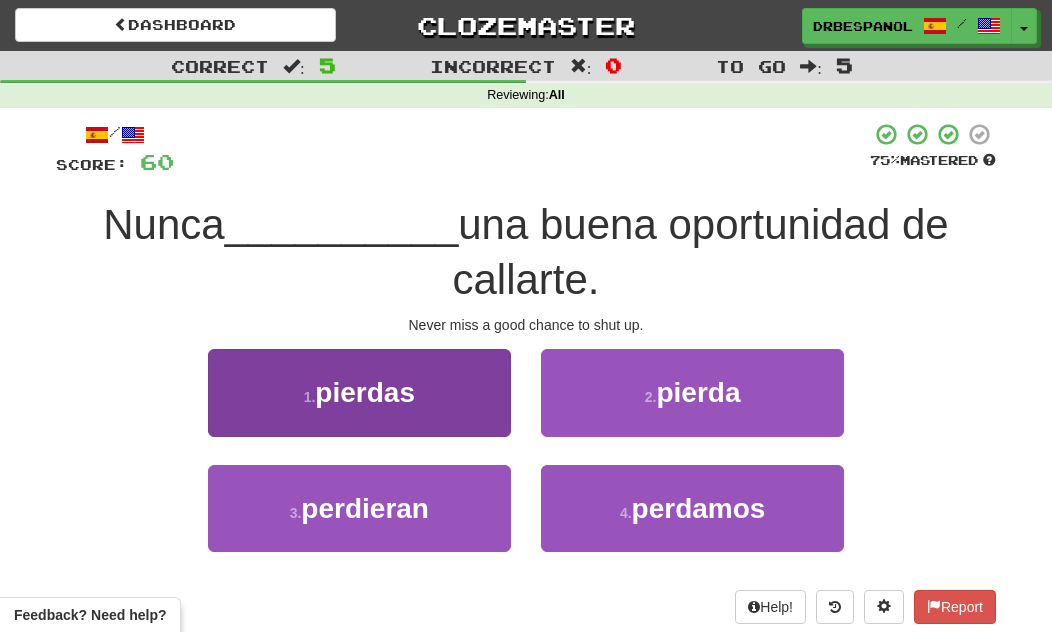 click on "1 .  pierdas" at bounding box center [359, 392] 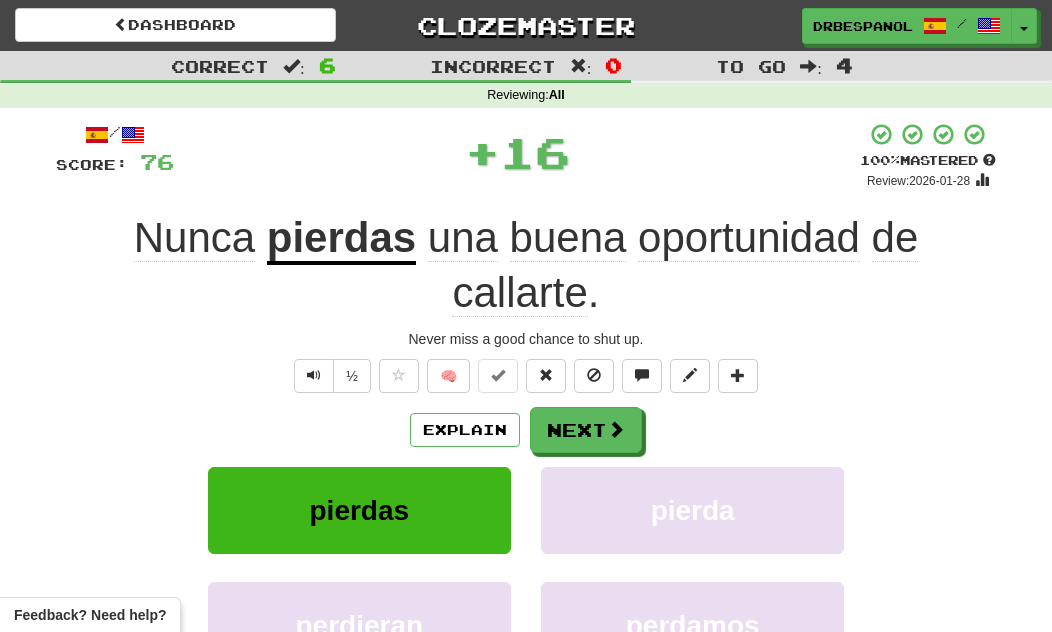 click on "/ Score: 76 + 16 100 % Mastered Review: 2026-01-28 Never miss a good chance to shut up. Never miss a good chance to shut up. ½ 🧠 Explain Next pierdas pierda perdieran perdamos Learn more: pierdas pierda perdieran perdamos Help! Report Sentence Source" at bounding box center [526, 462] 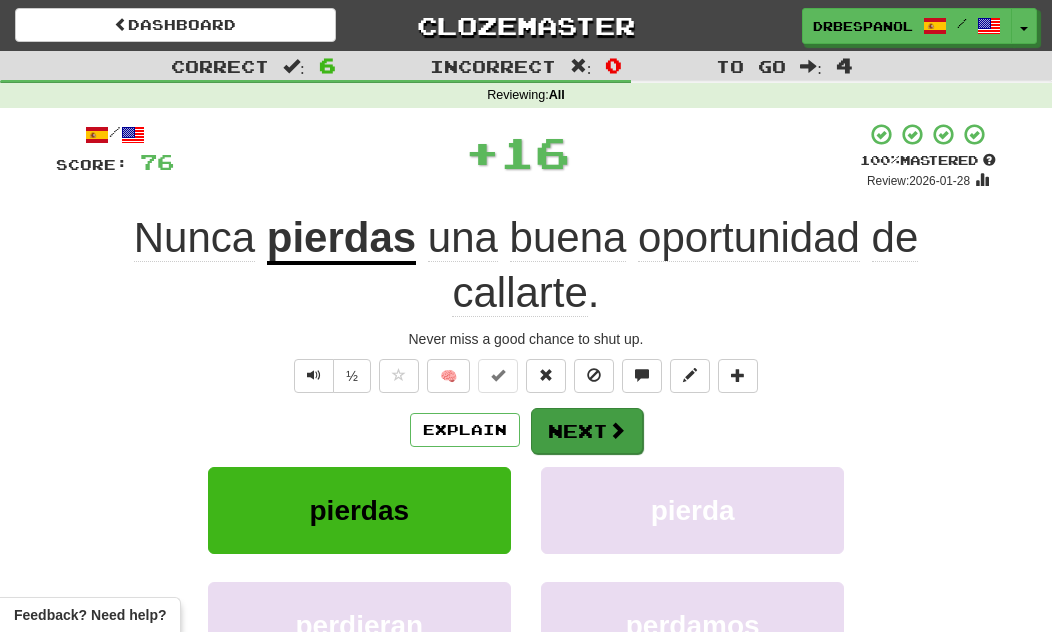 click on "Next" at bounding box center (587, 431) 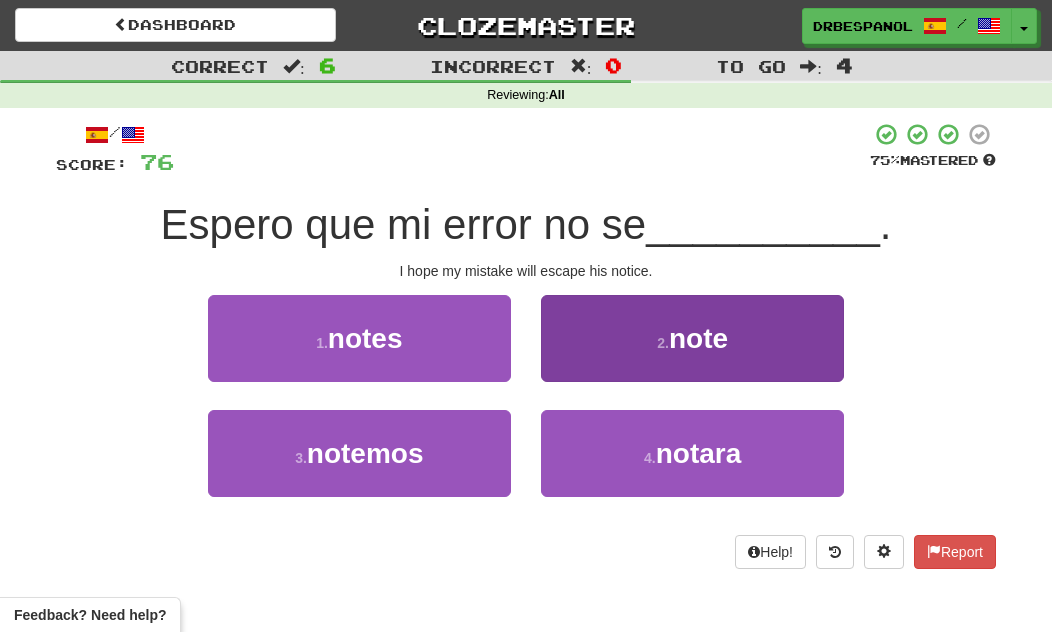 click on "note" at bounding box center [698, 338] 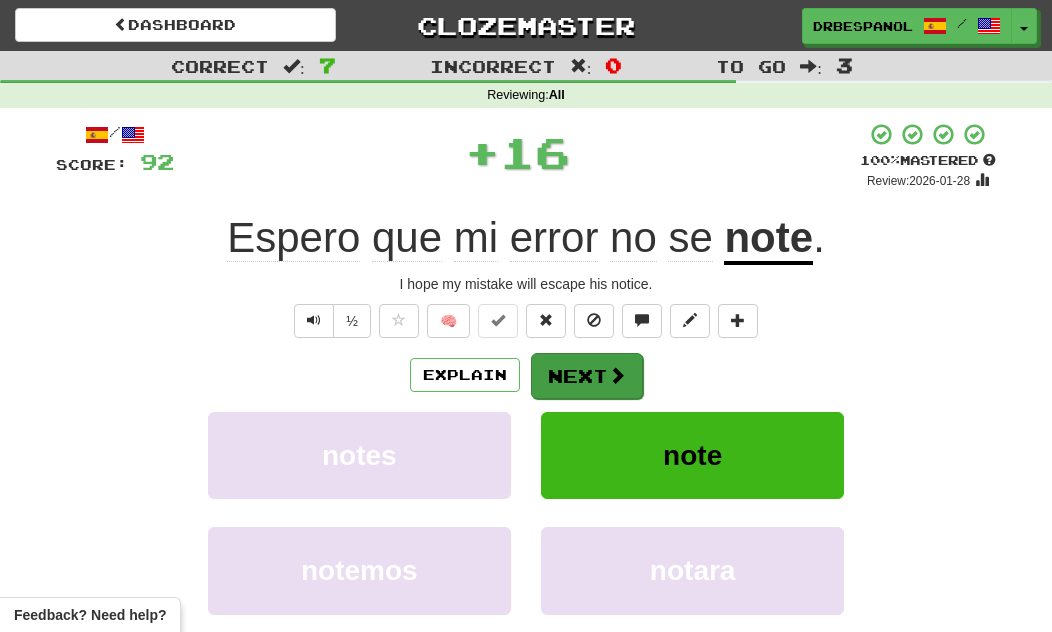 click at bounding box center [617, 375] 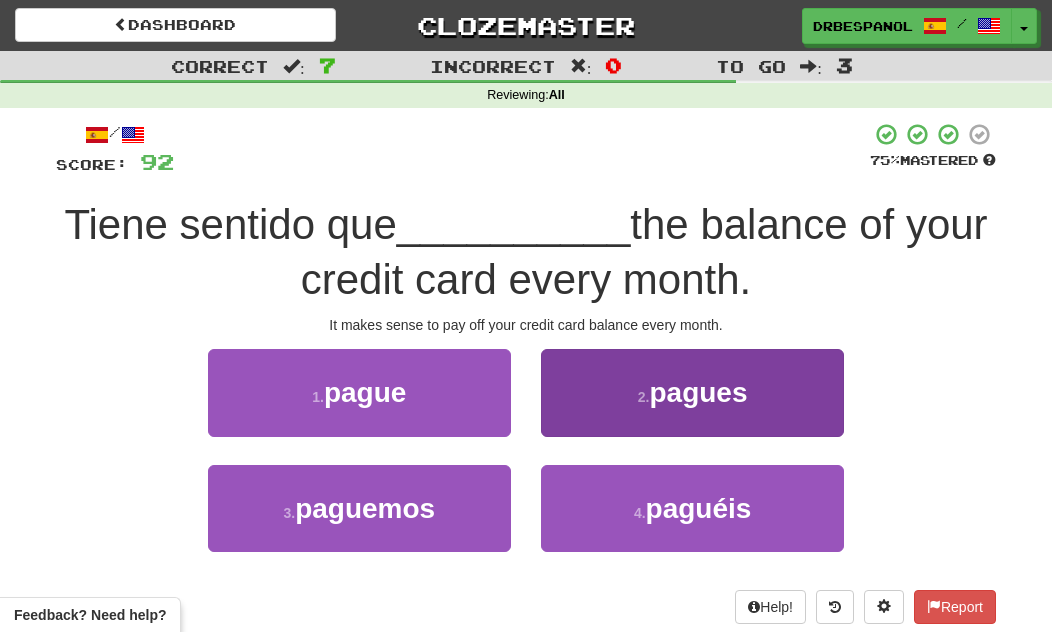 click on "pagues" at bounding box center (698, 392) 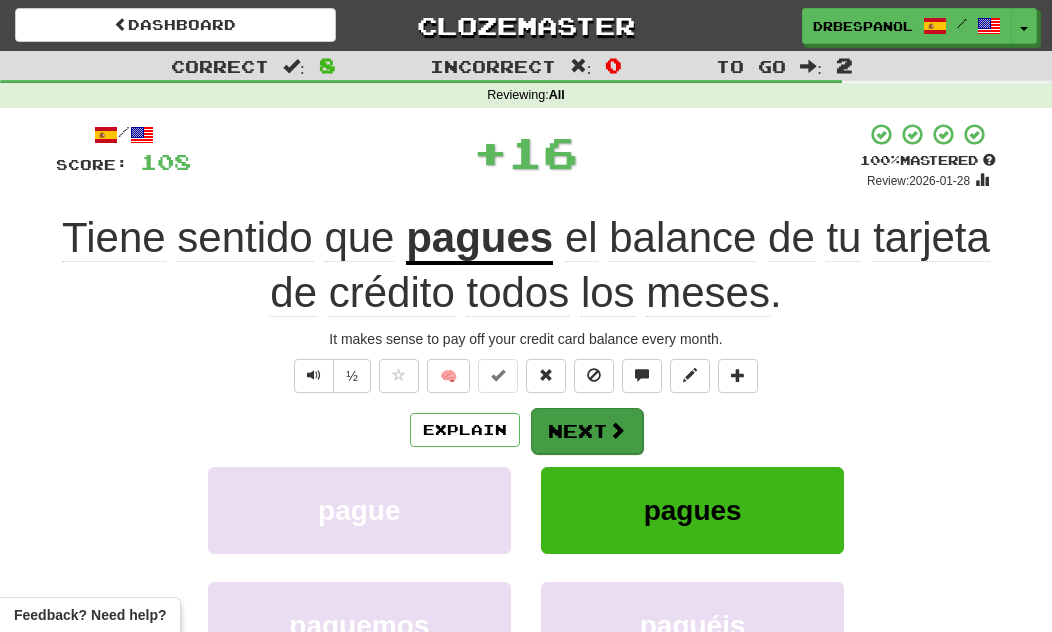 click at bounding box center [617, 430] 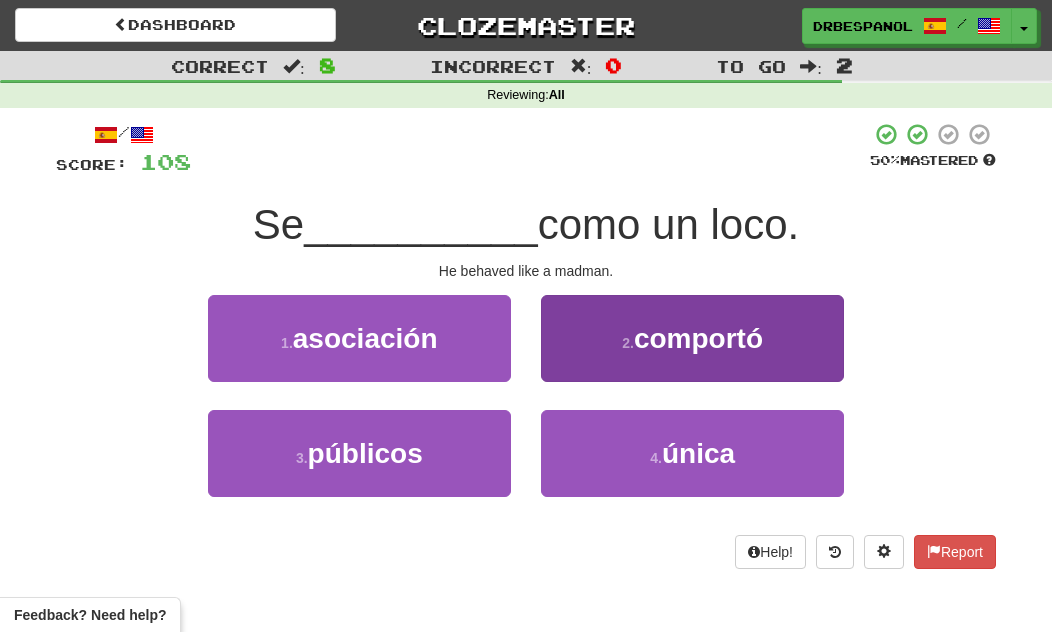 click on "comportó" at bounding box center [698, 338] 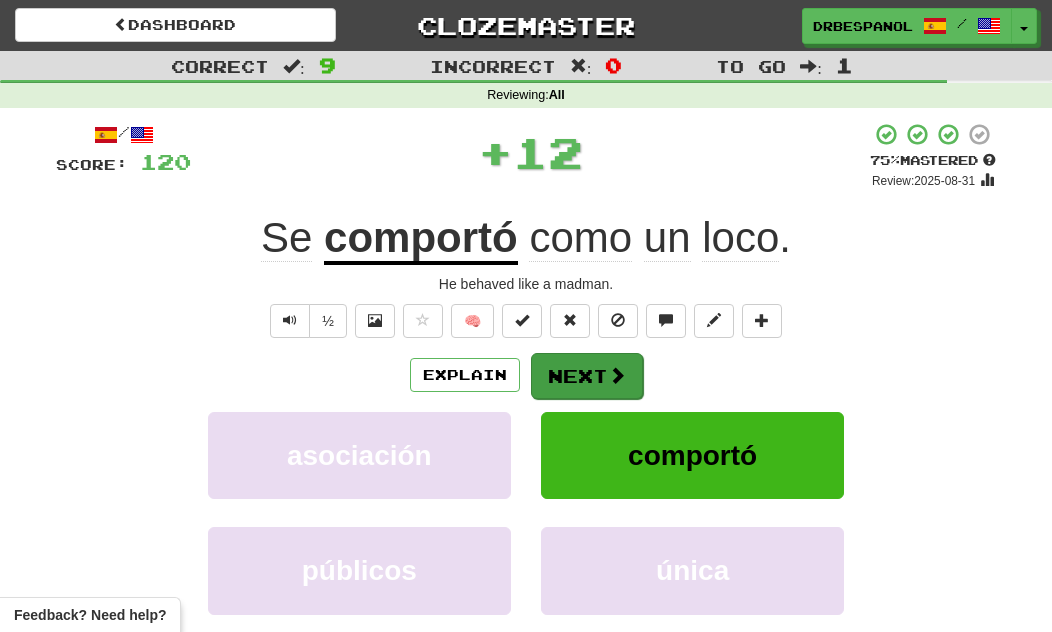 click at bounding box center [617, 375] 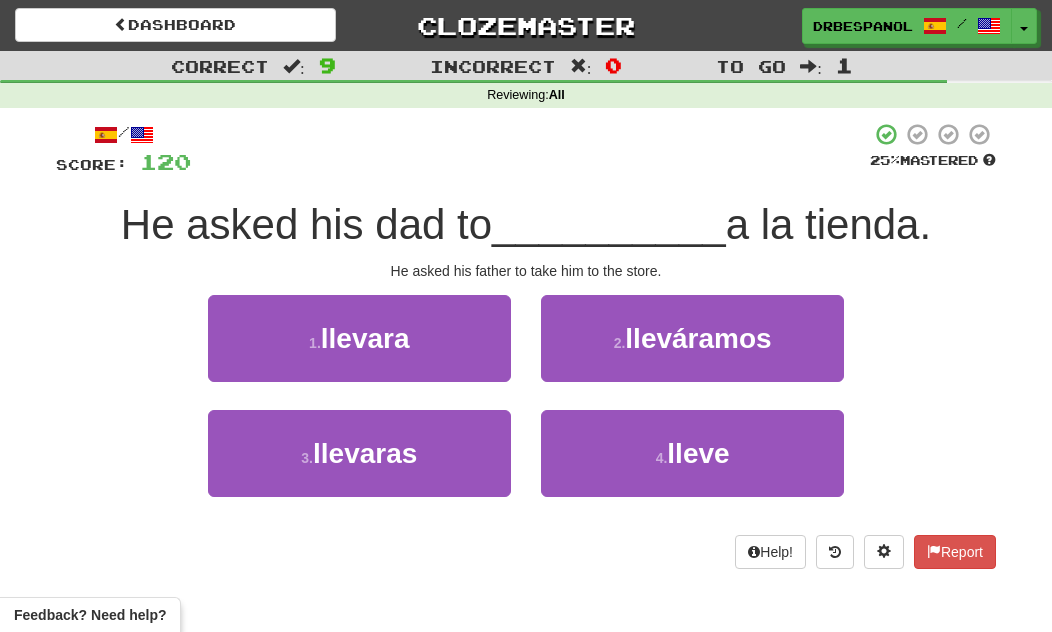 click on "1 .  llevara" at bounding box center [359, 338] 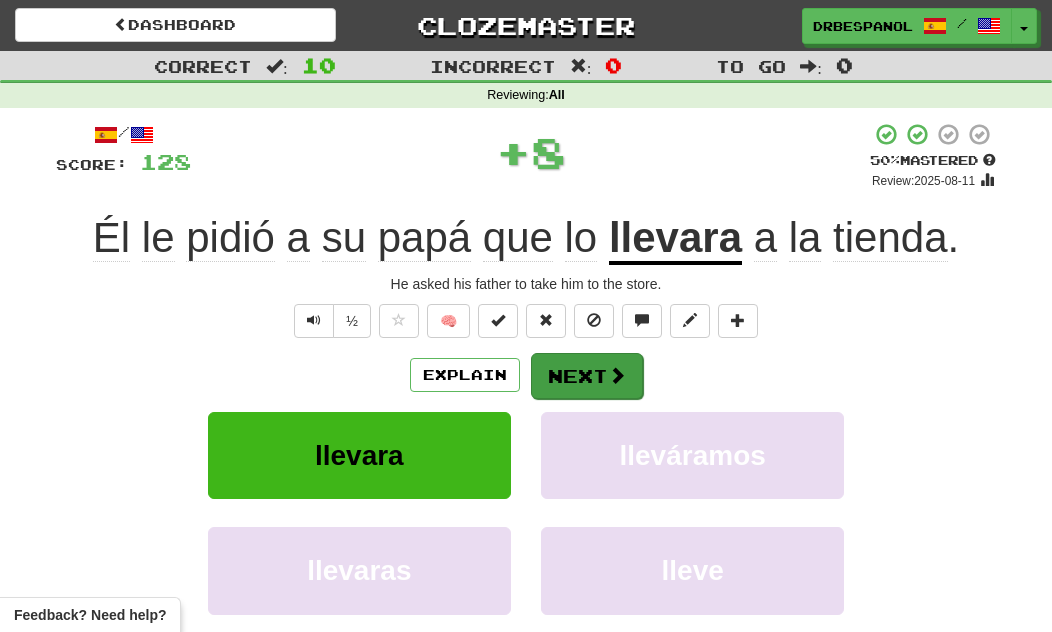 click on "Next" at bounding box center (587, 376) 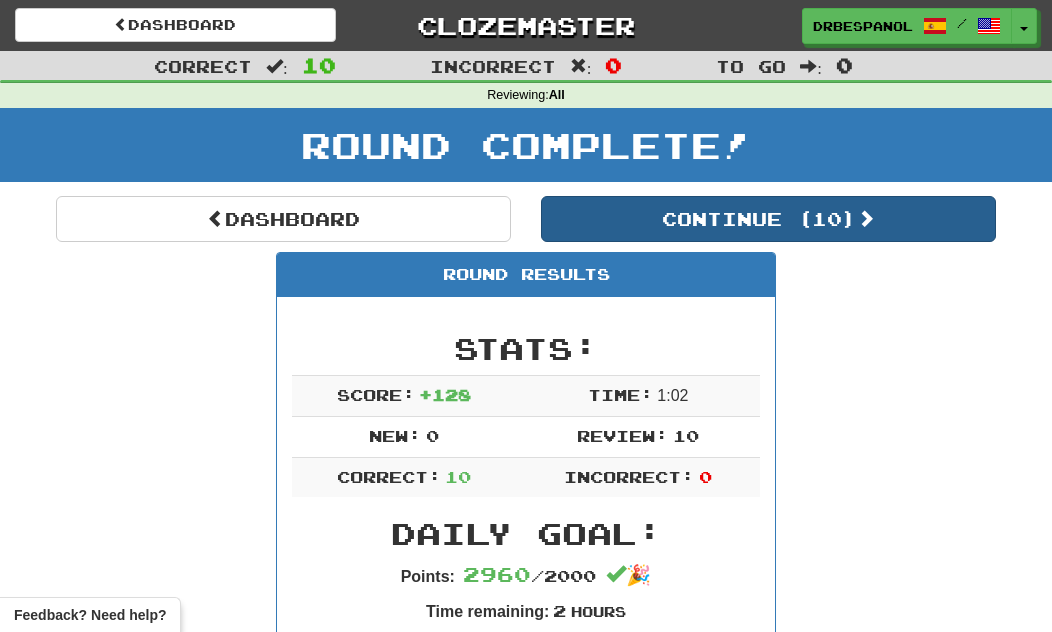 click on "Continue ( 10 )" at bounding box center [768, 219] 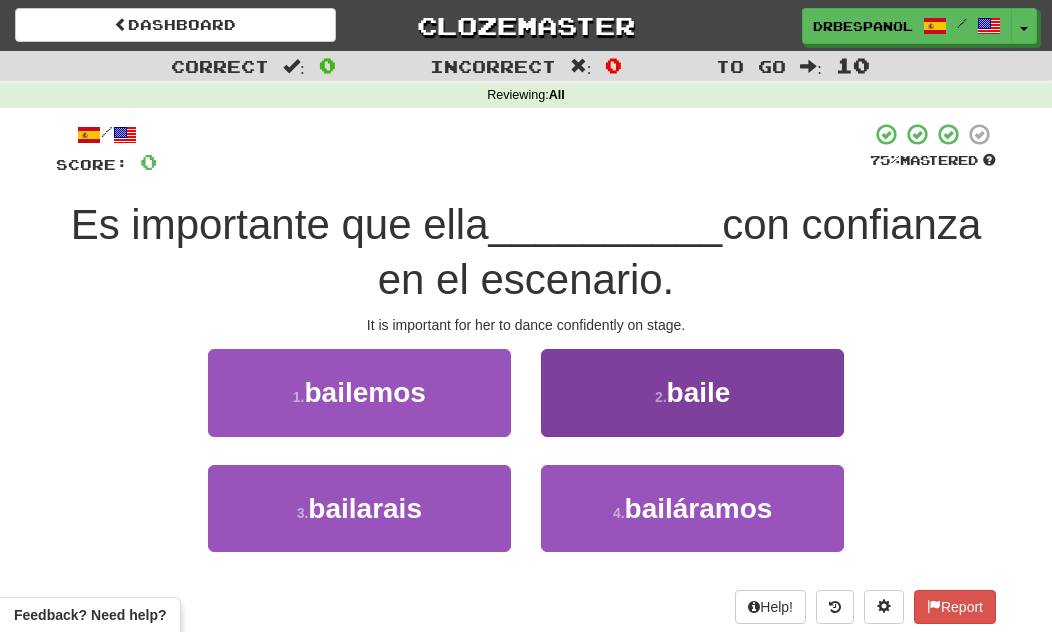 click on "2 .  baile" at bounding box center (692, 392) 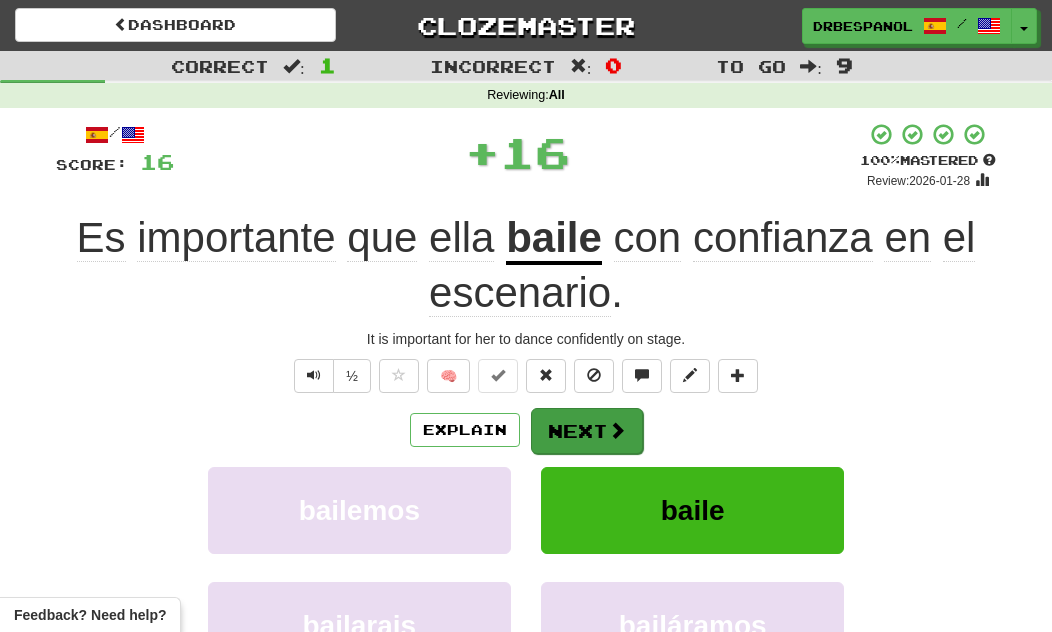 click at bounding box center [617, 430] 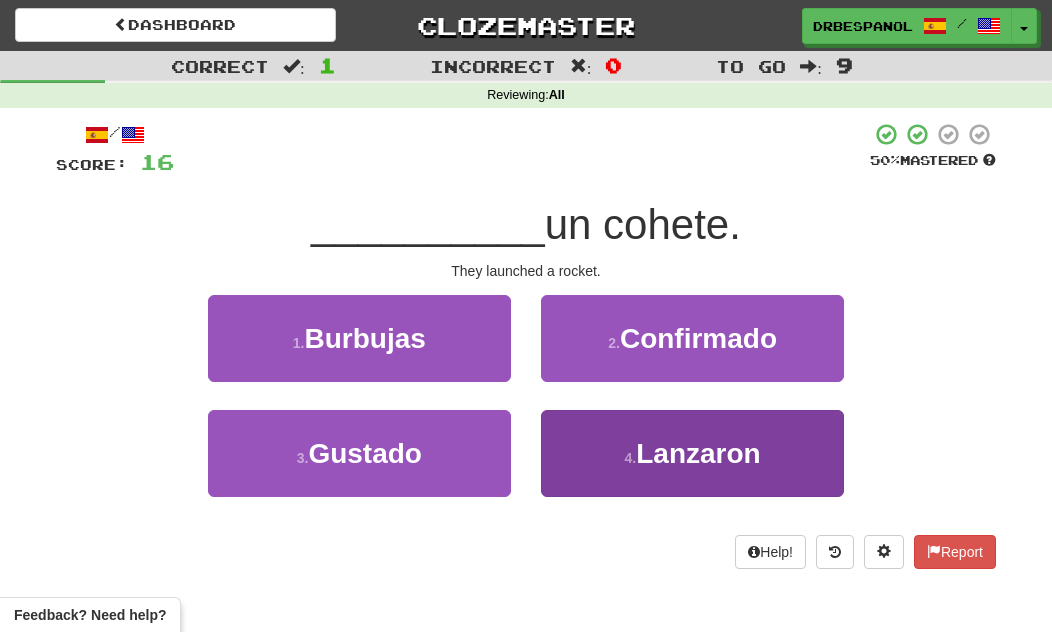 click on "Lanzaron" at bounding box center [698, 453] 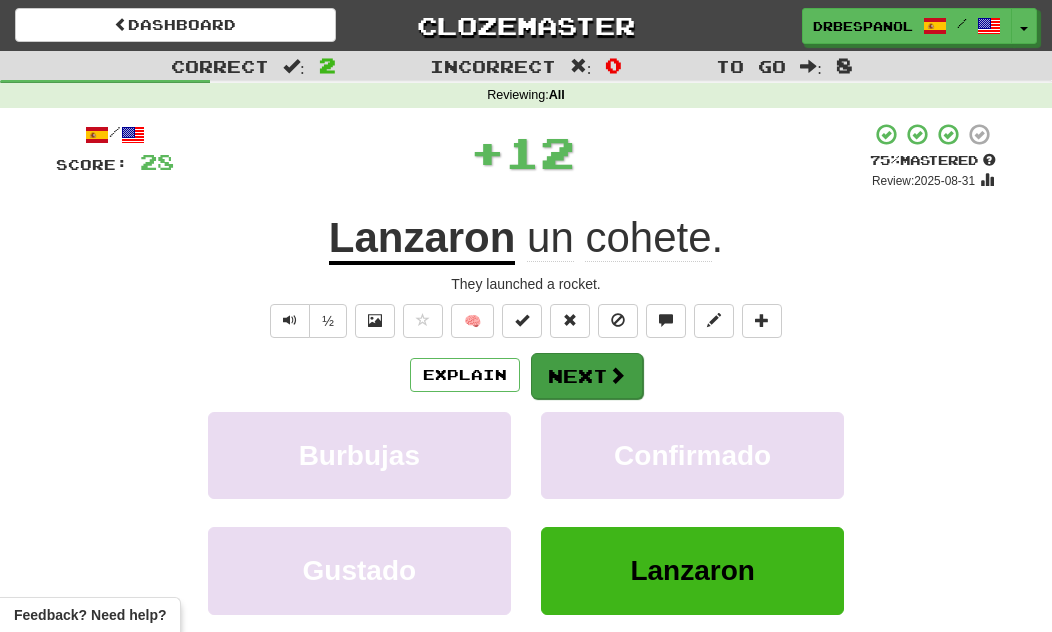 click on "Next" at bounding box center (587, 376) 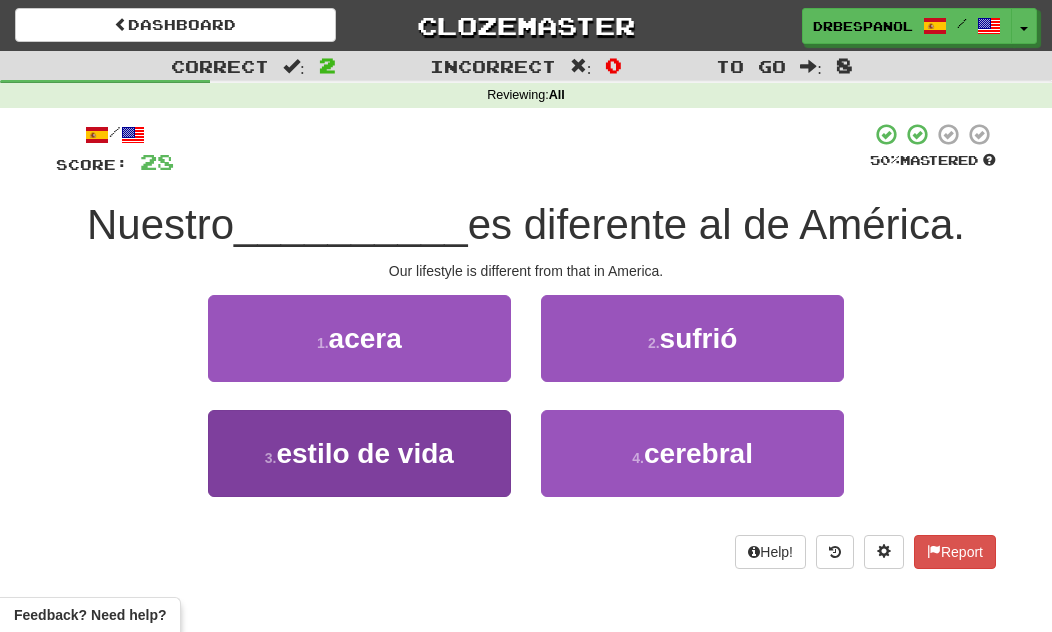 click on "3 .  estilo de vida" at bounding box center [359, 453] 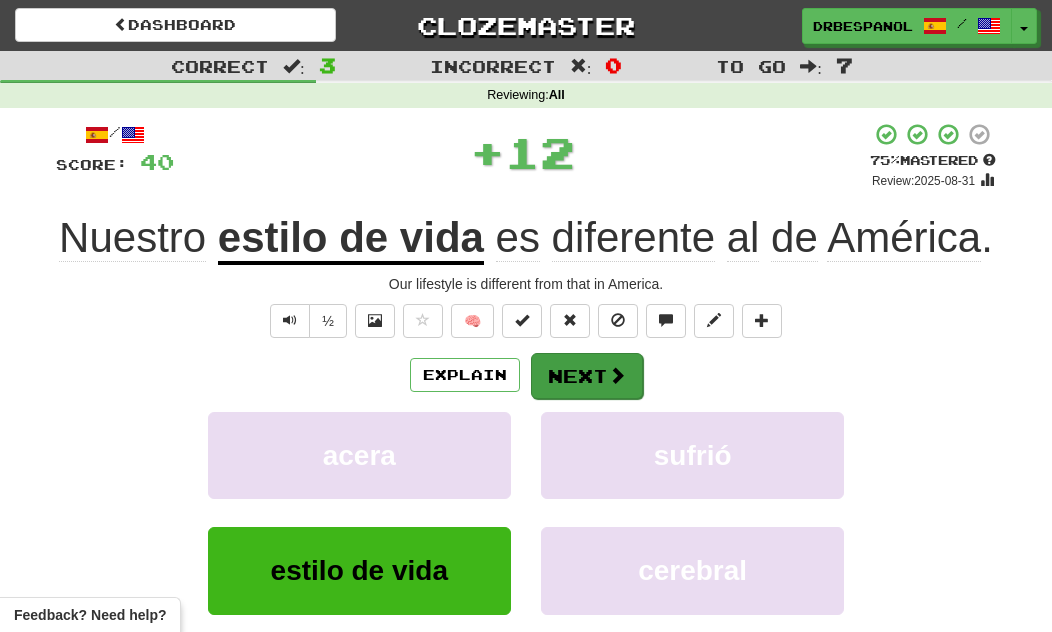 click at bounding box center (617, 375) 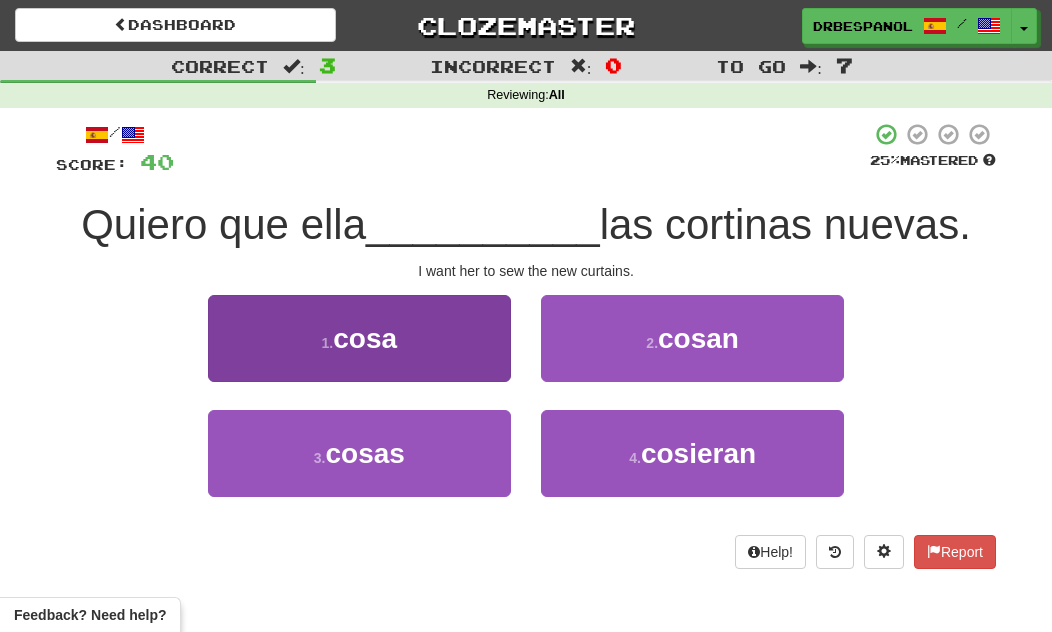 click on "1 .  cosa" at bounding box center [359, 338] 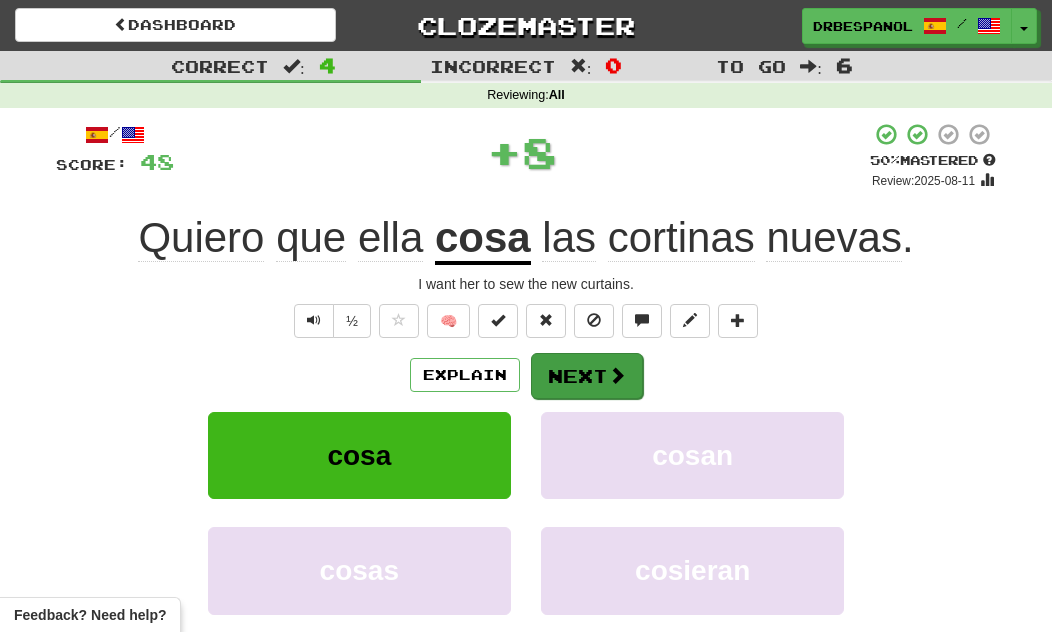 click at bounding box center [617, 375] 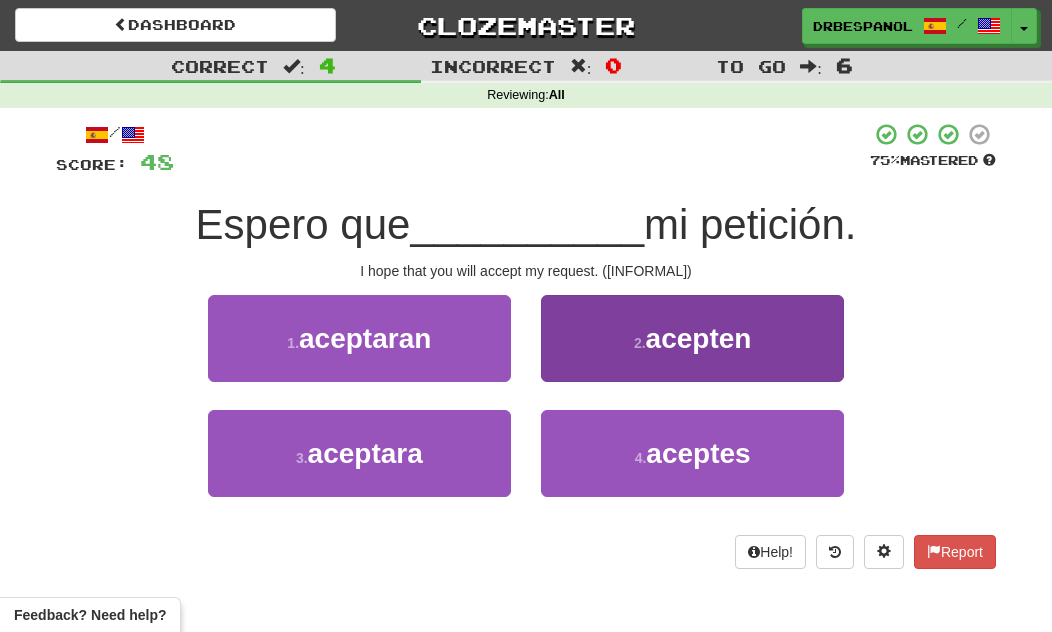 click on "acepten" at bounding box center [699, 338] 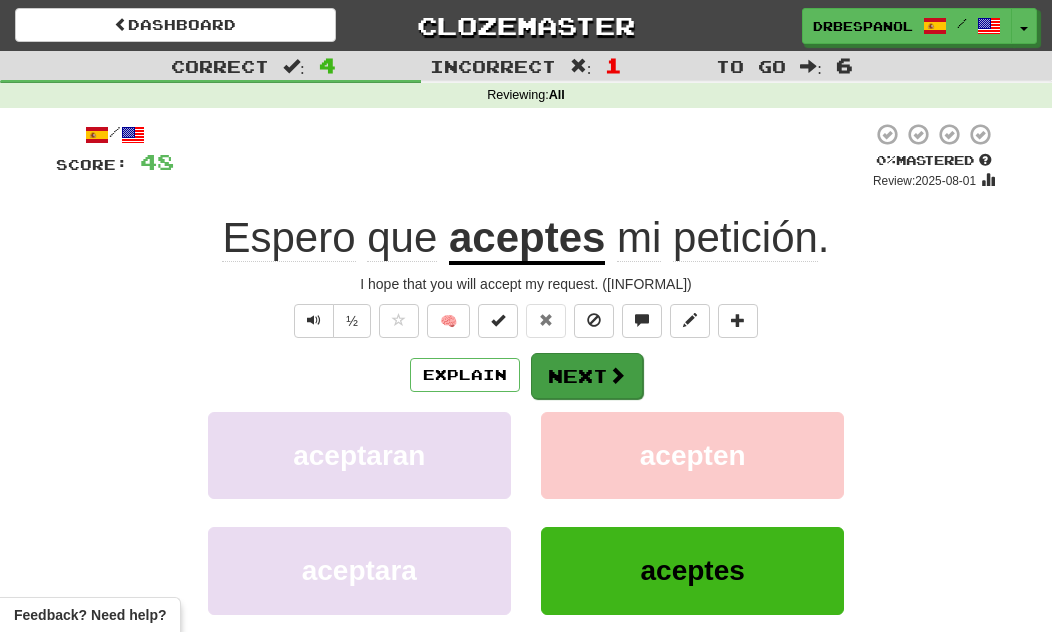 click at bounding box center [617, 375] 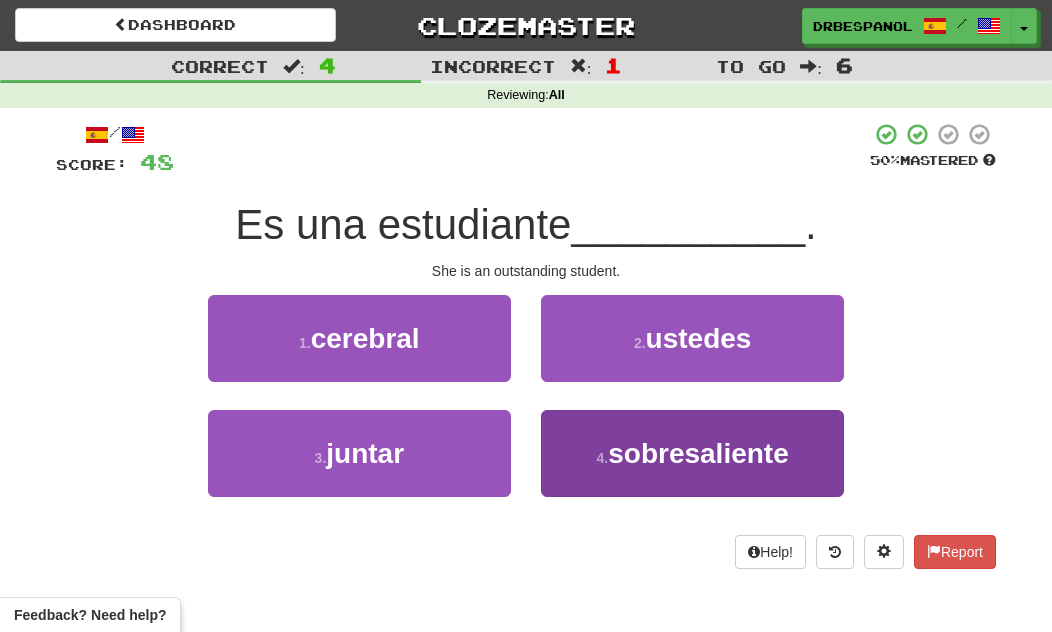 click on "sobresaliente" at bounding box center [698, 453] 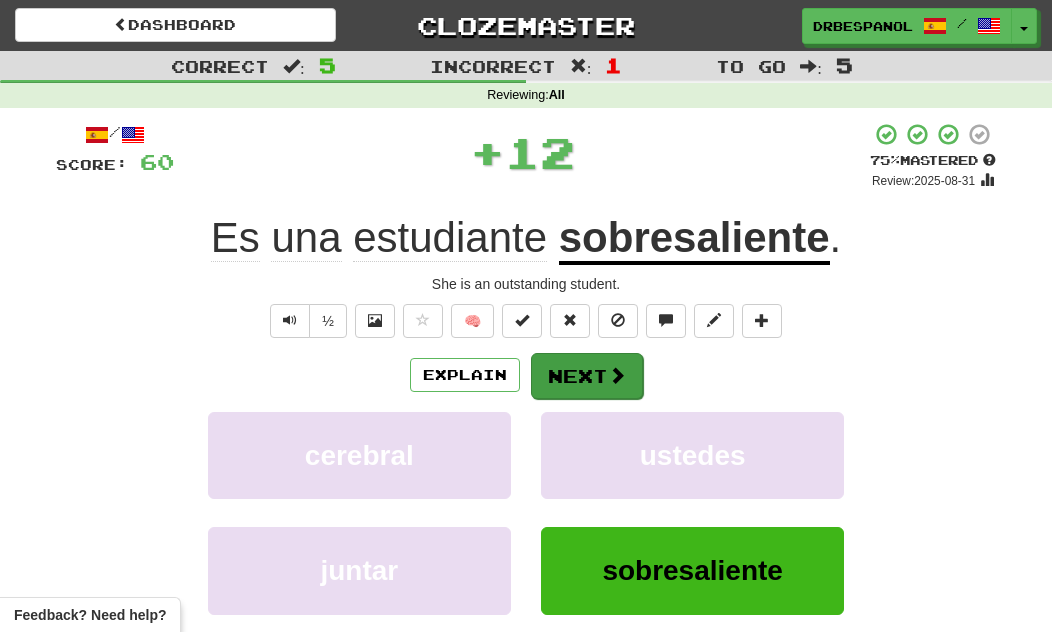 click at bounding box center [617, 375] 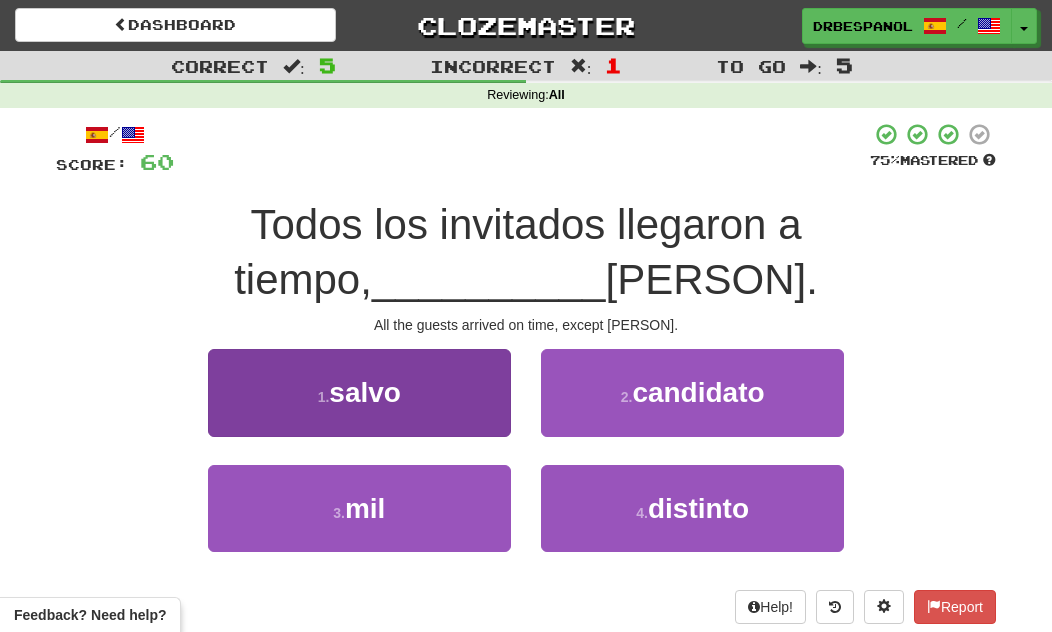 click on "1 .  salvo" at bounding box center (359, 392) 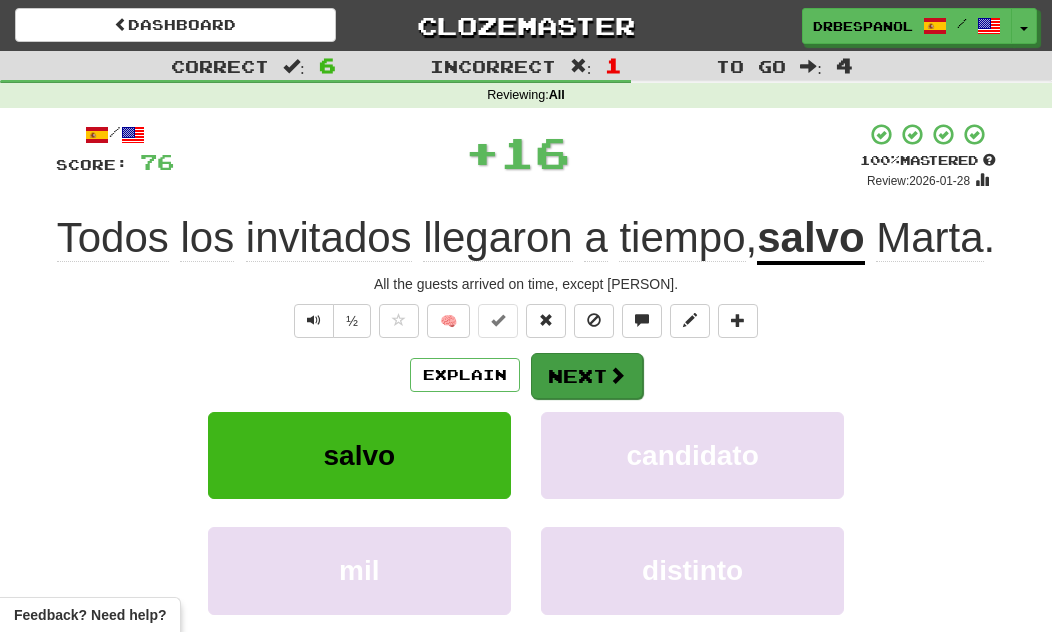 click at bounding box center [617, 375] 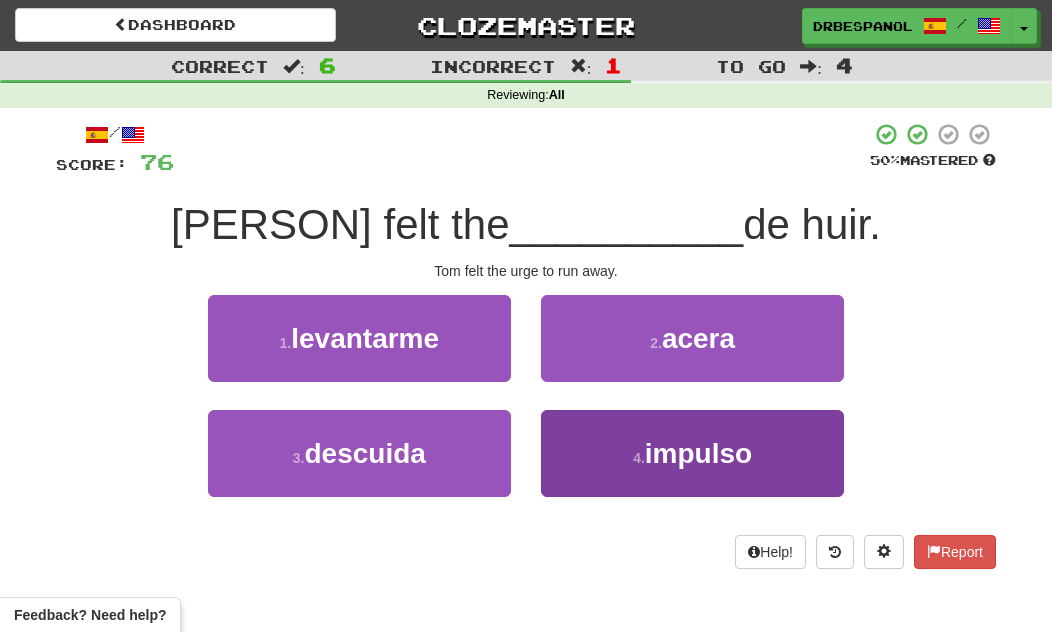 click on "impulso" at bounding box center [698, 453] 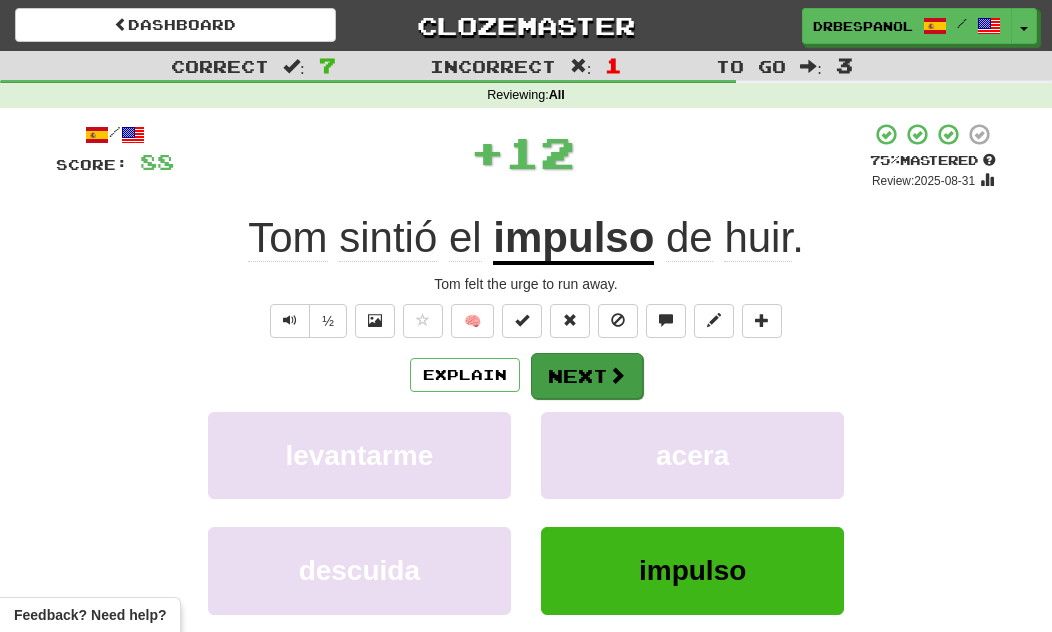 click at bounding box center [617, 375] 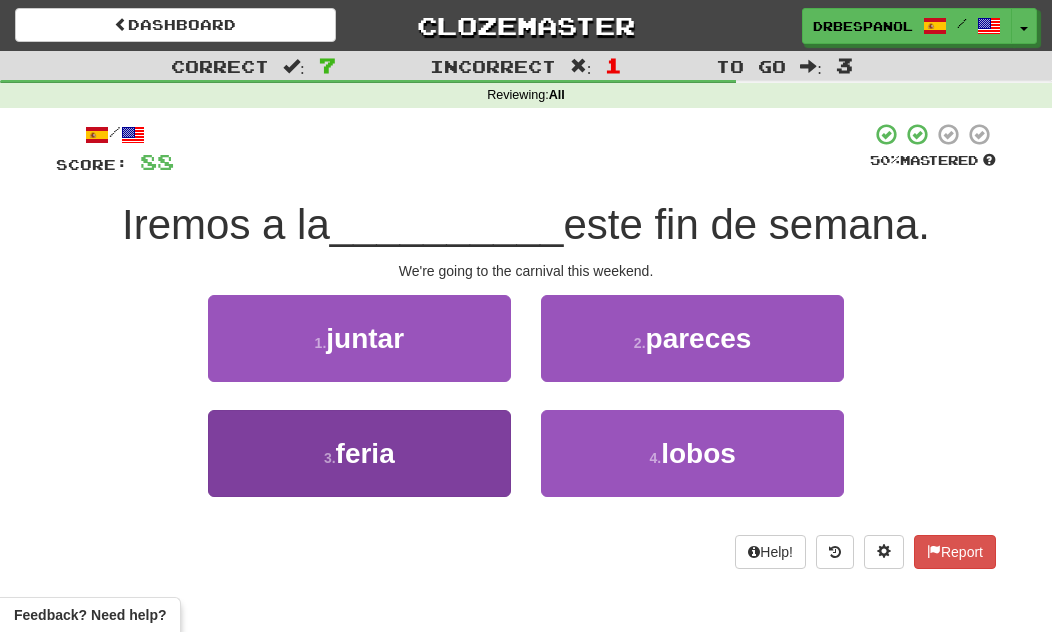 click on "3 .  feria" at bounding box center [359, 453] 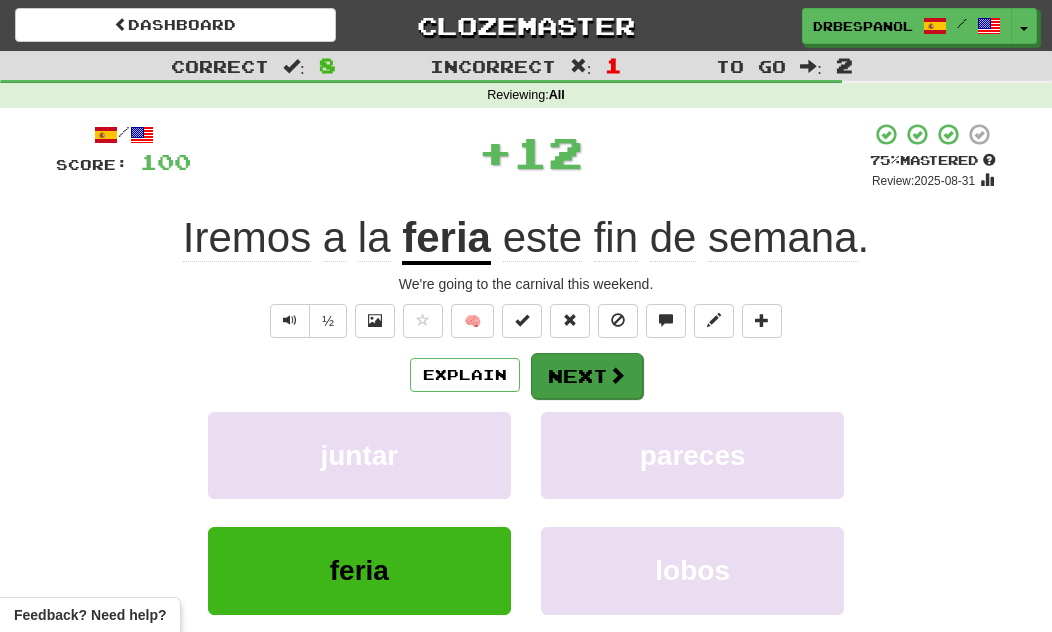 click at bounding box center [617, 375] 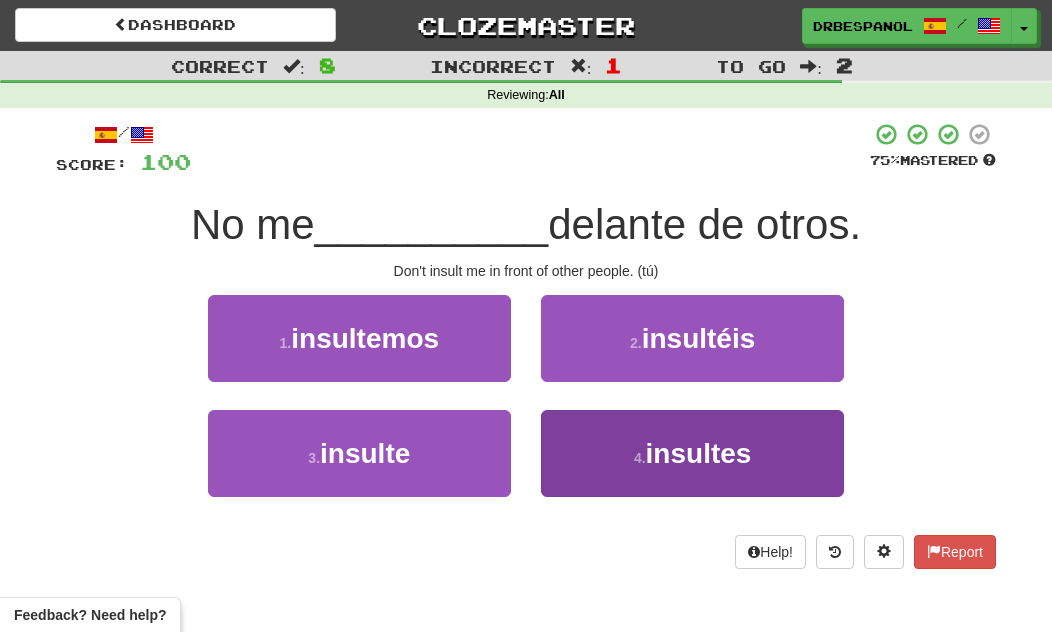 click on "4 .  insultes" at bounding box center [692, 453] 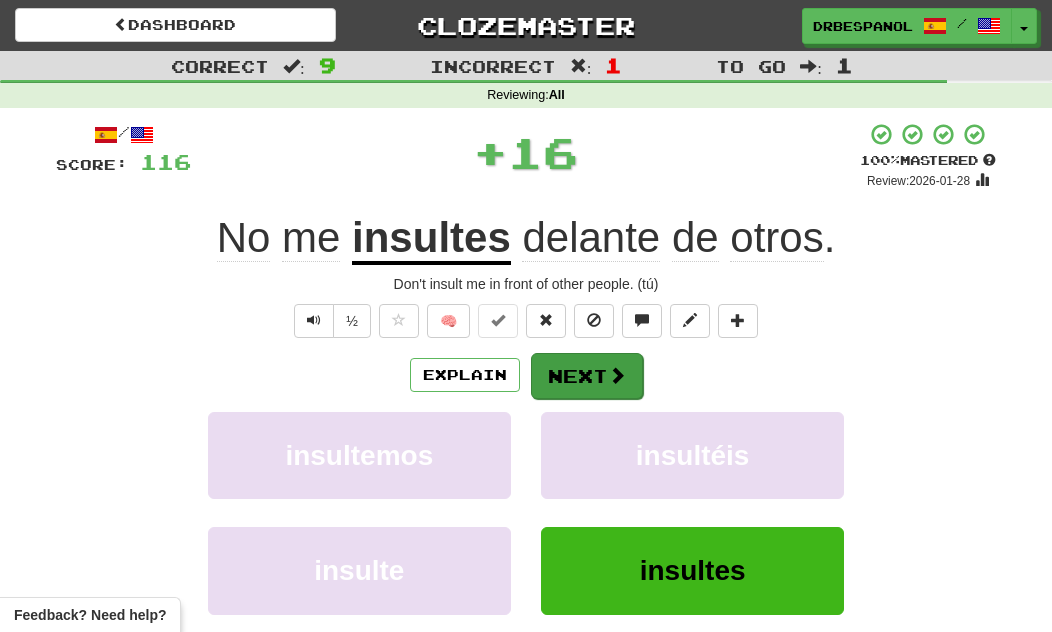 click on "Next" at bounding box center [587, 376] 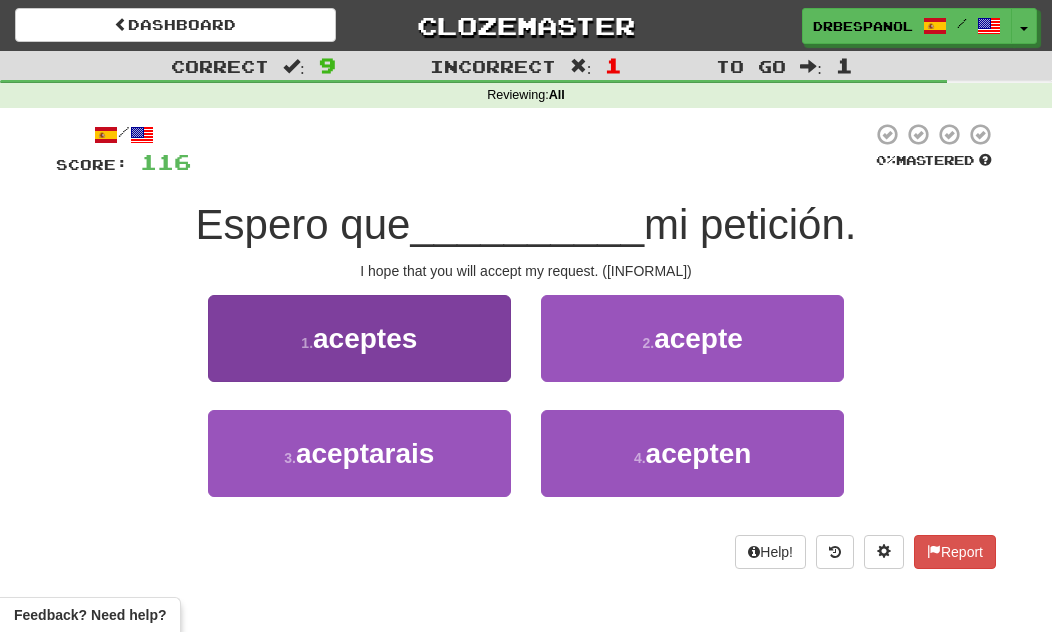 click on "1 .  aceptes" at bounding box center [359, 338] 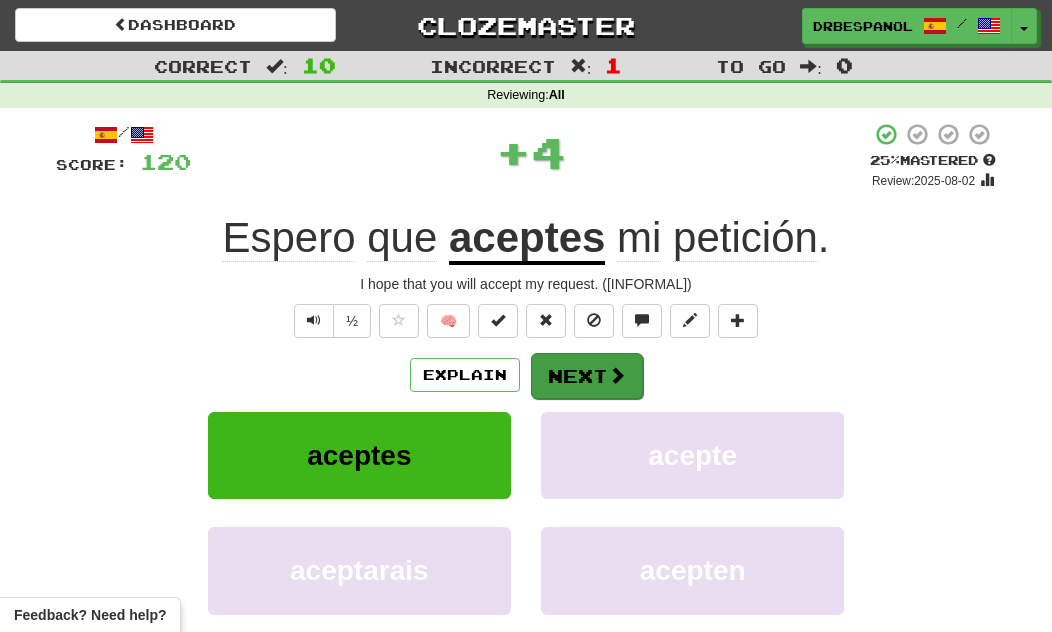 click on "Next" at bounding box center [587, 376] 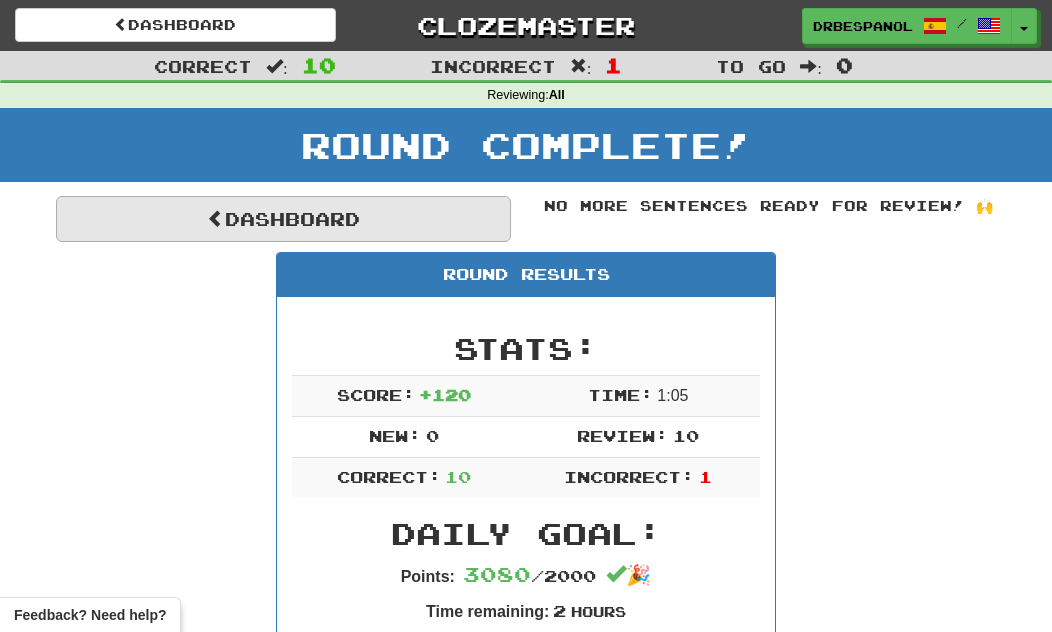 click on "Dashboard" at bounding box center (283, 219) 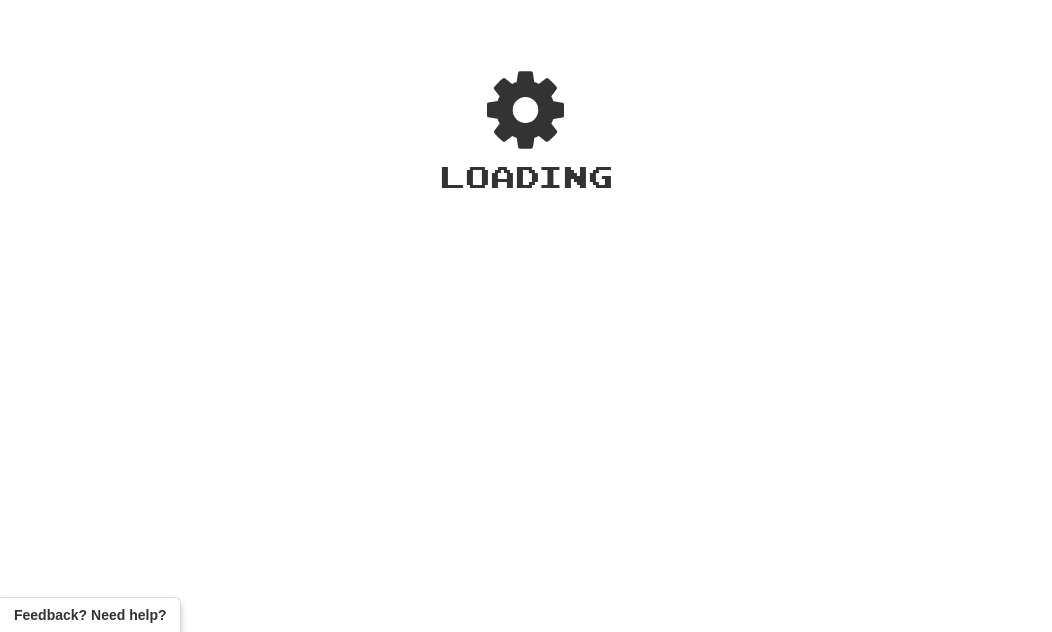 scroll, scrollTop: 0, scrollLeft: 0, axis: both 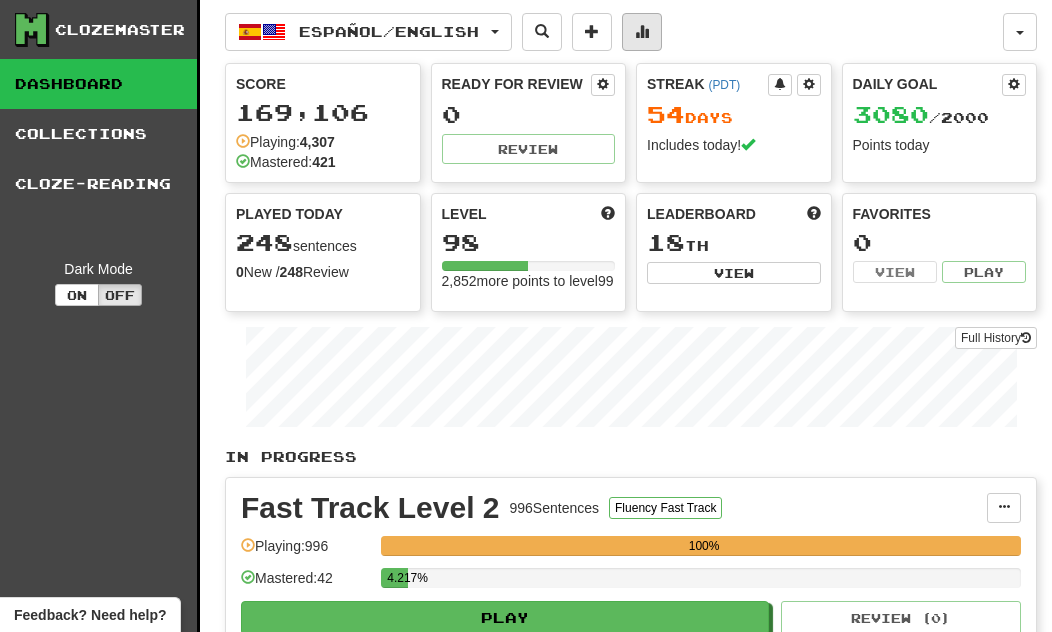 click at bounding box center [642, 31] 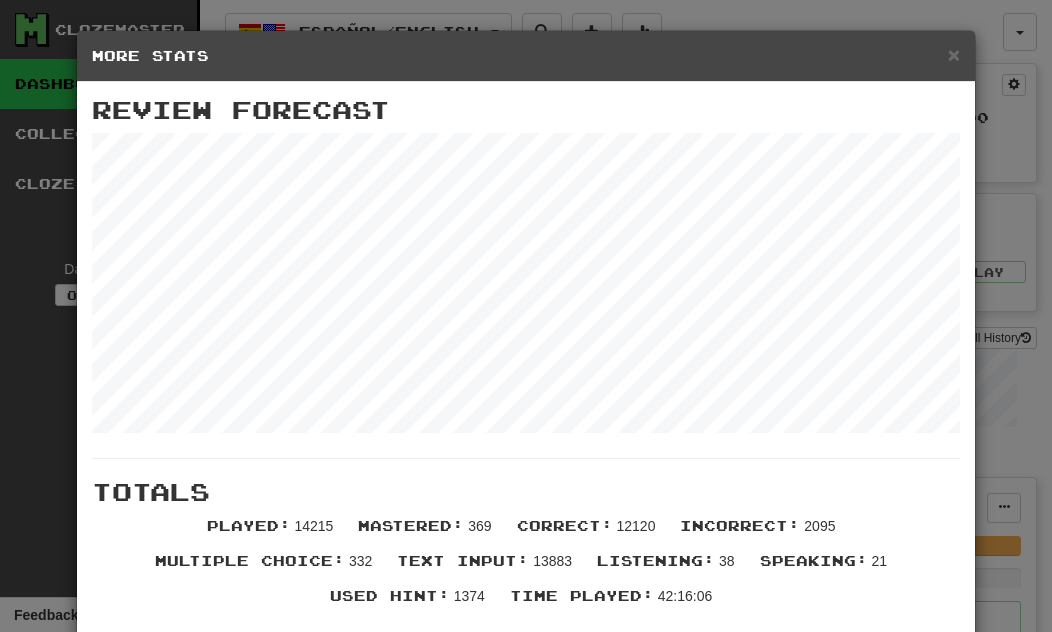 click on "More Stats" at bounding box center (526, 56) 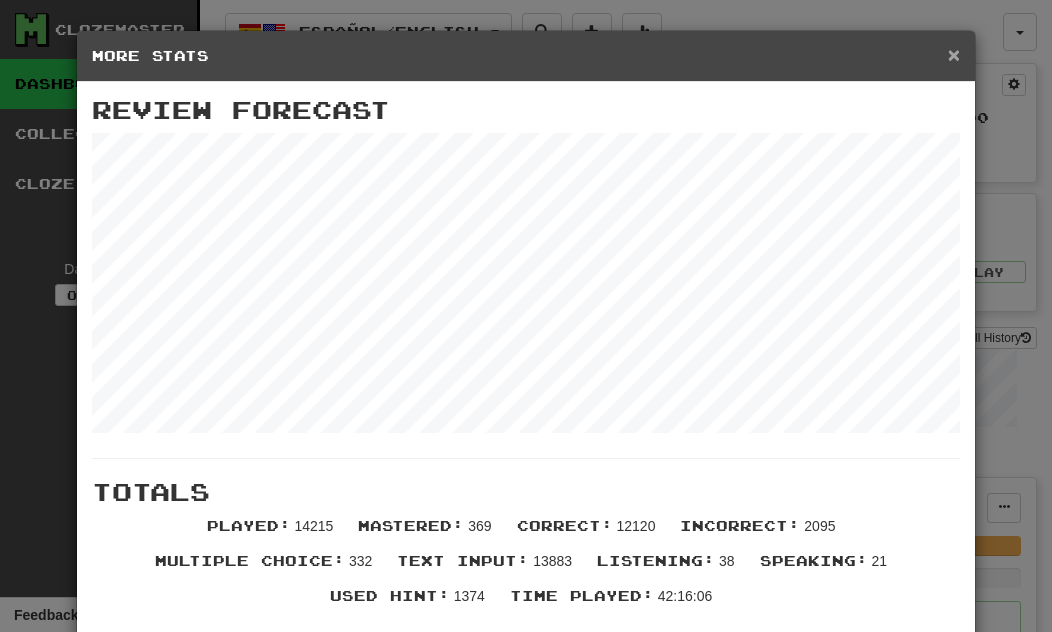 click on "×" at bounding box center [954, 54] 